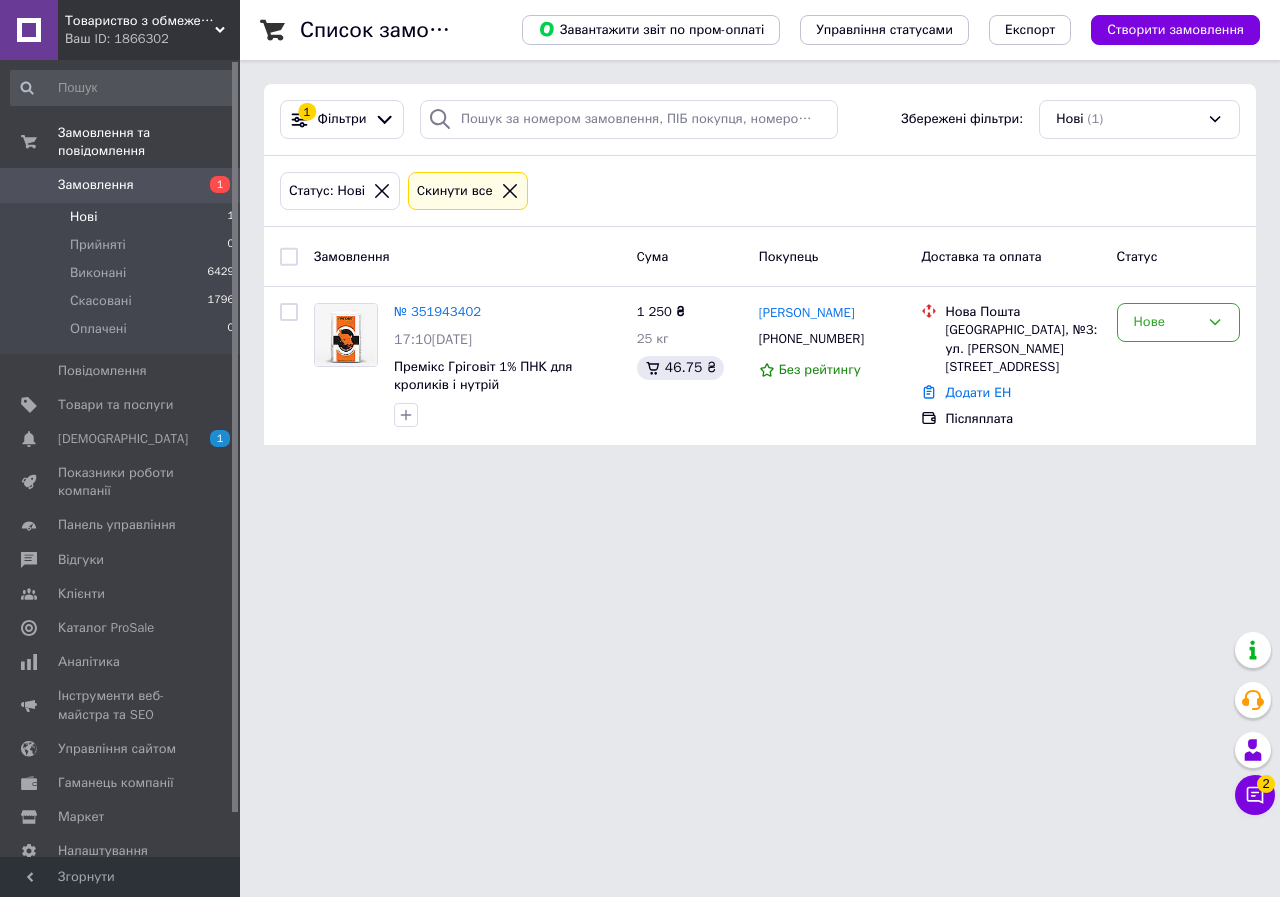 scroll, scrollTop: 0, scrollLeft: 0, axis: both 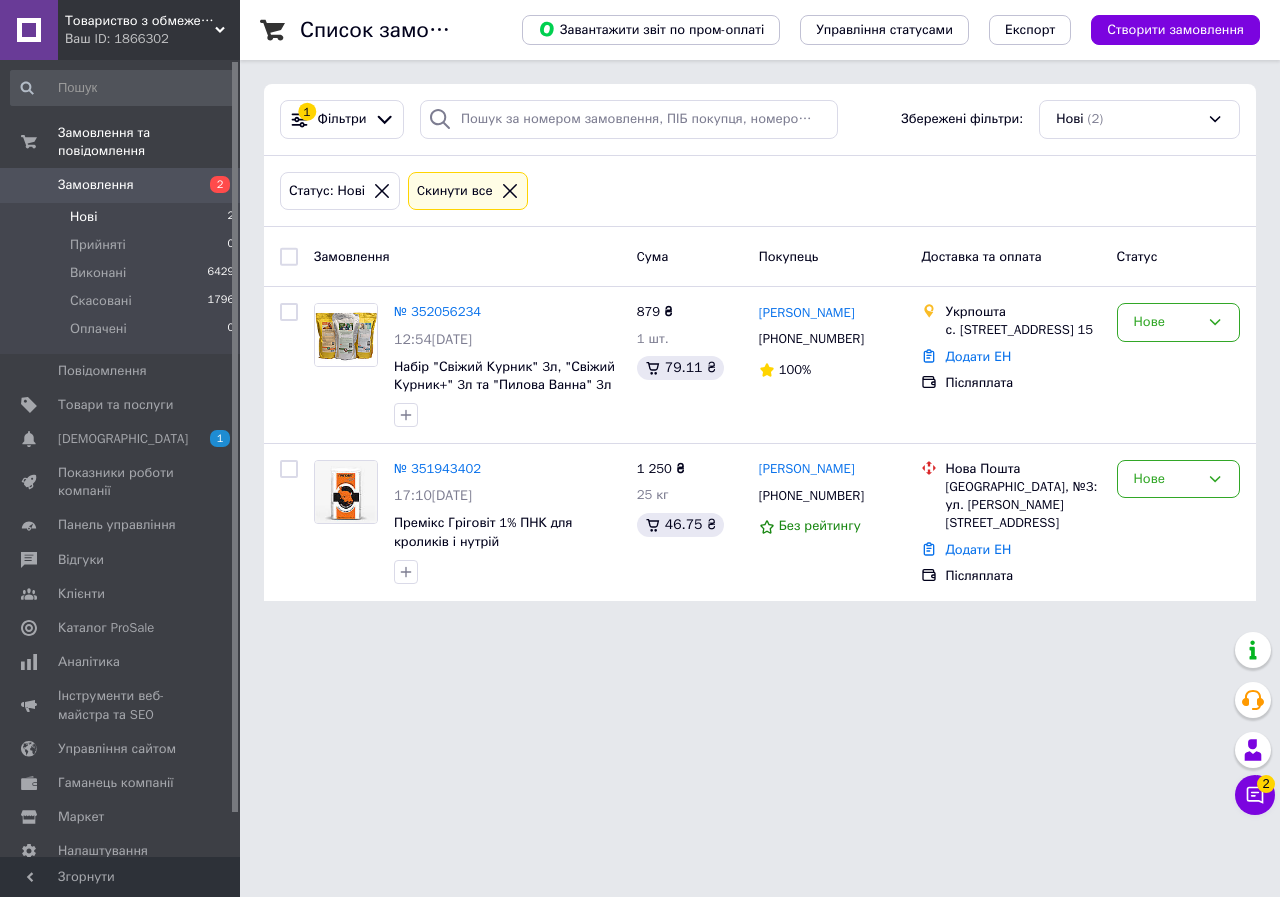 click on "Нові 2" at bounding box center [123, 217] 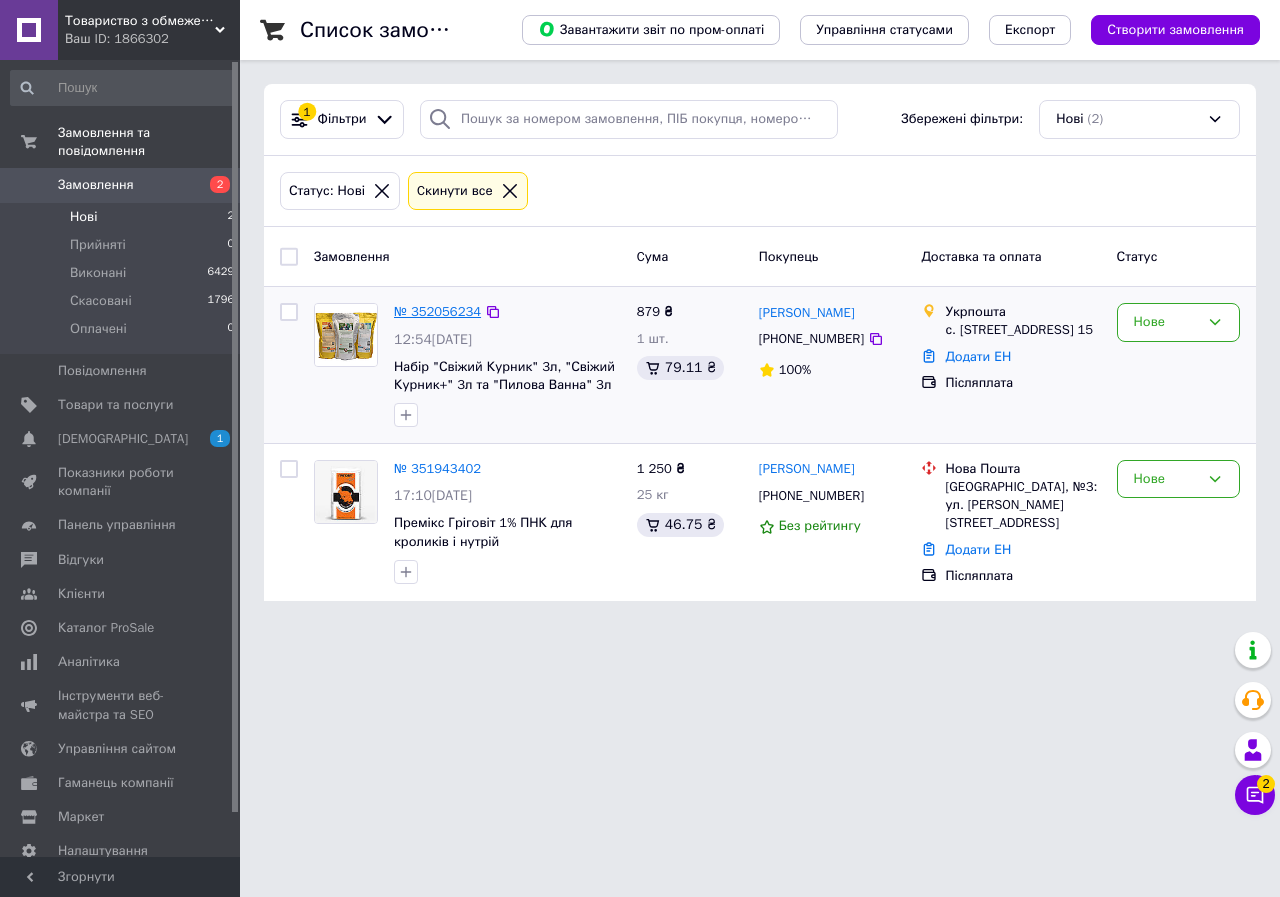 click on "№ 352056234" at bounding box center (437, 311) 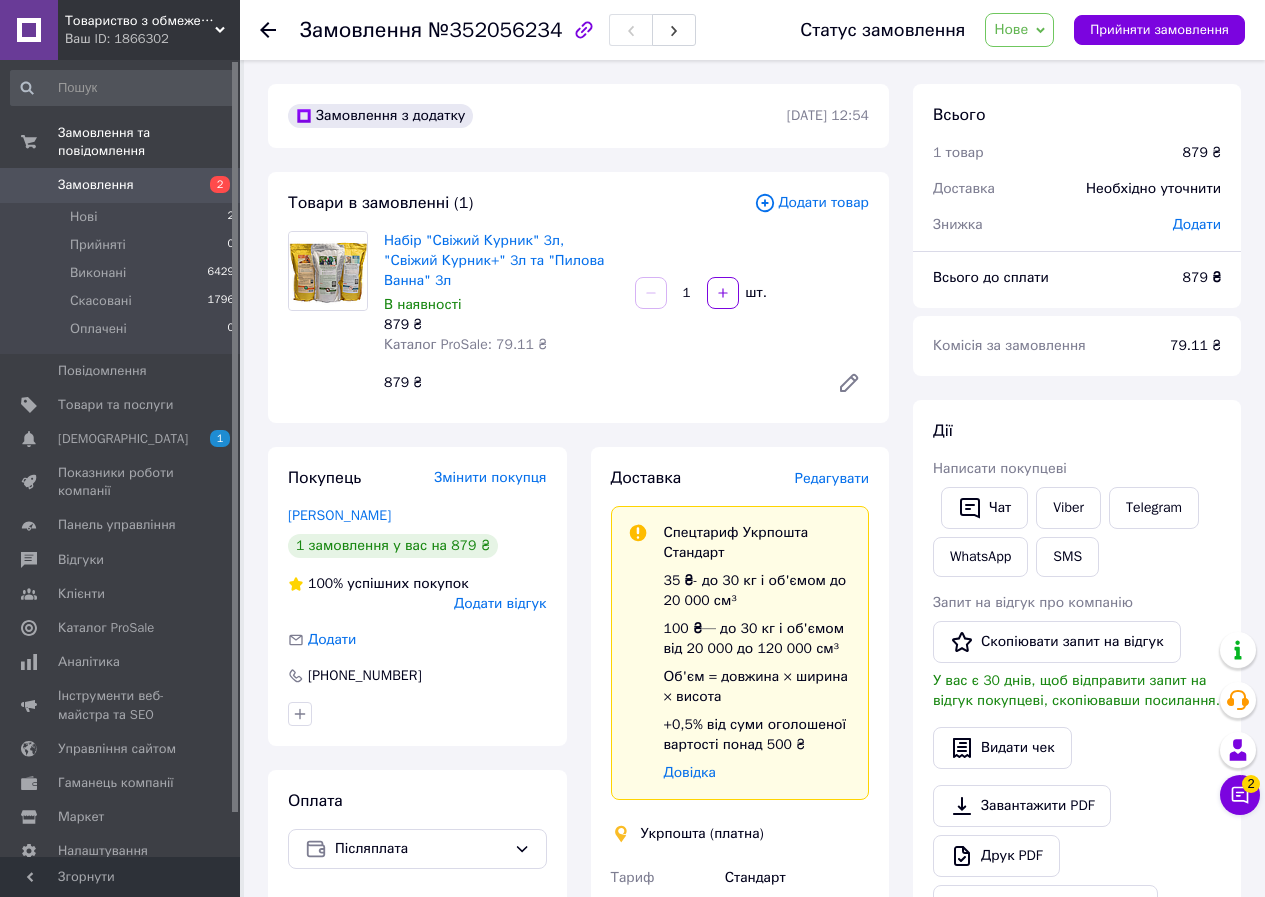 click 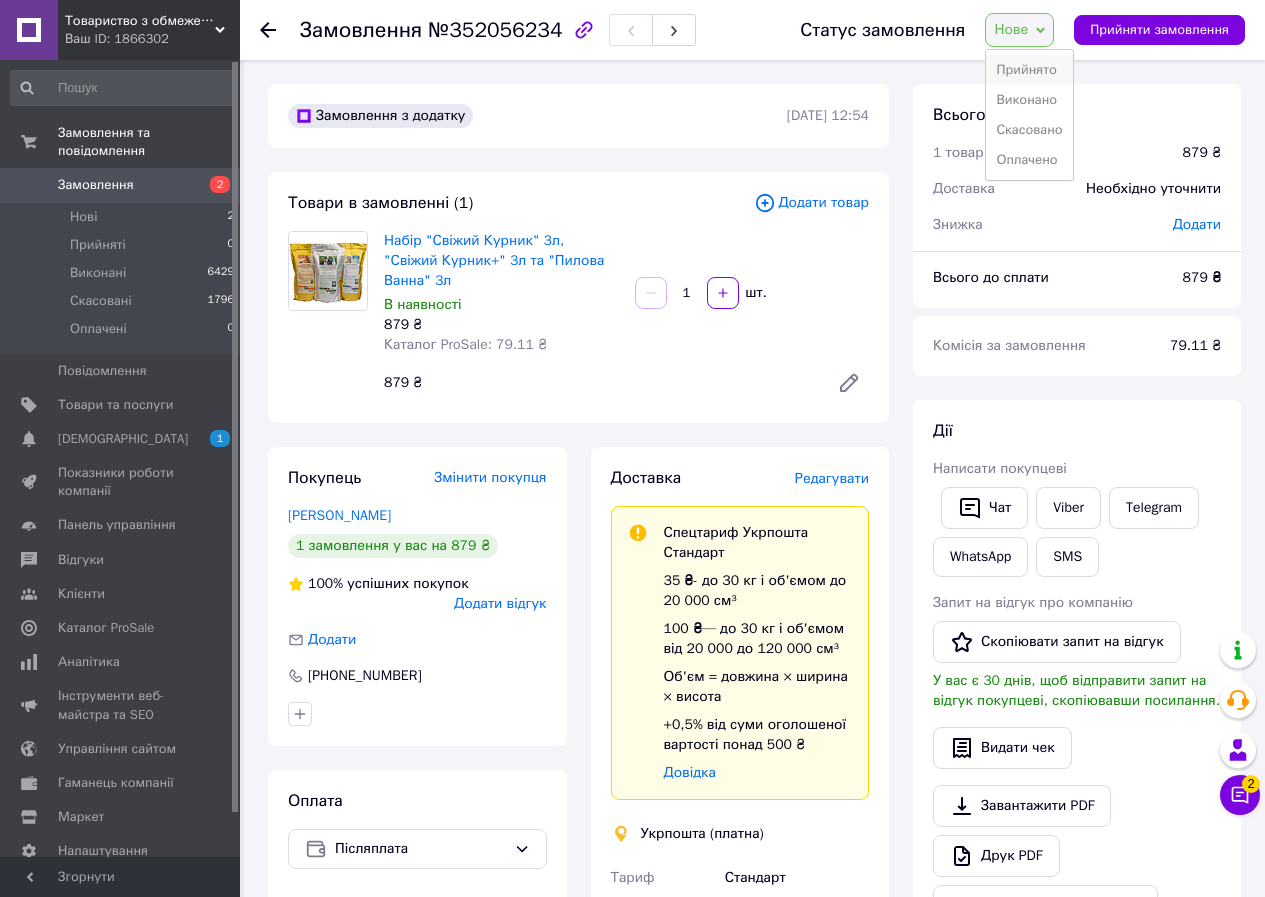 click on "Прийнято" at bounding box center [1029, 70] 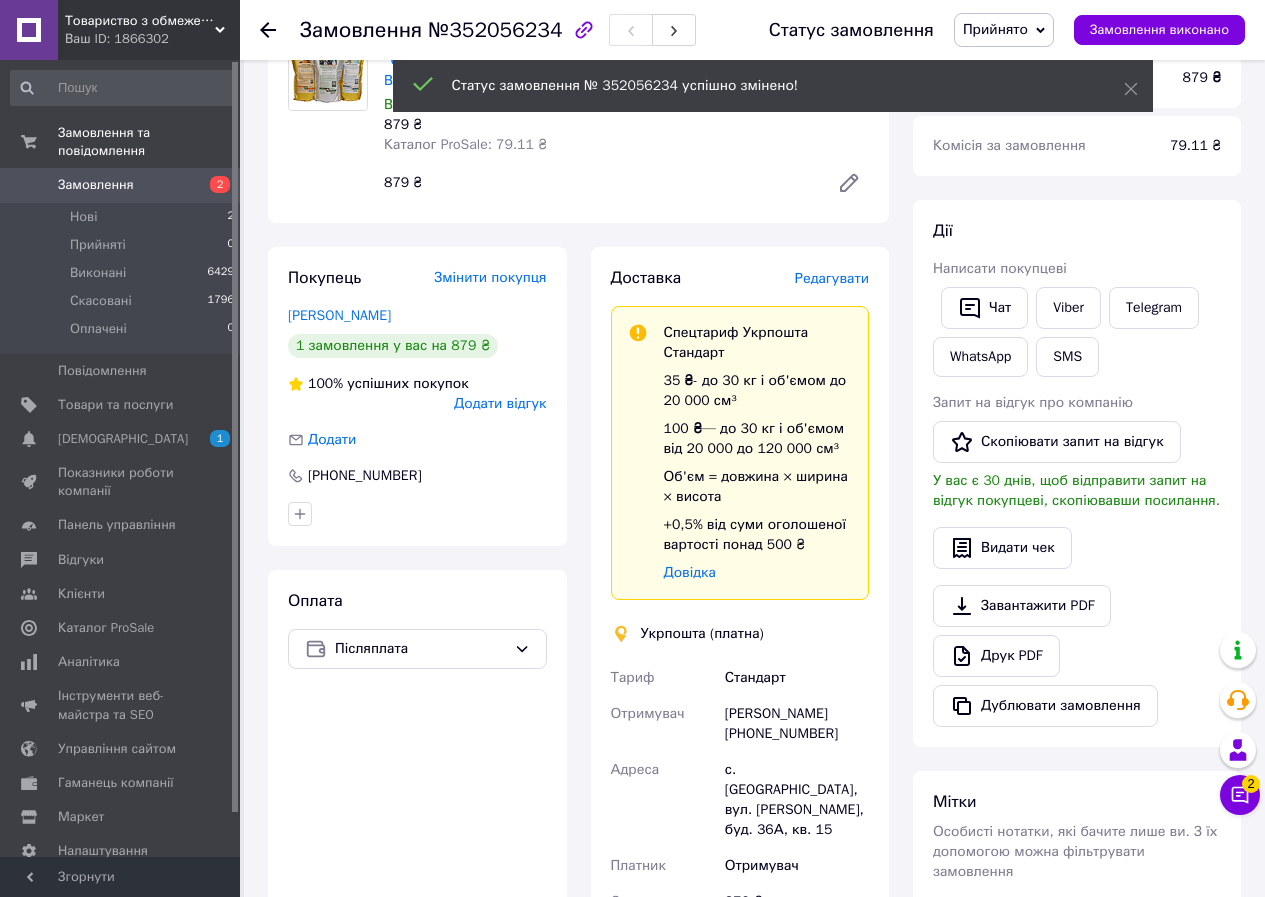 scroll, scrollTop: 400, scrollLeft: 0, axis: vertical 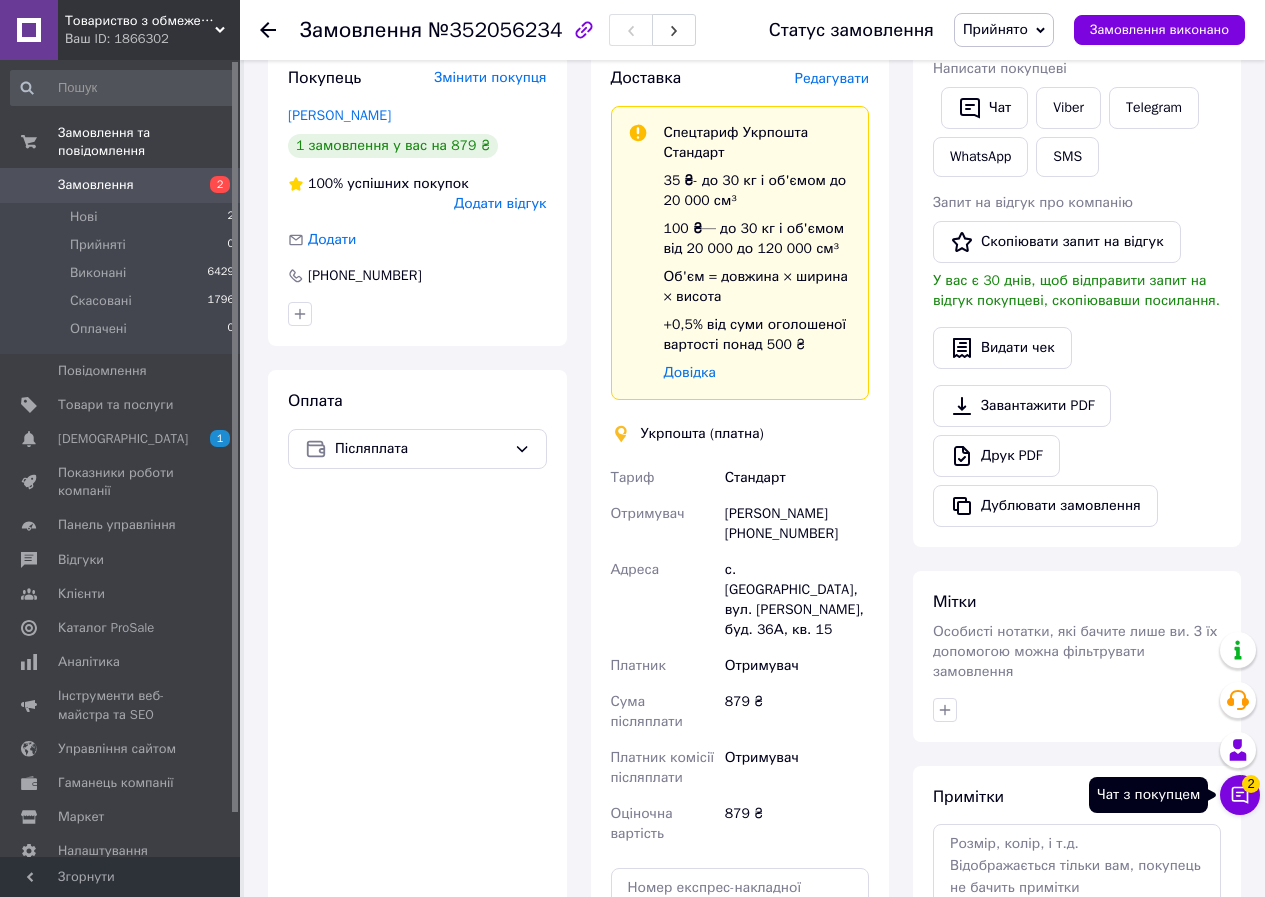 click 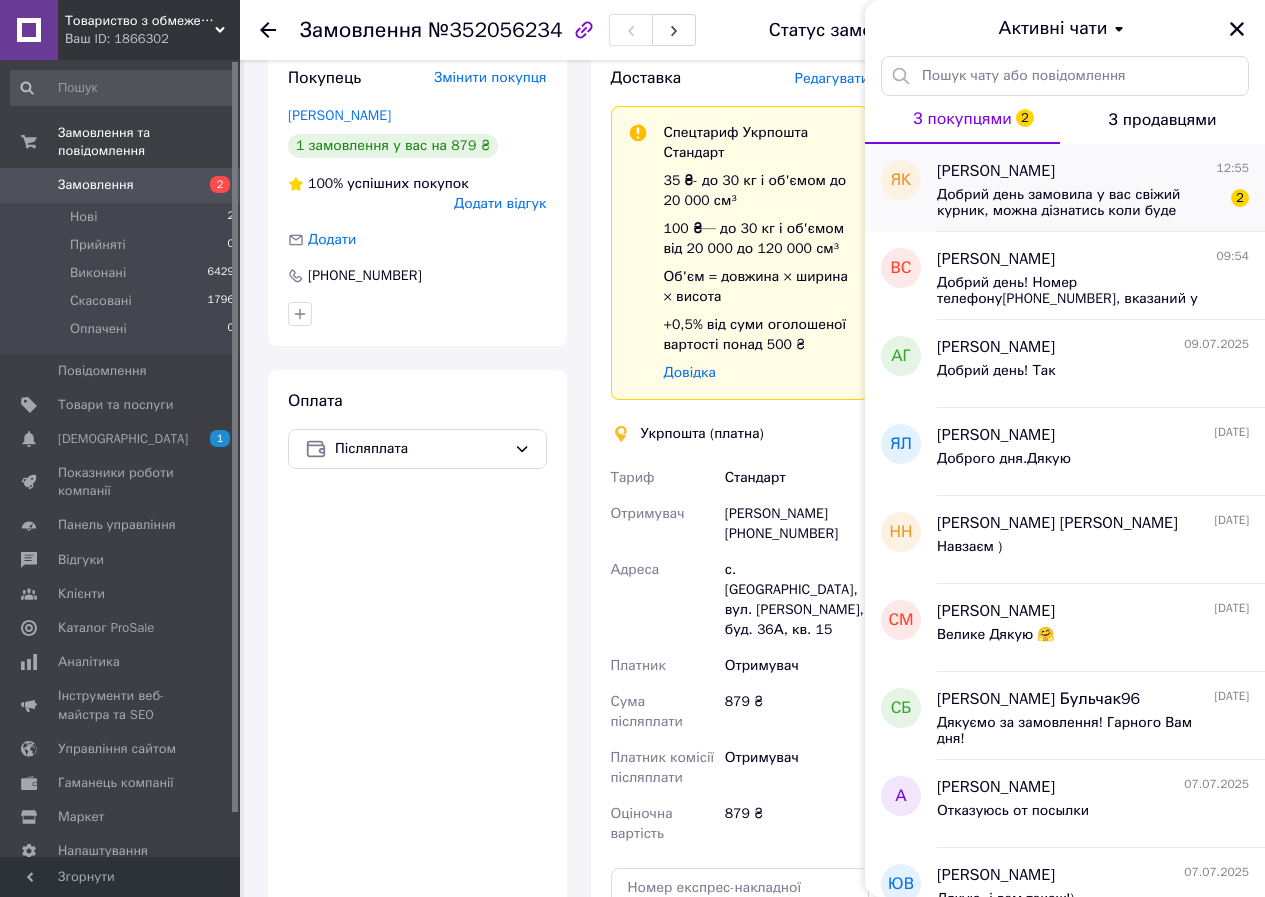click on "Добрий день замовила у вас свіжий курник, можна дізнатись коли буде відправка?" at bounding box center [1079, 203] 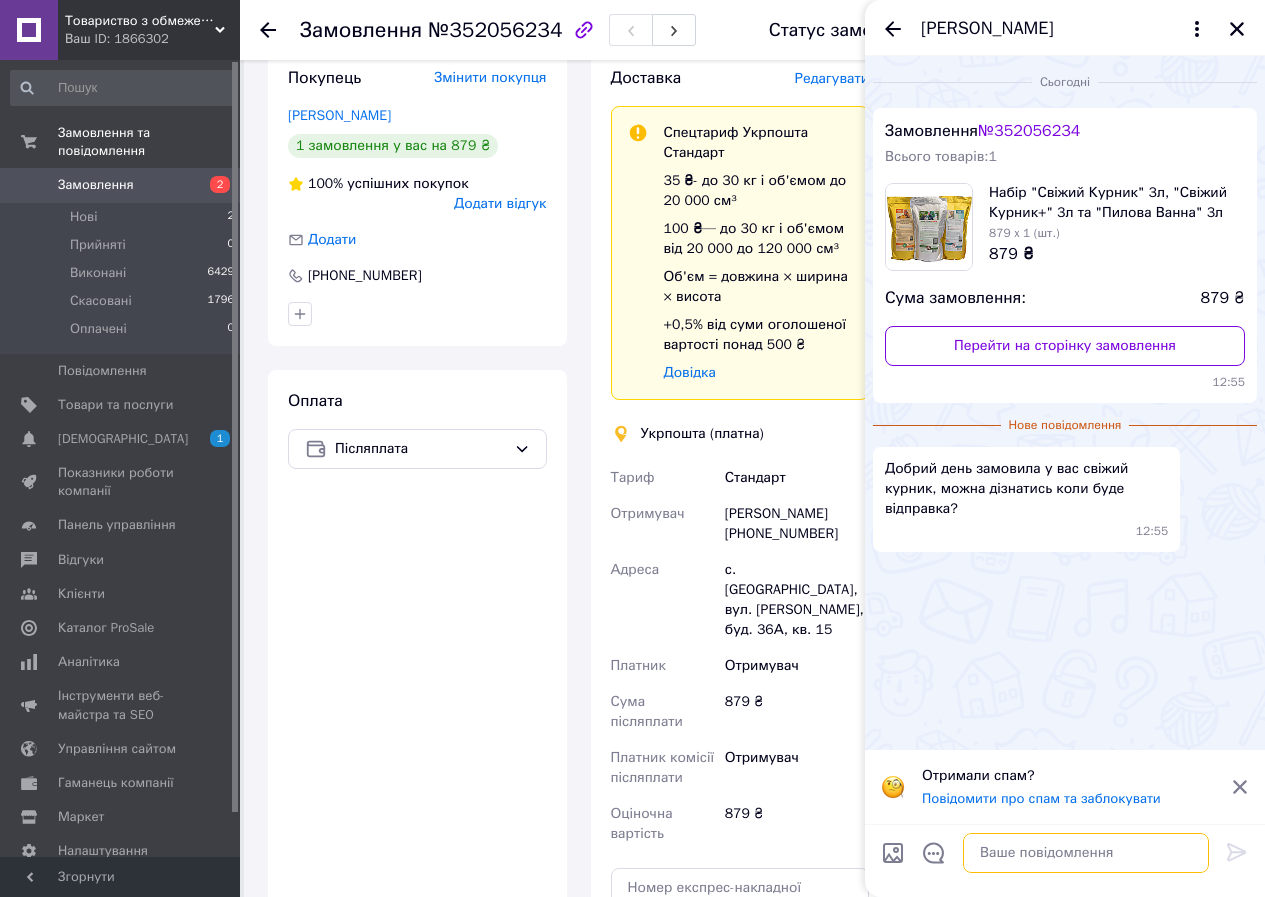 click at bounding box center (1086, 853) 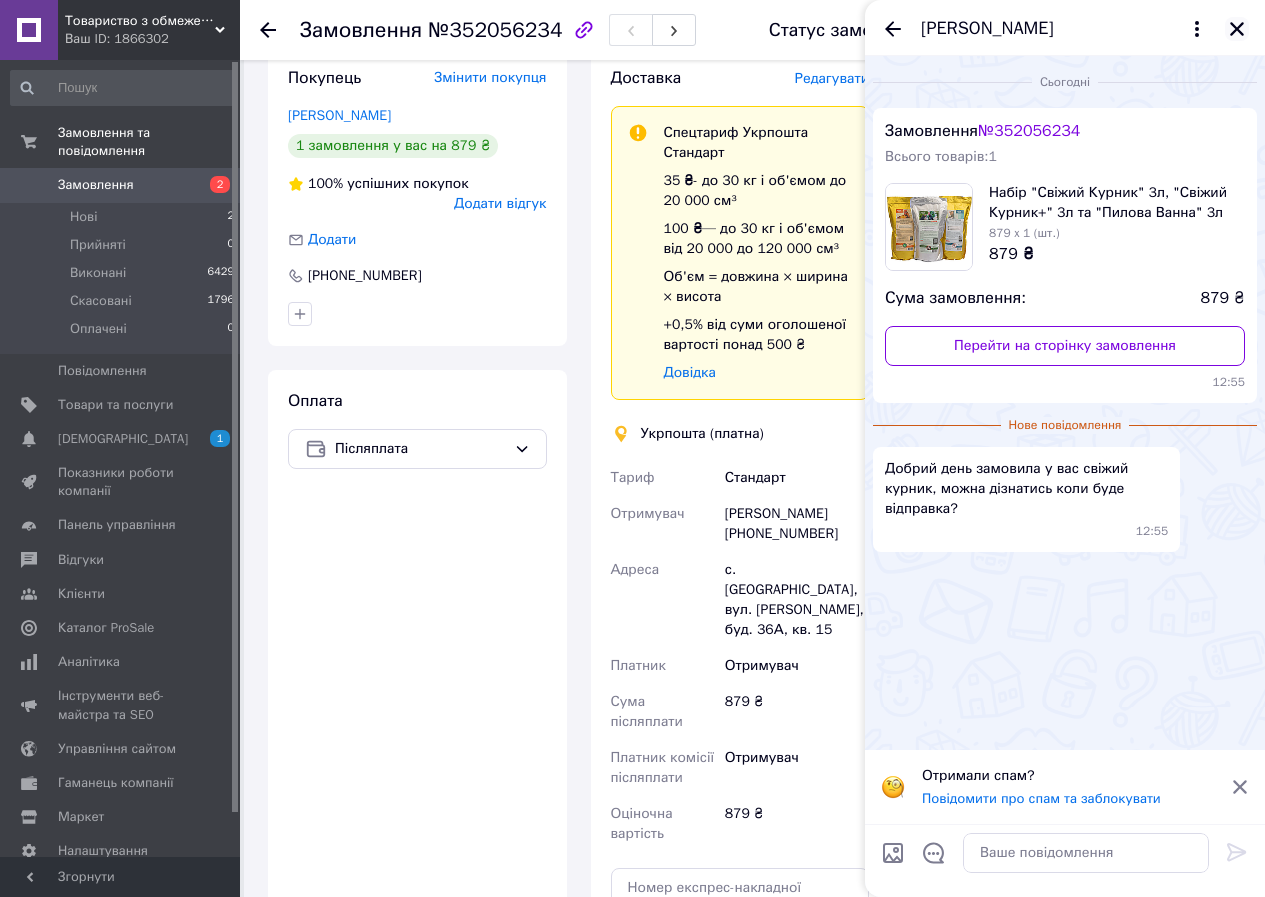 click 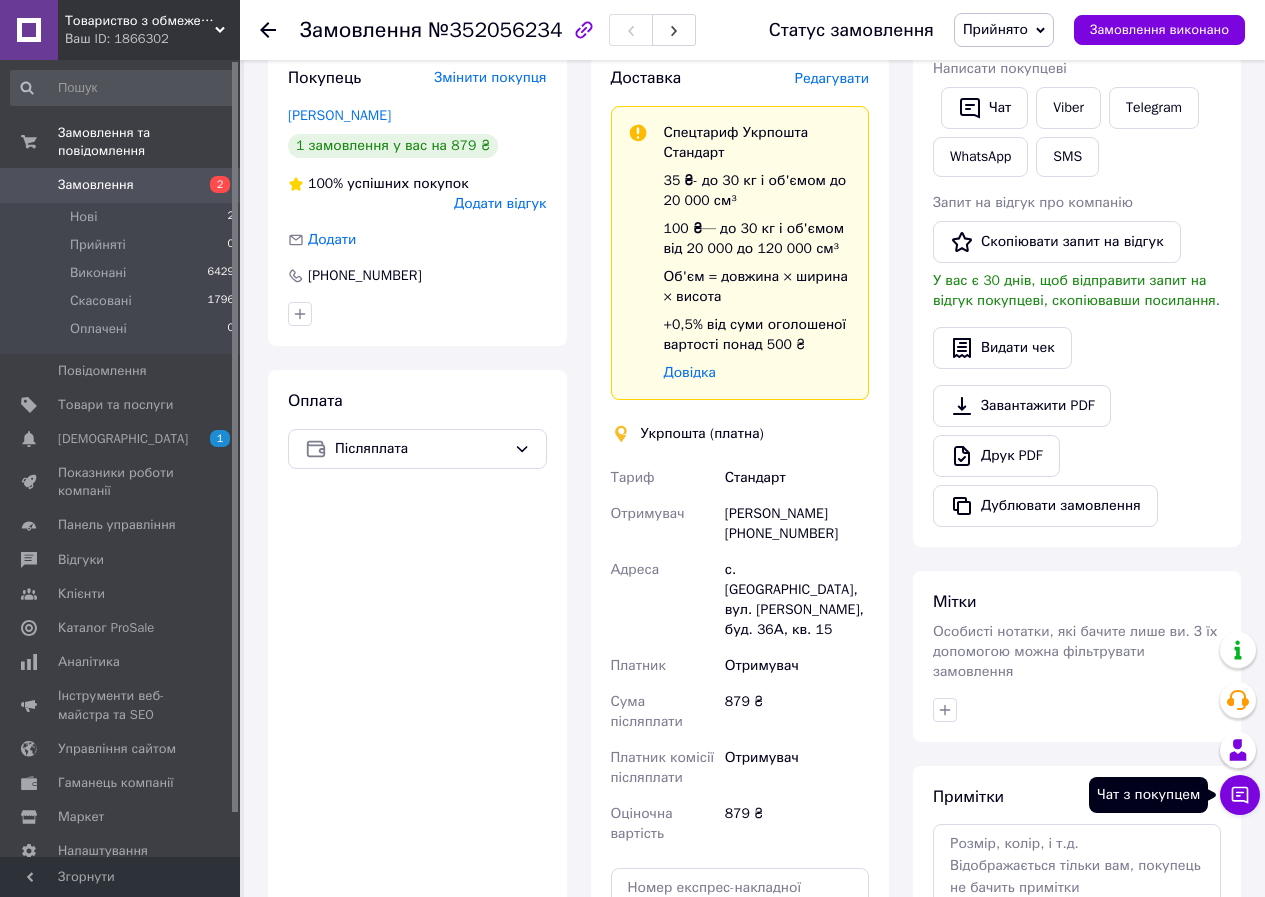 click 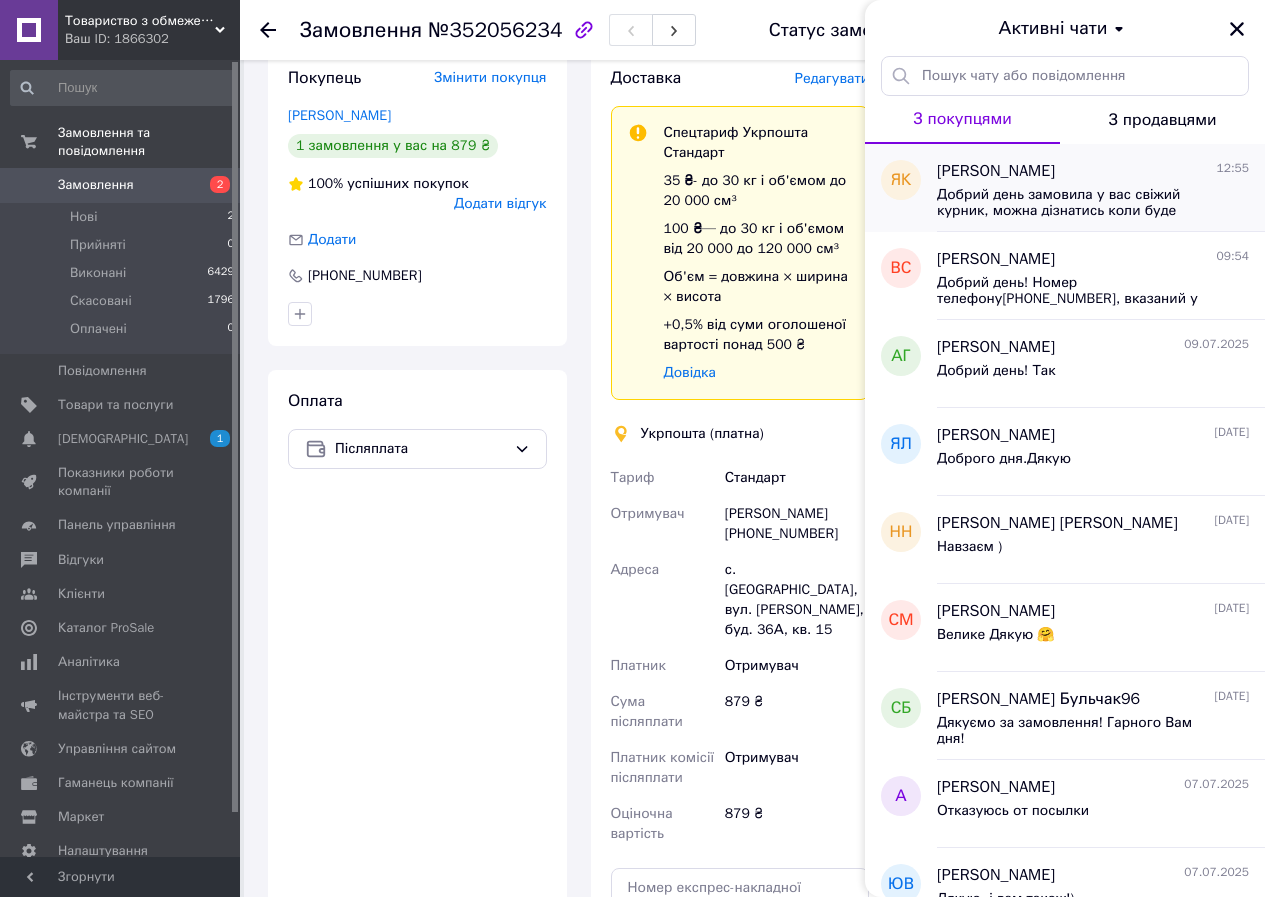 click on "Добрий день замовила у вас свіжий курник, можна дізнатись коли буде відправка?" at bounding box center [1079, 203] 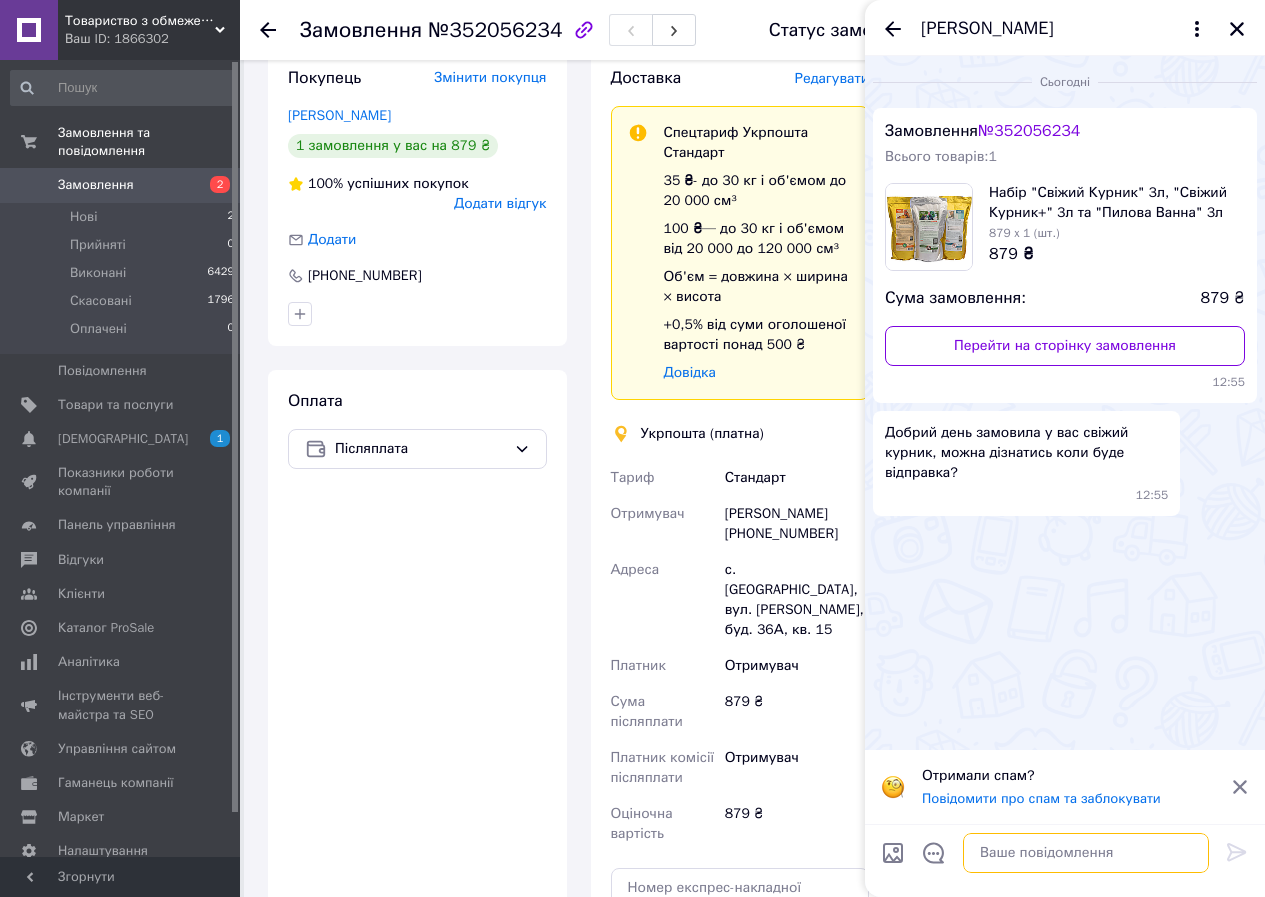 click at bounding box center [1086, 853] 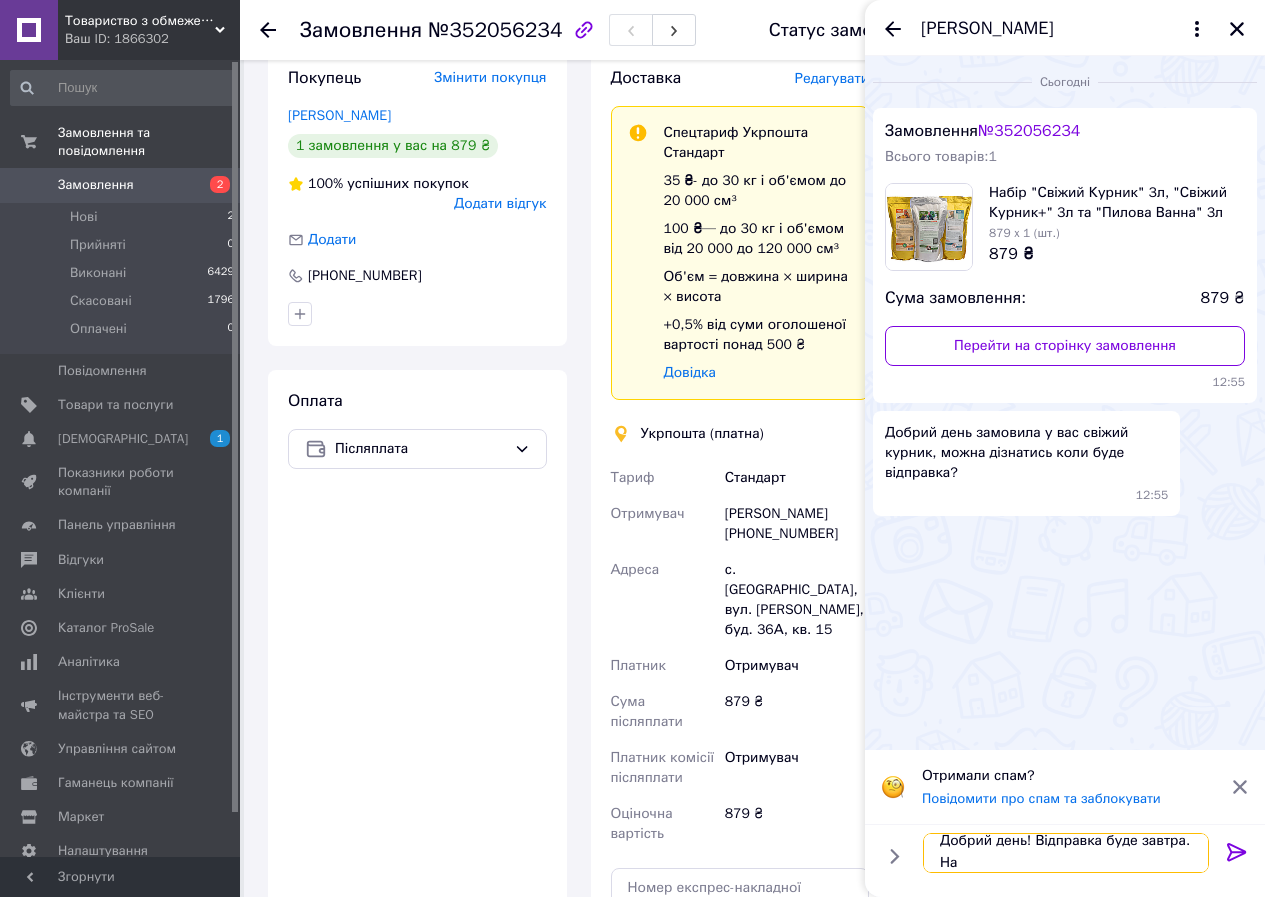 scroll, scrollTop: 2, scrollLeft: 0, axis: vertical 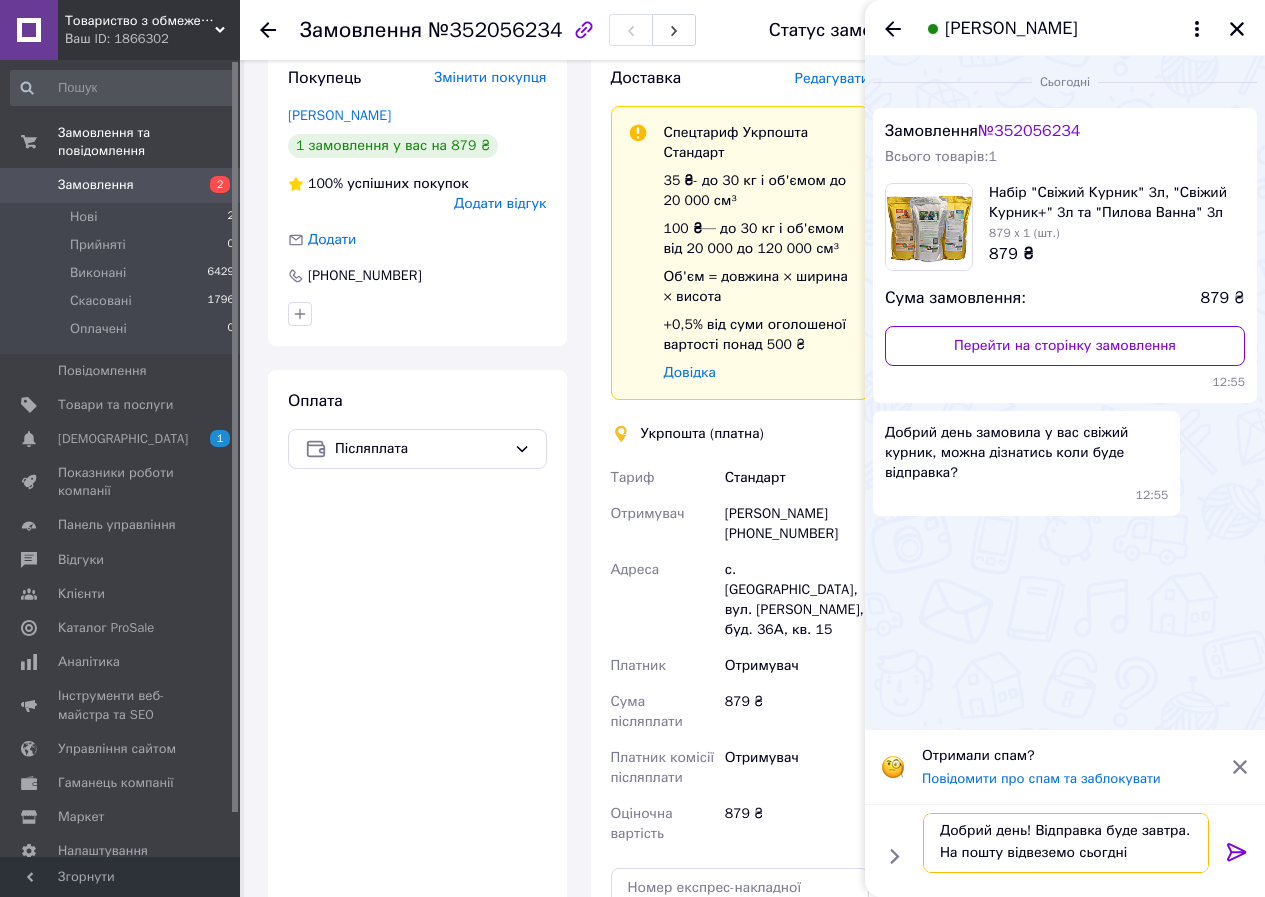 click on "Добрий день! Відправка буде завтра. На пошту відвеземо сьогдні" at bounding box center (1066, 843) 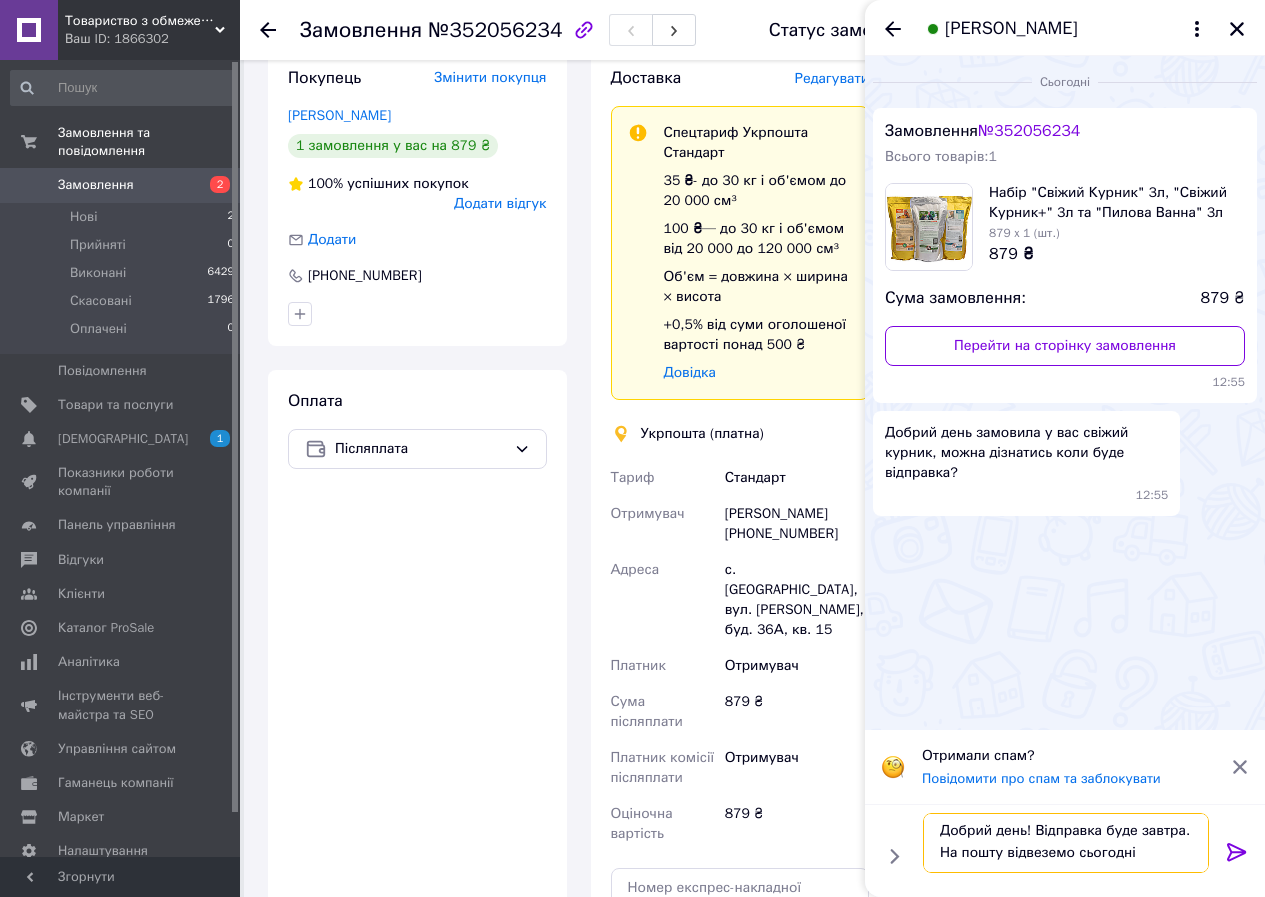 click on "Добрий день! Відправка буде завтра. На пошту відвеземо сьогодні" at bounding box center (1066, 843) 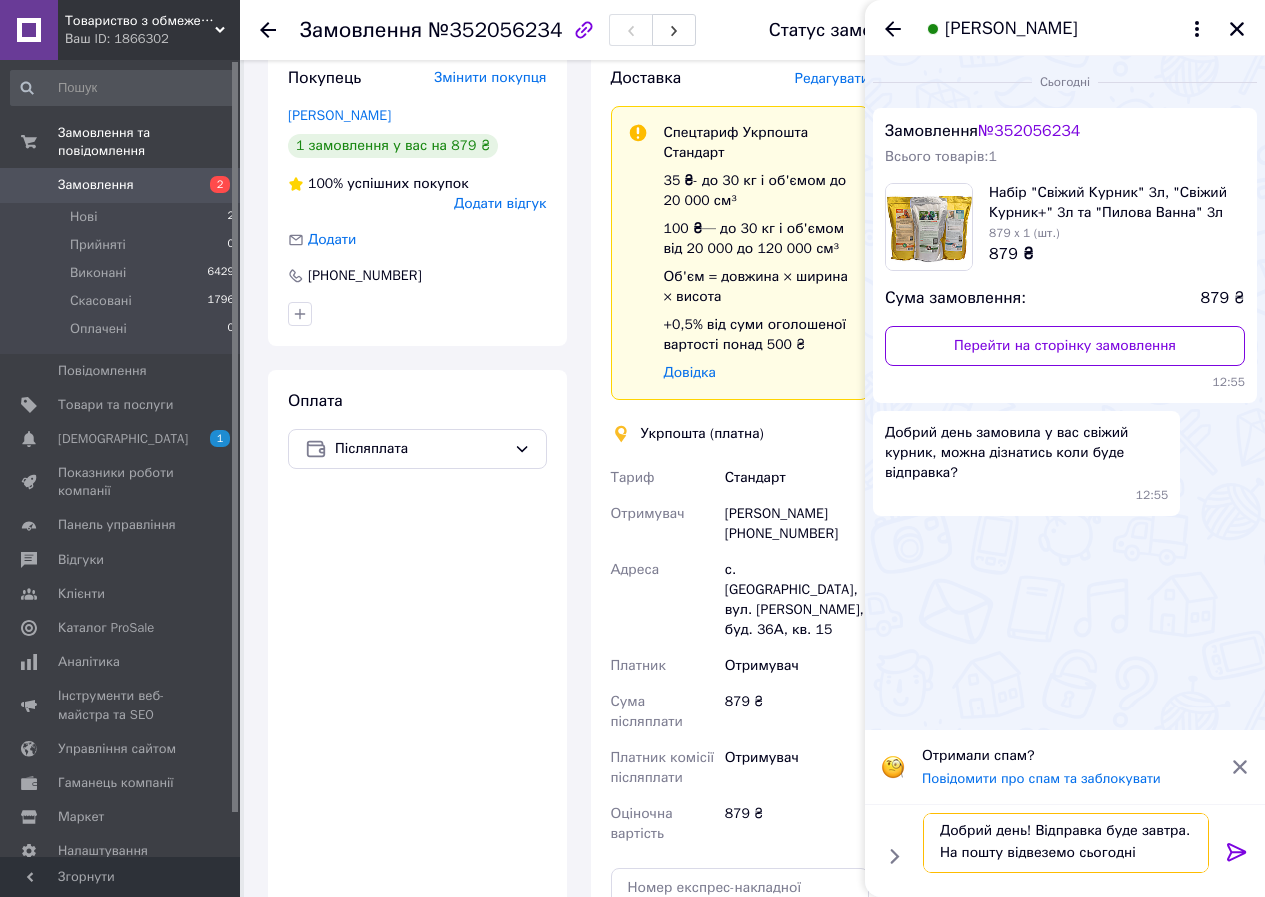 type on "Добрий день! Відправка буде завтра. На пошту відвеземо сьогодні." 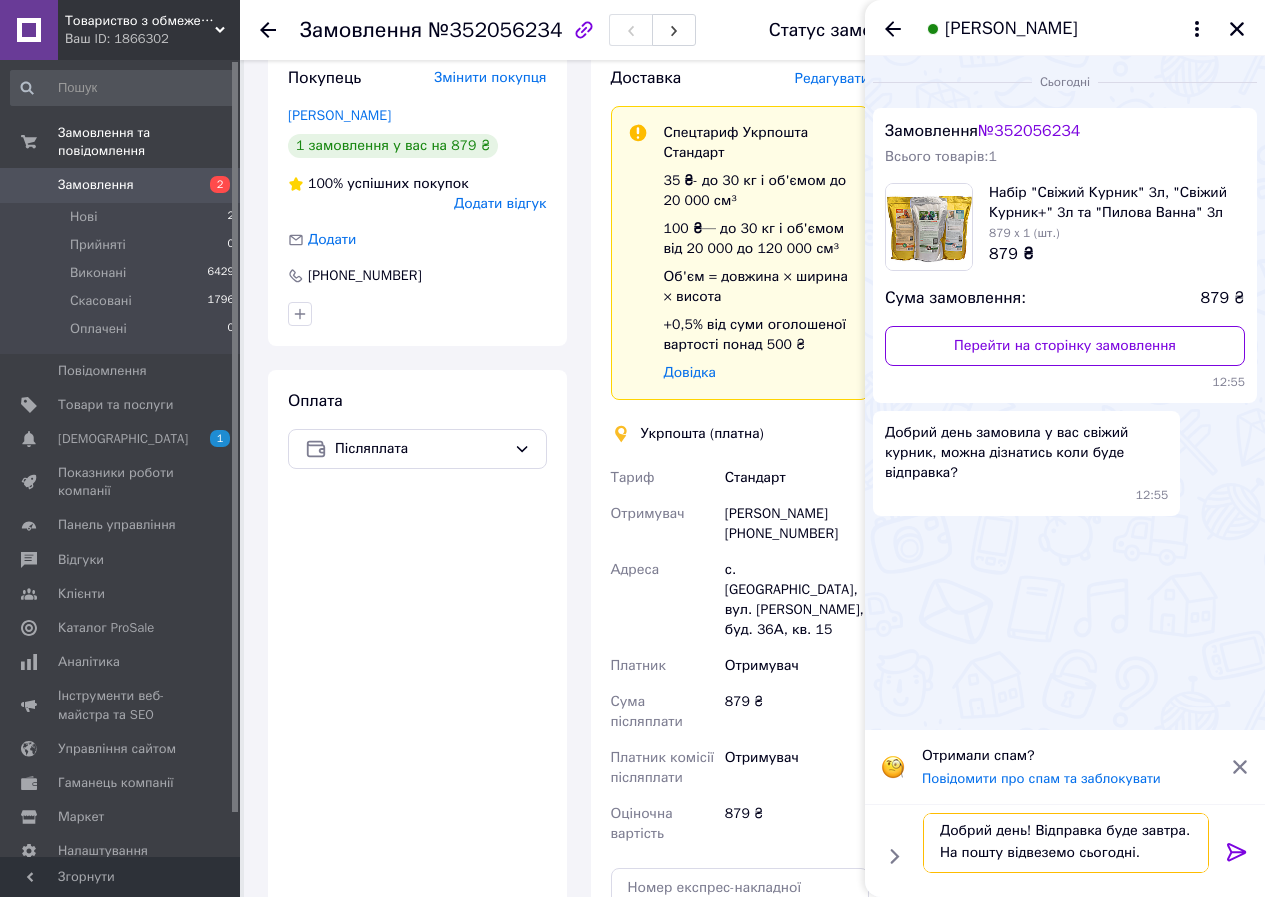 type 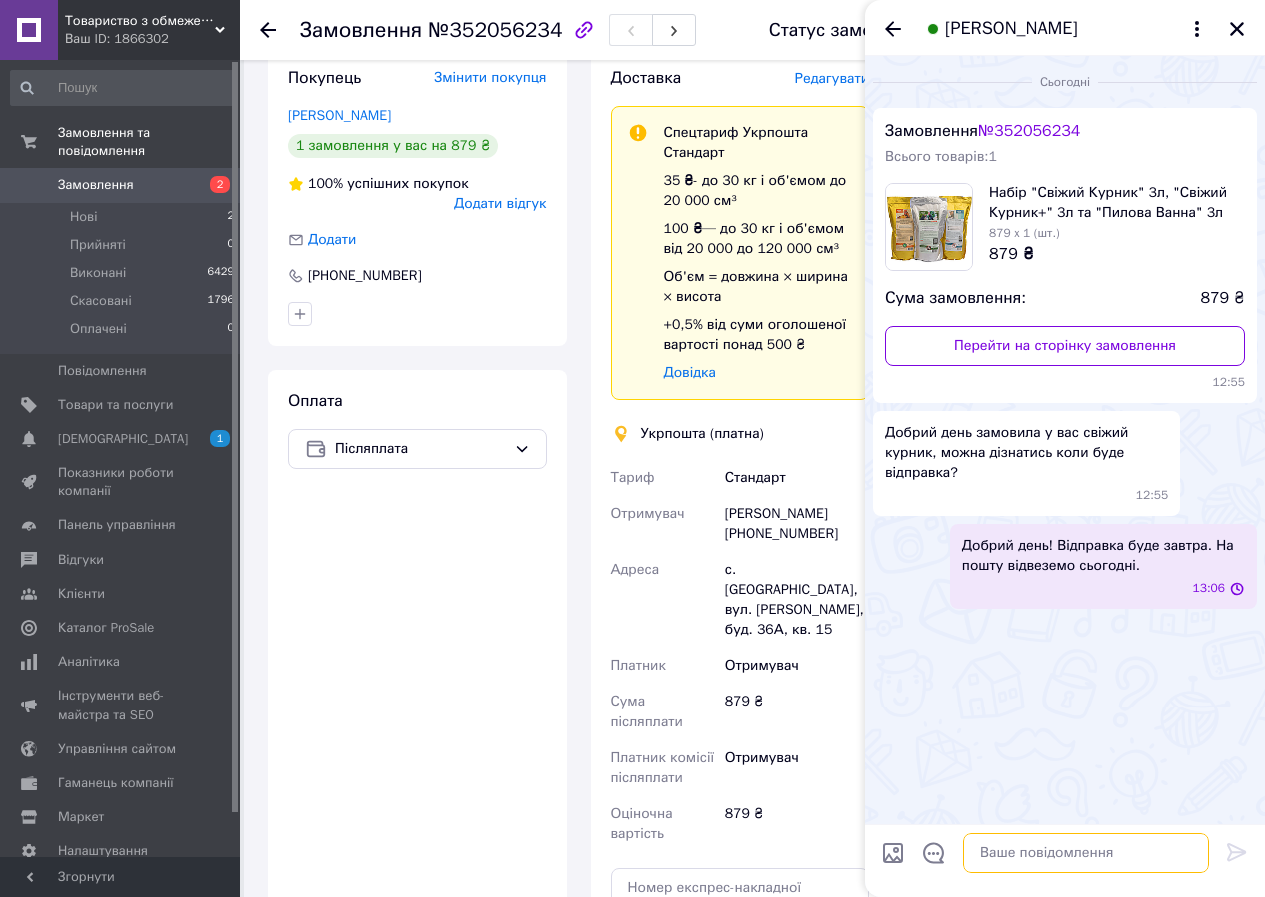 scroll, scrollTop: 0, scrollLeft: 0, axis: both 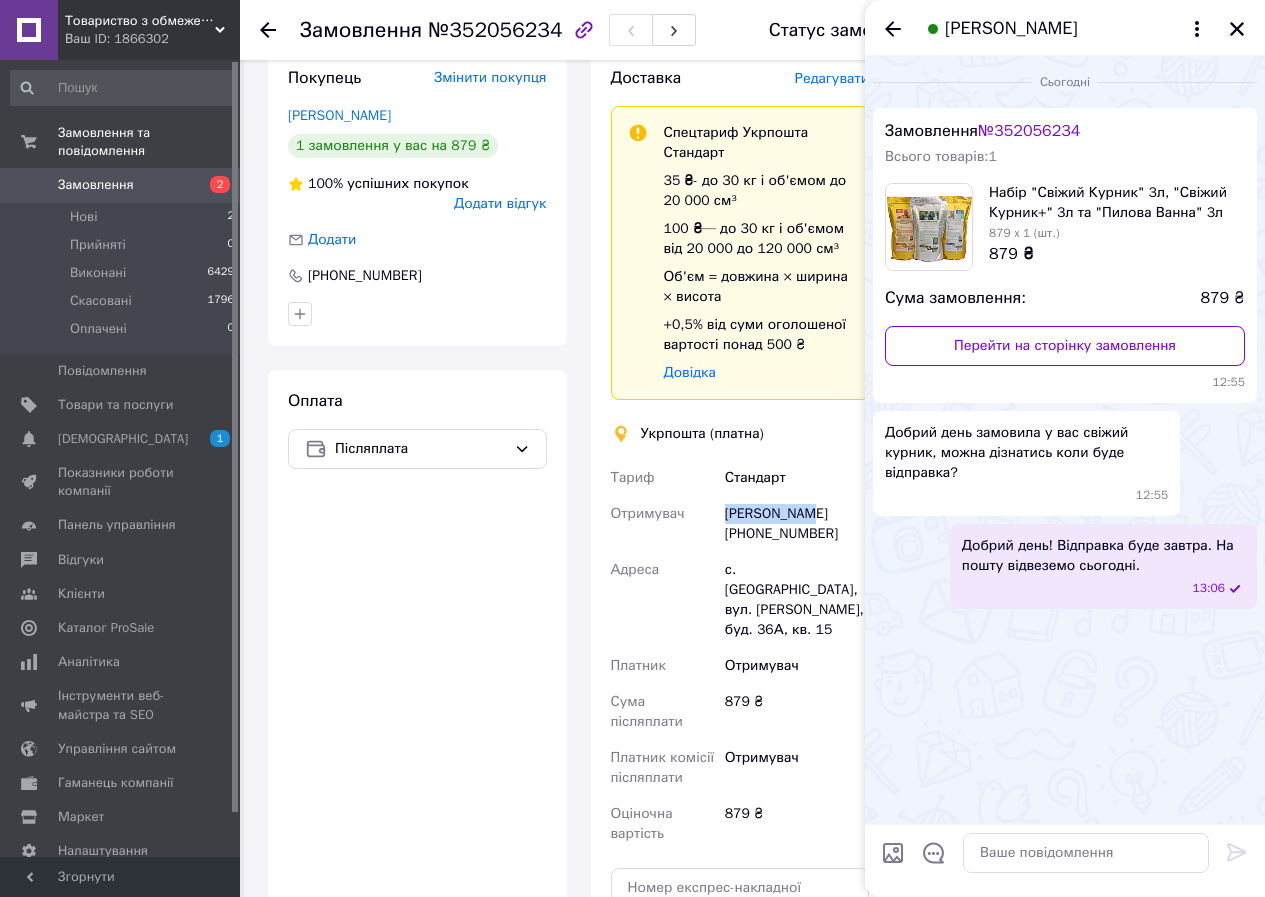 drag, startPoint x: 723, startPoint y: 492, endPoint x: 811, endPoint y: 488, distance: 88.09086 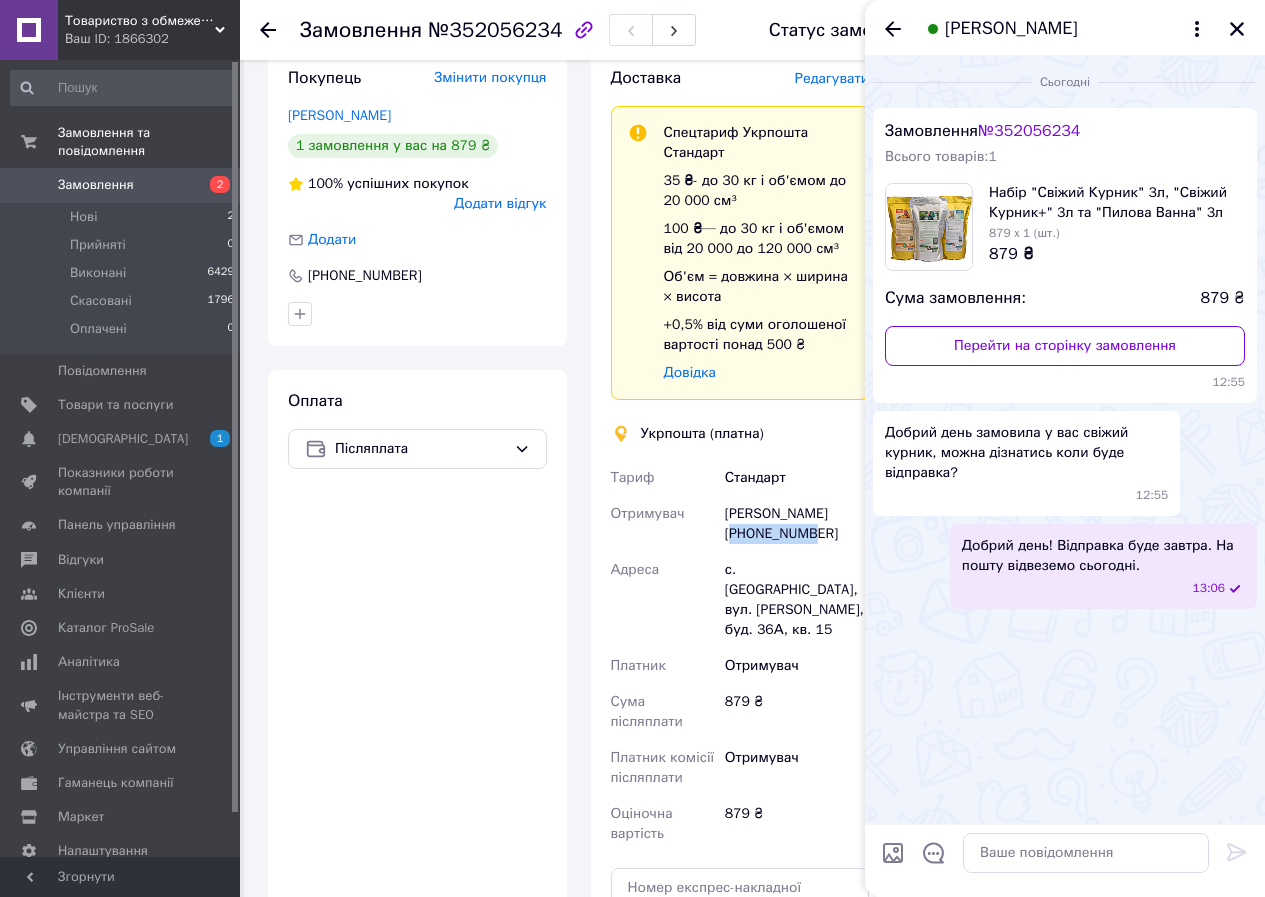 drag, startPoint x: 747, startPoint y: 515, endPoint x: 823, endPoint y: 517, distance: 76.02631 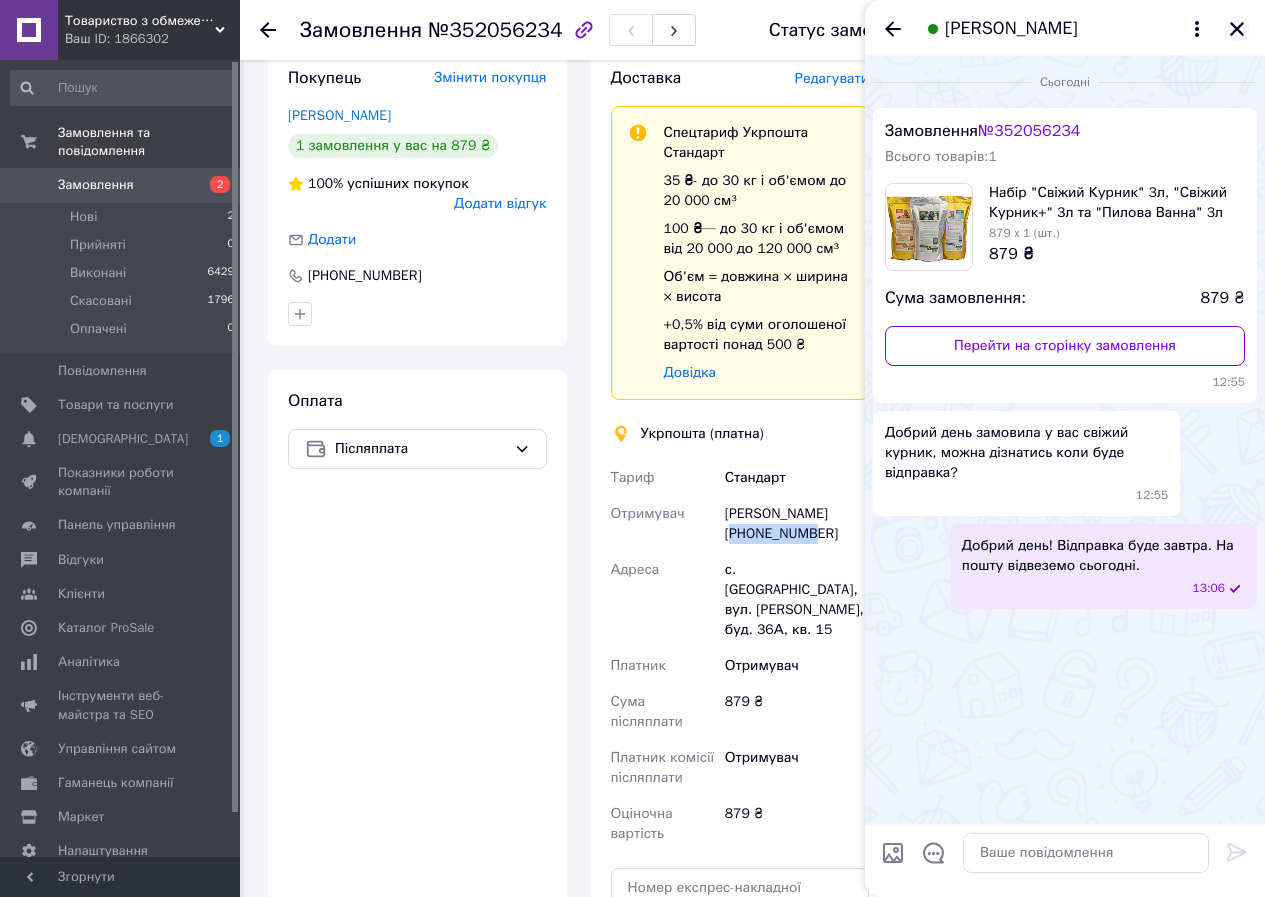 click 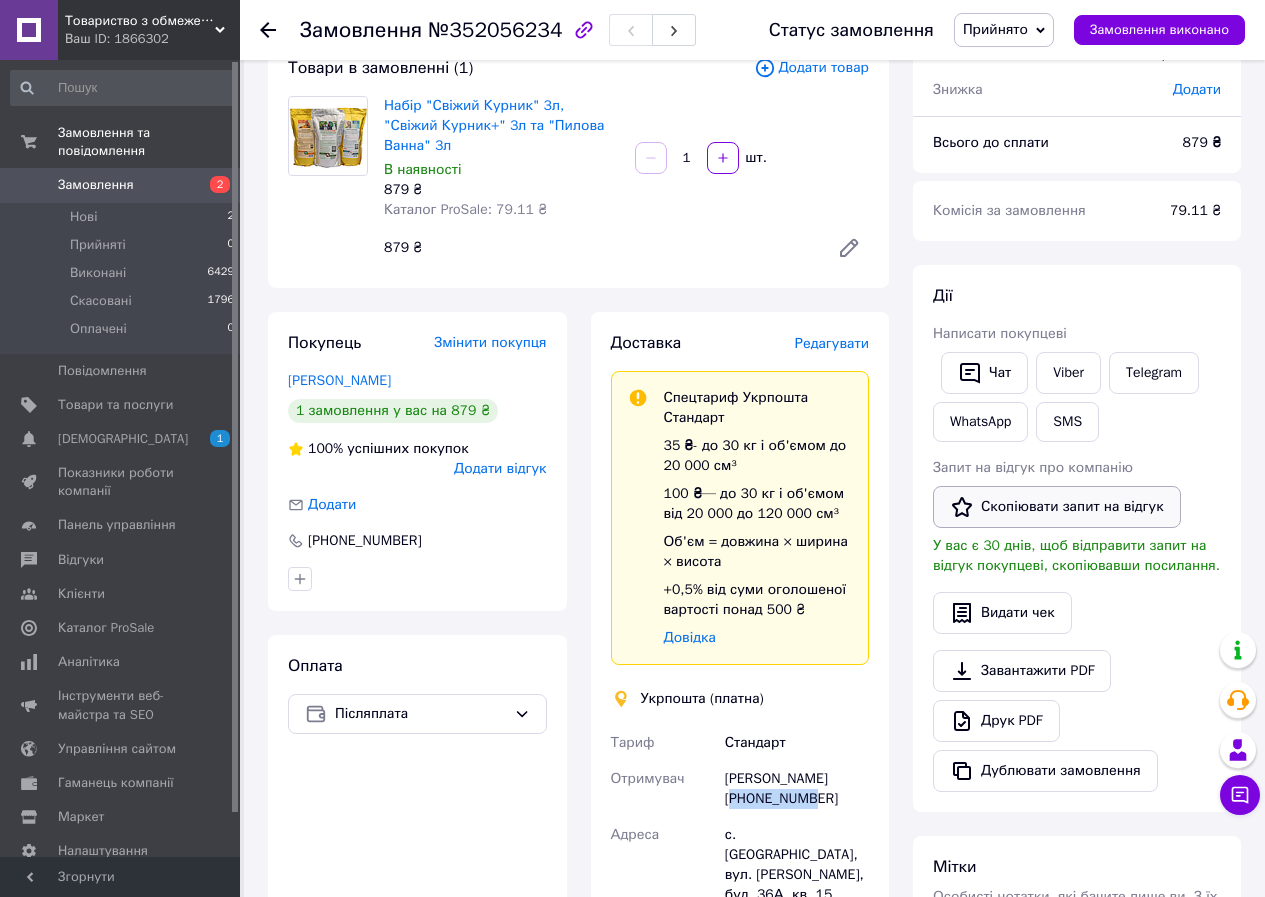 scroll, scrollTop: 100, scrollLeft: 0, axis: vertical 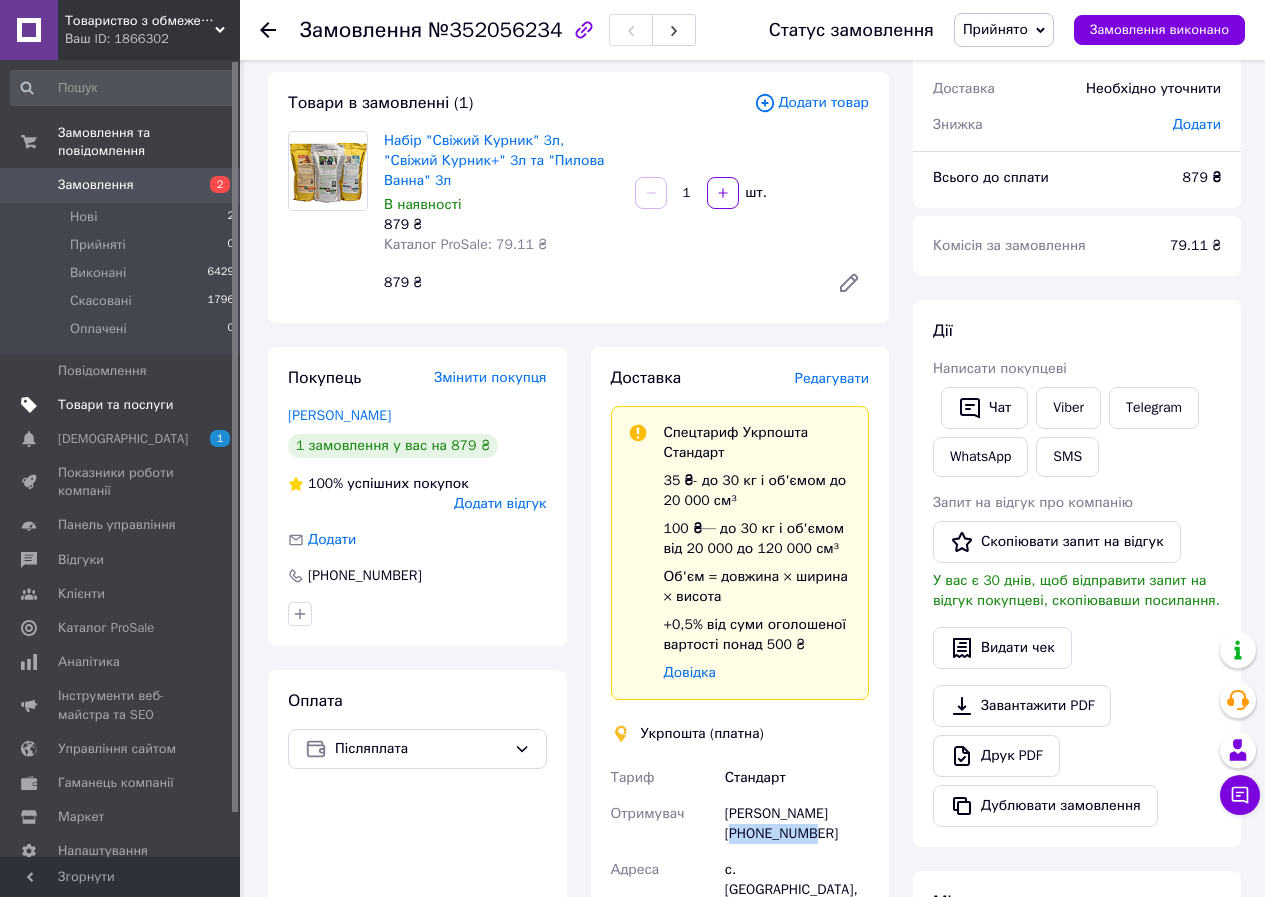 click on "Товари та послуги" at bounding box center (115, 405) 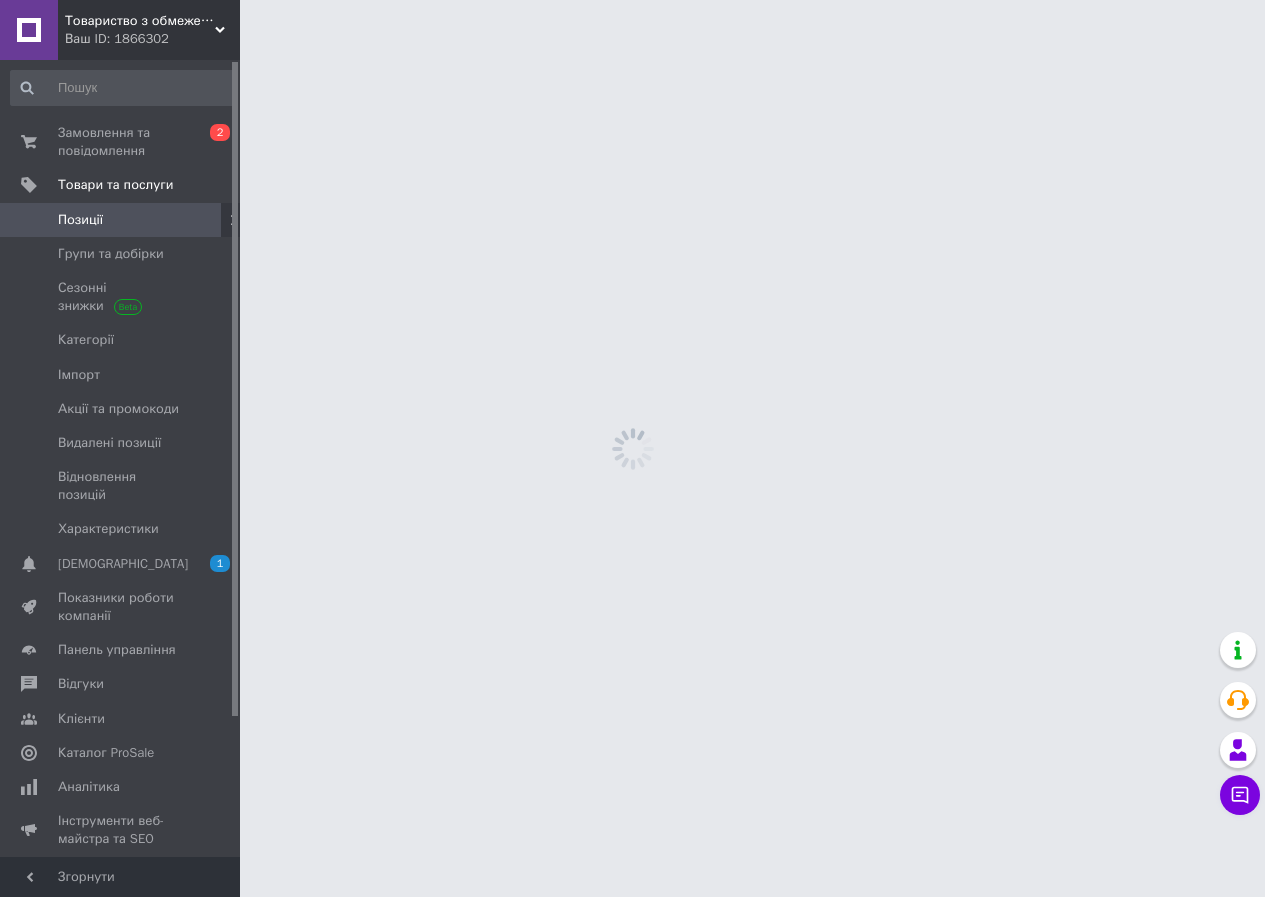 scroll, scrollTop: 0, scrollLeft: 0, axis: both 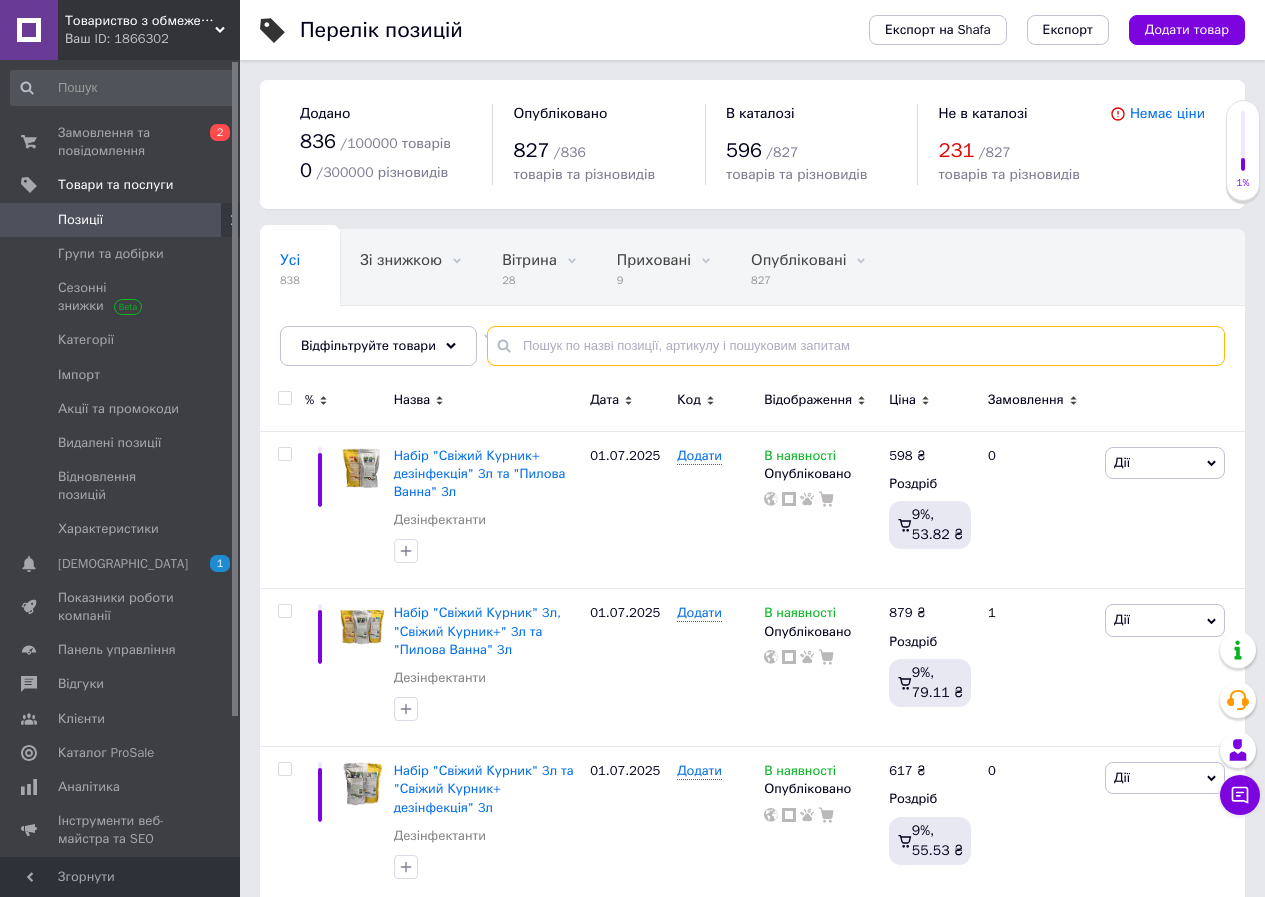 click at bounding box center [856, 346] 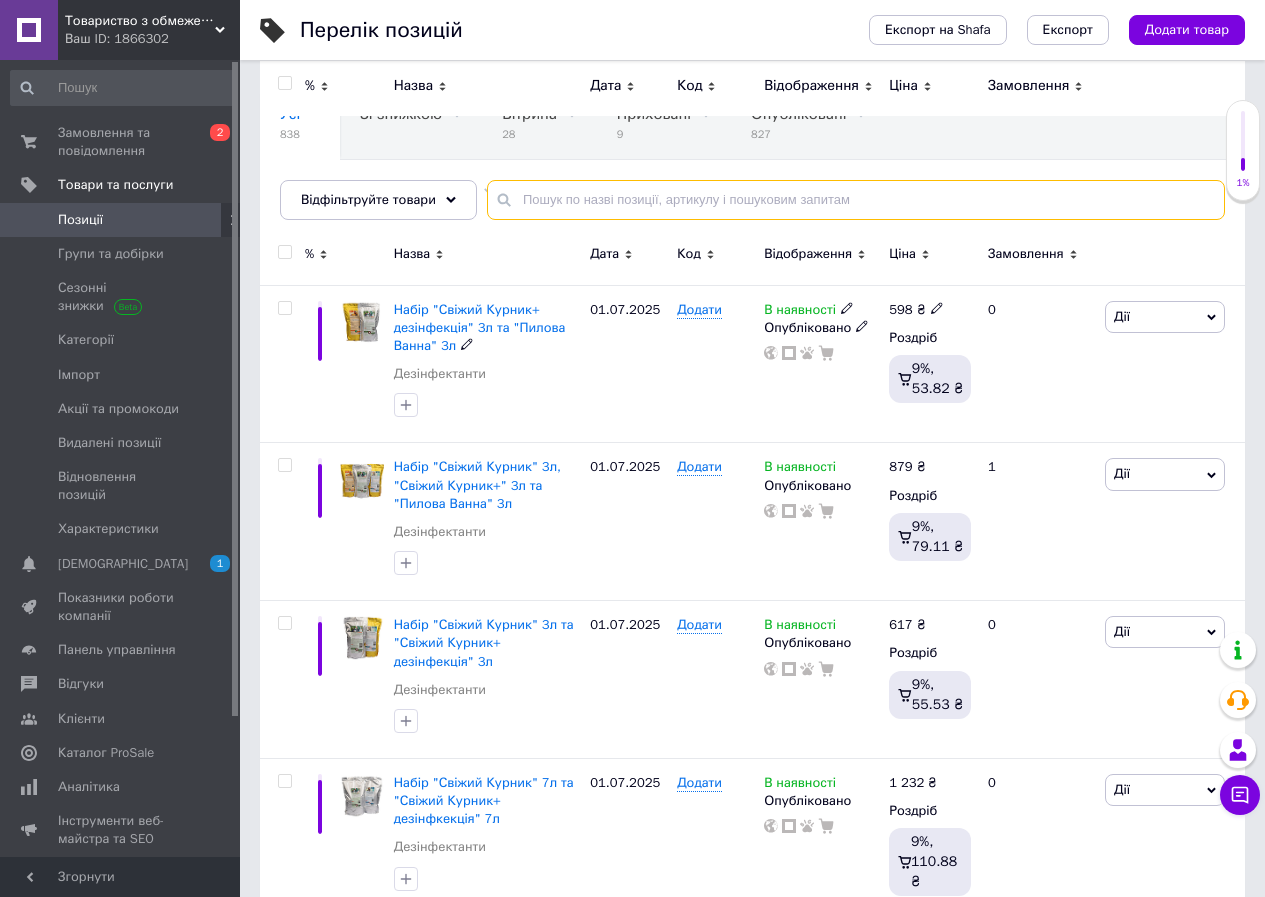 scroll, scrollTop: 0, scrollLeft: 0, axis: both 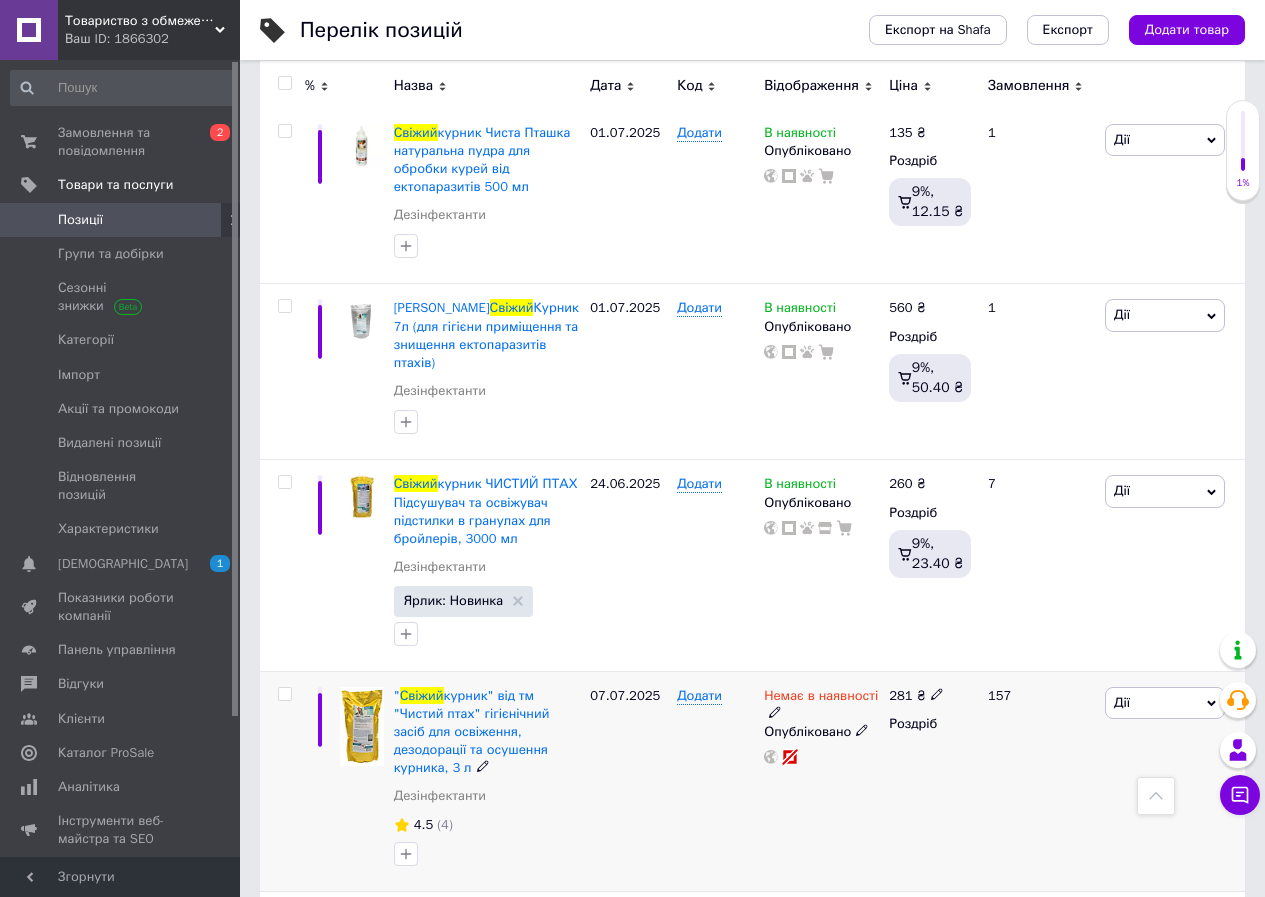 type on "свіжий" 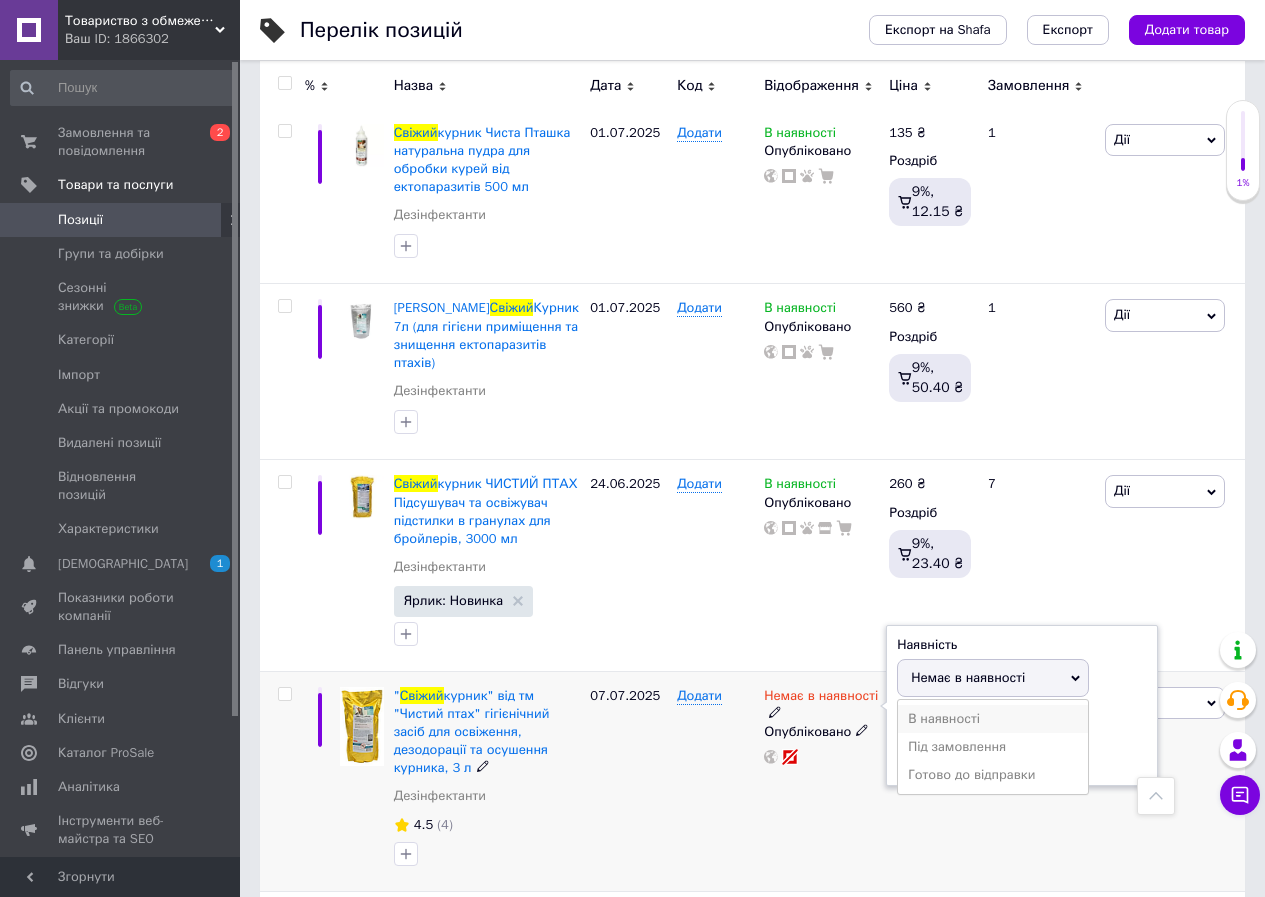 click on "В наявності" at bounding box center [993, 719] 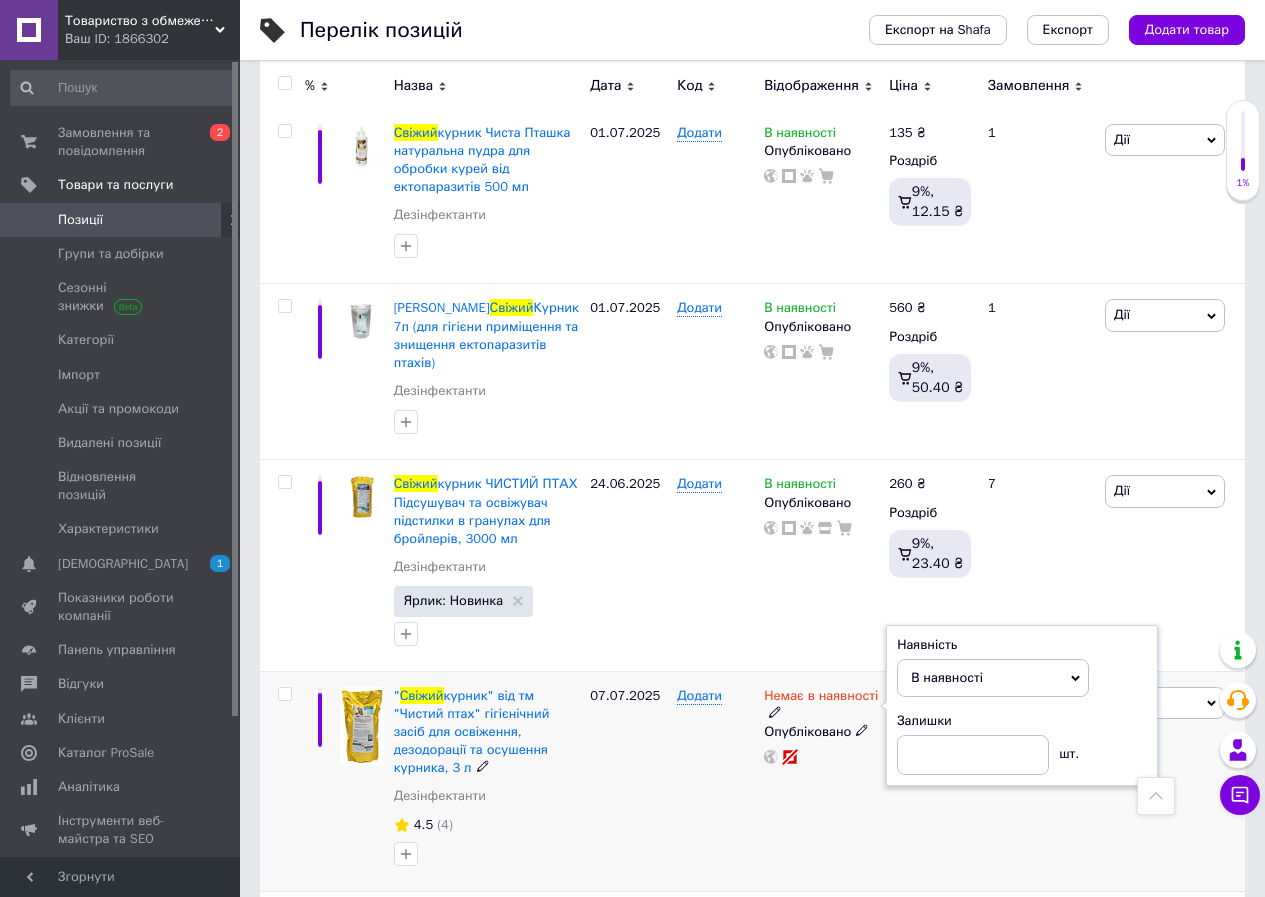 click on "Немає в наявності Наявність В наявності Немає в наявності Під замовлення Готово до відправки Залишки шт. Опубліковано" at bounding box center [821, 781] 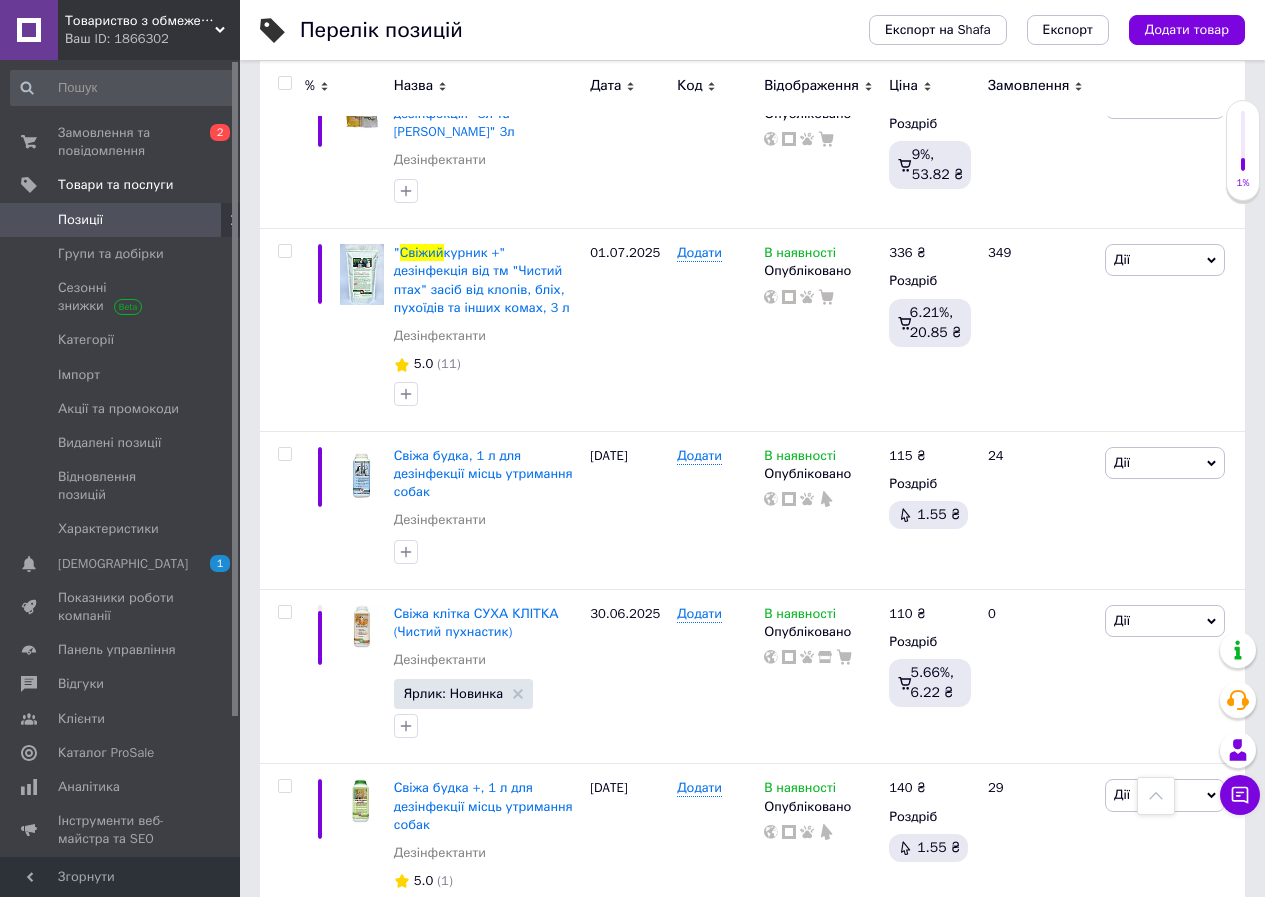 scroll, scrollTop: 1849, scrollLeft: 0, axis: vertical 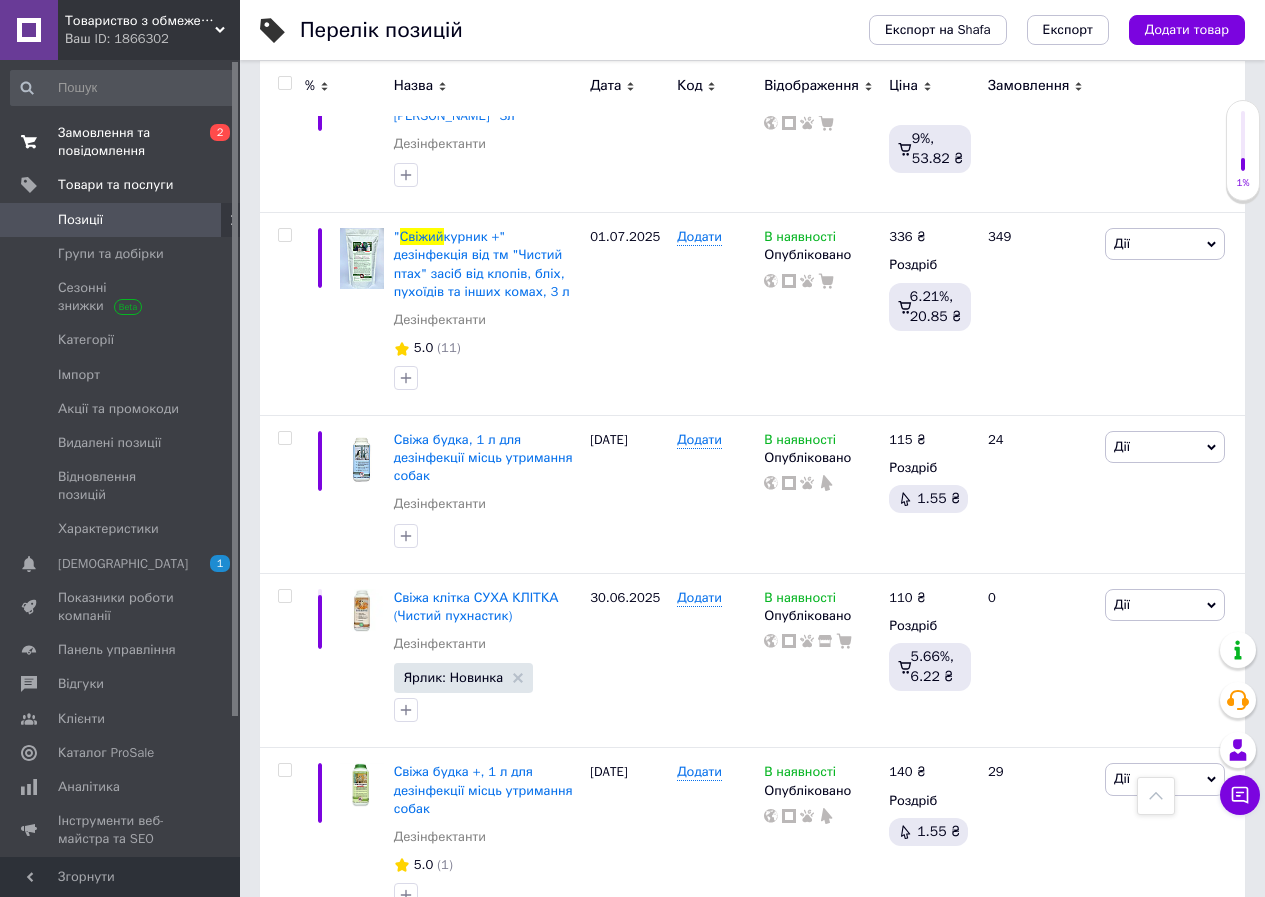 click on "Замовлення та повідомлення" at bounding box center (121, 142) 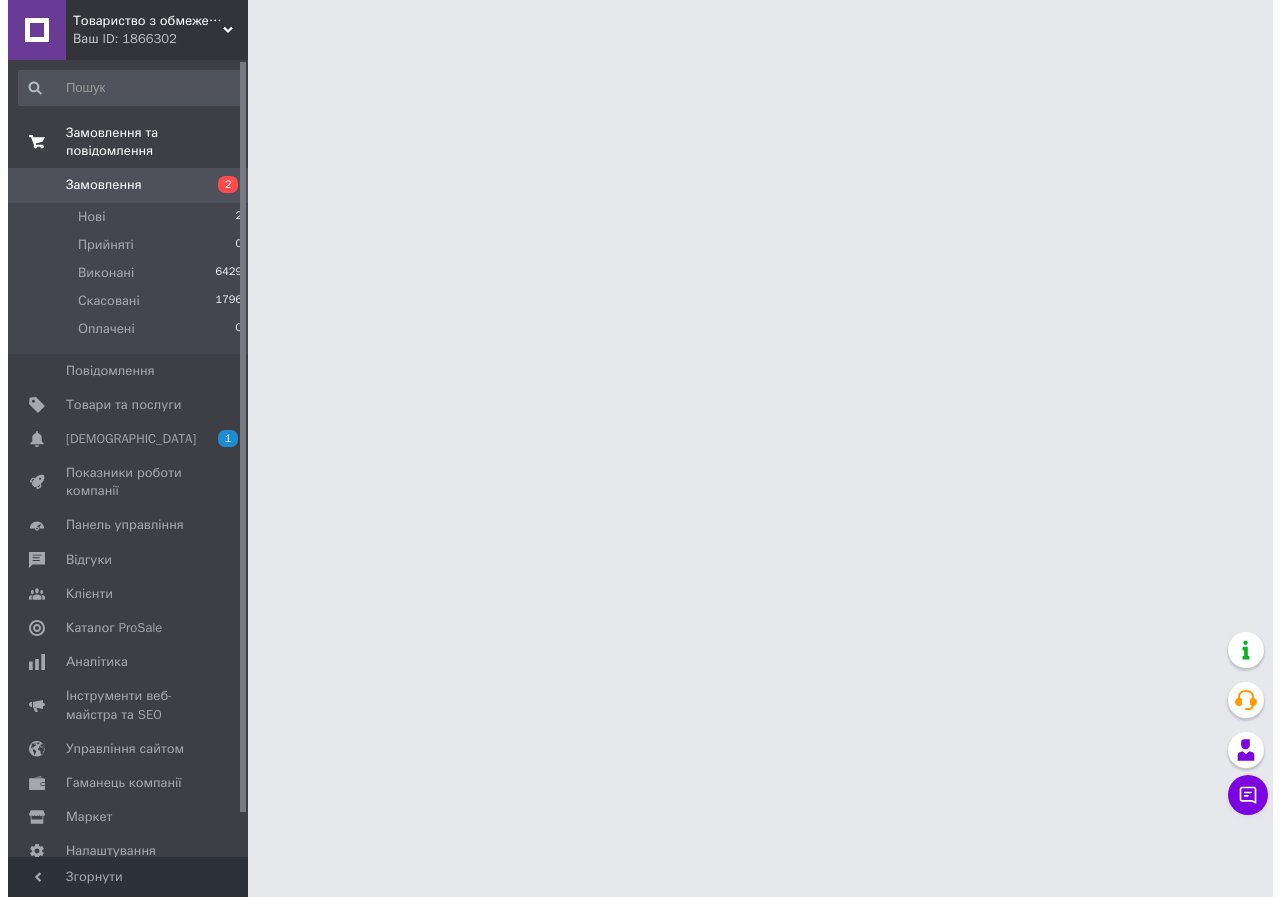 scroll, scrollTop: 0, scrollLeft: 0, axis: both 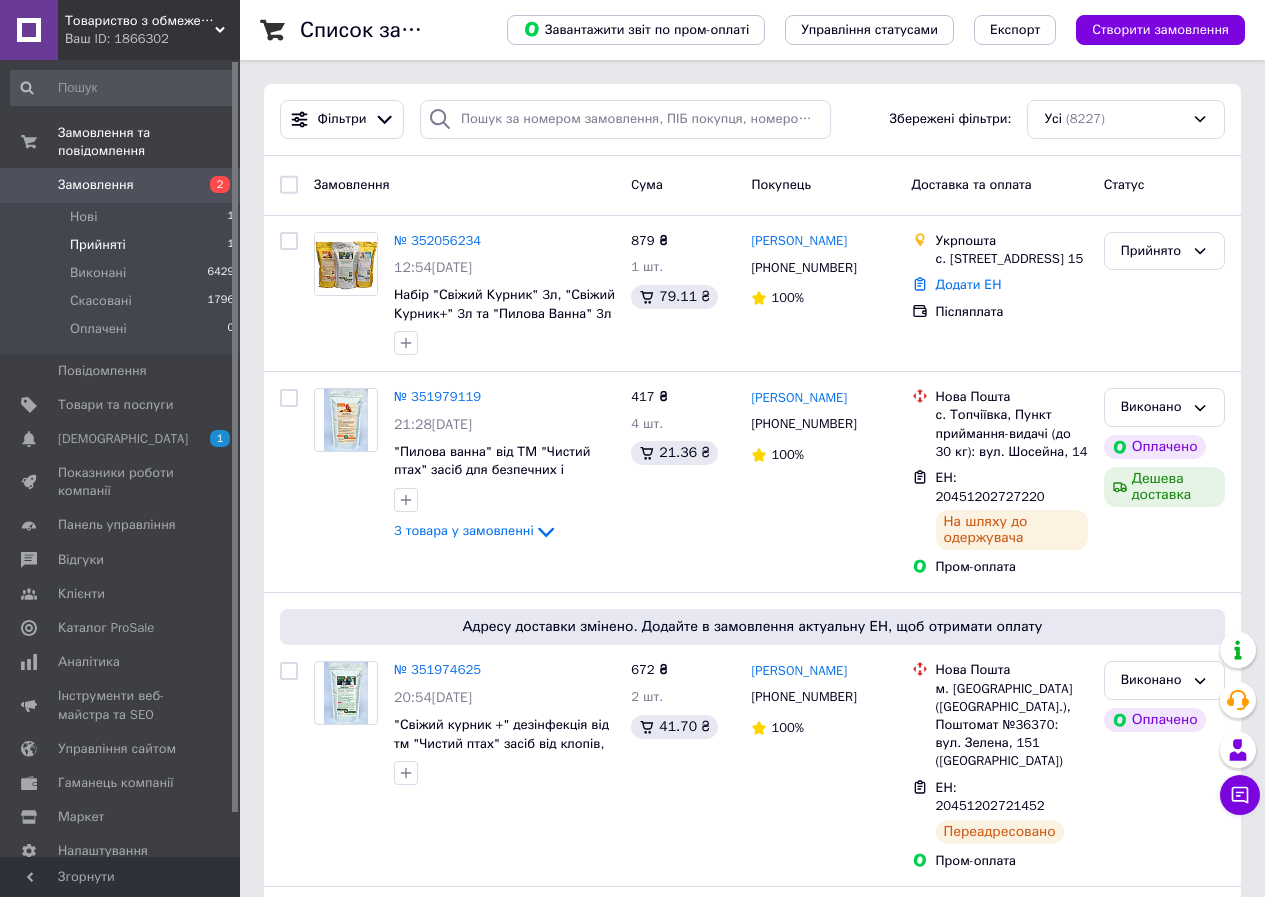 click on "Прийняті" at bounding box center [98, 245] 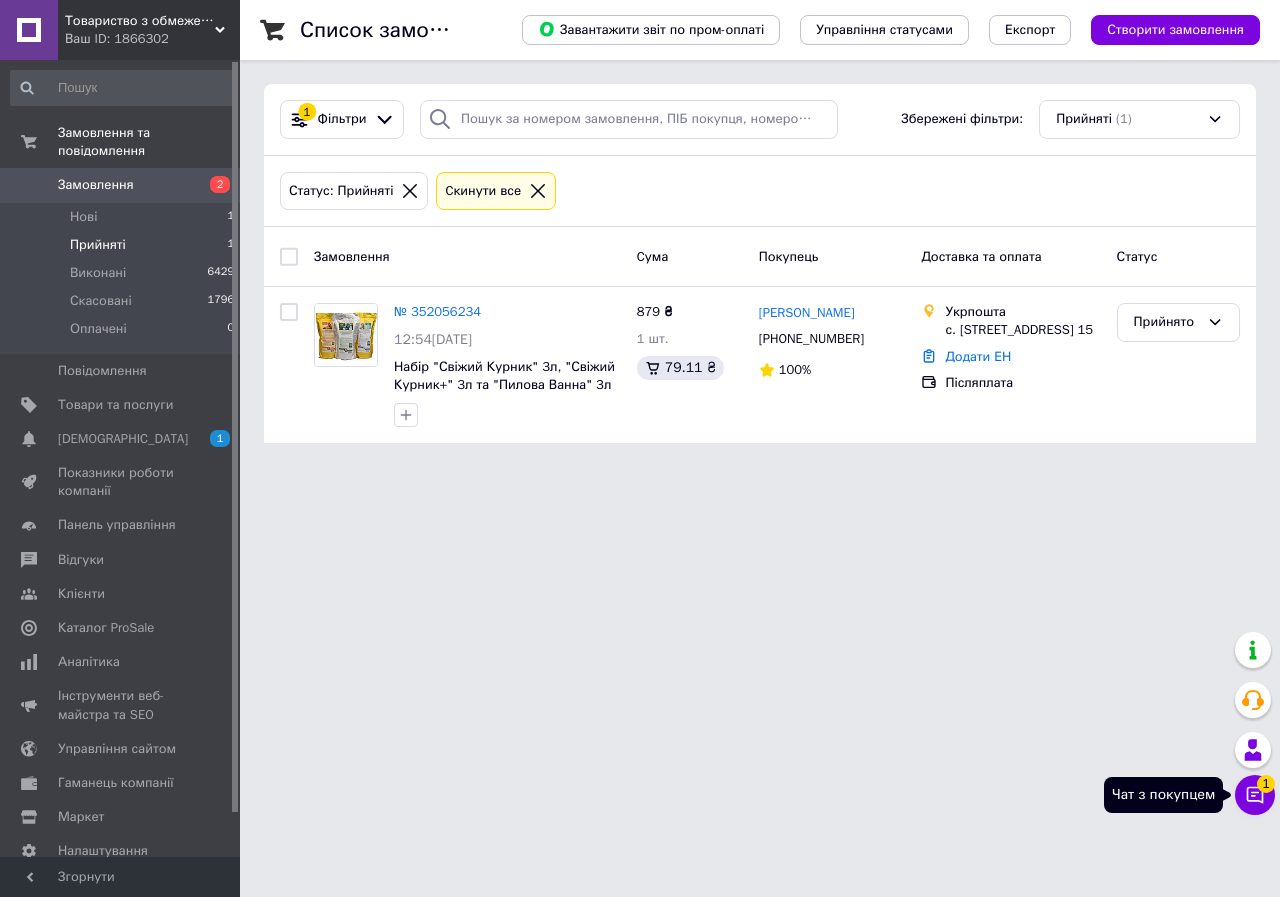 click on "1" at bounding box center (1266, 784) 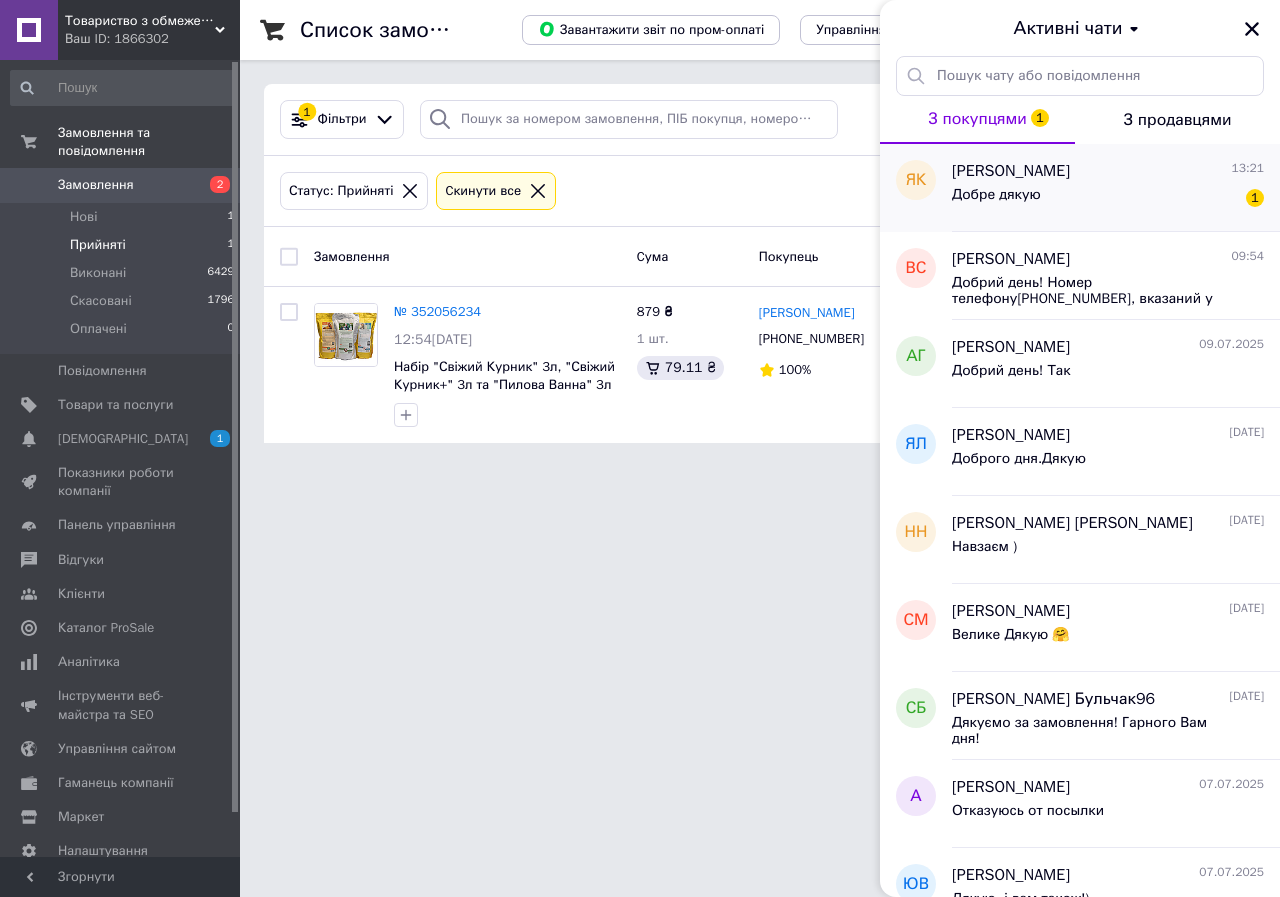 click on "Добре дякую 1" at bounding box center [1108, 199] 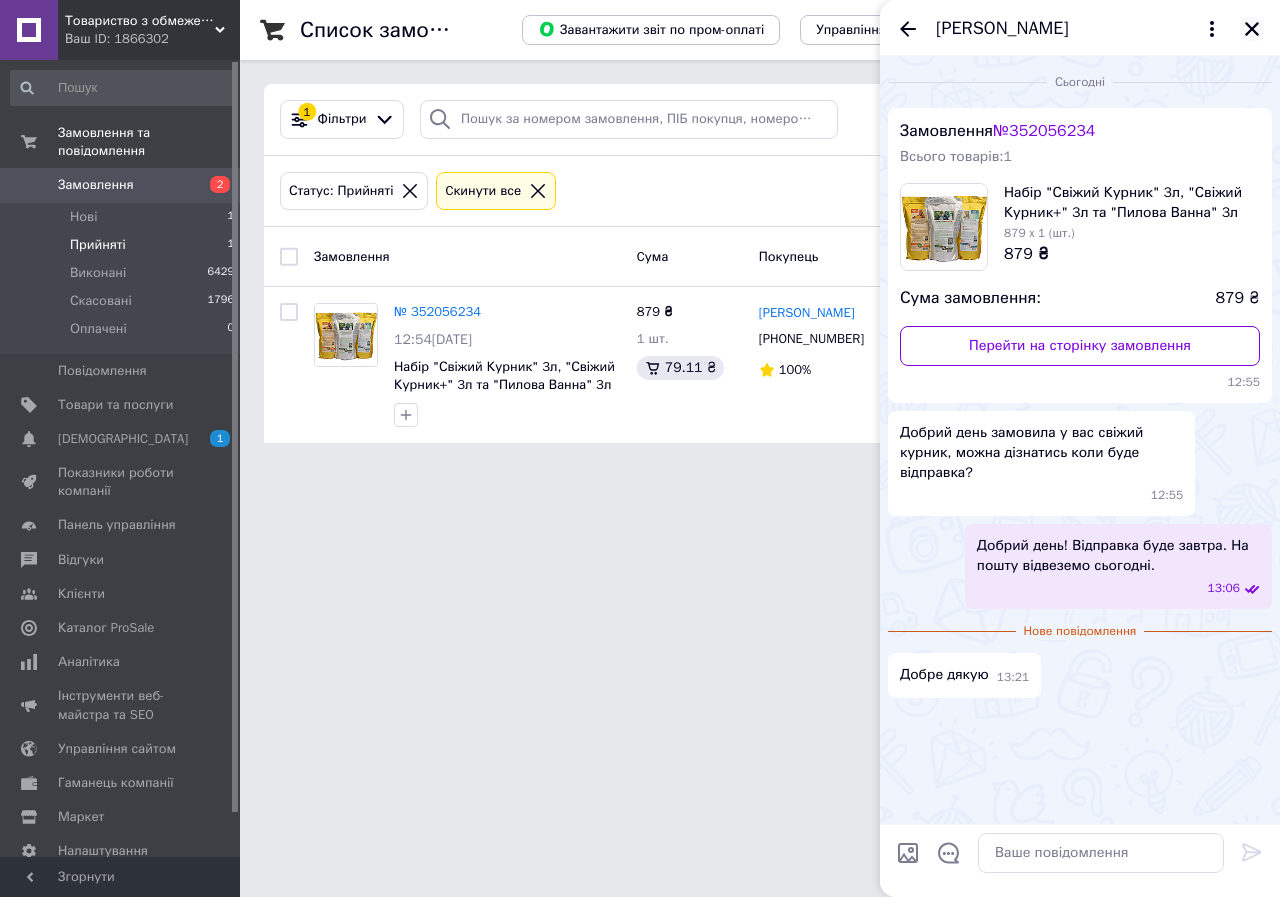 click 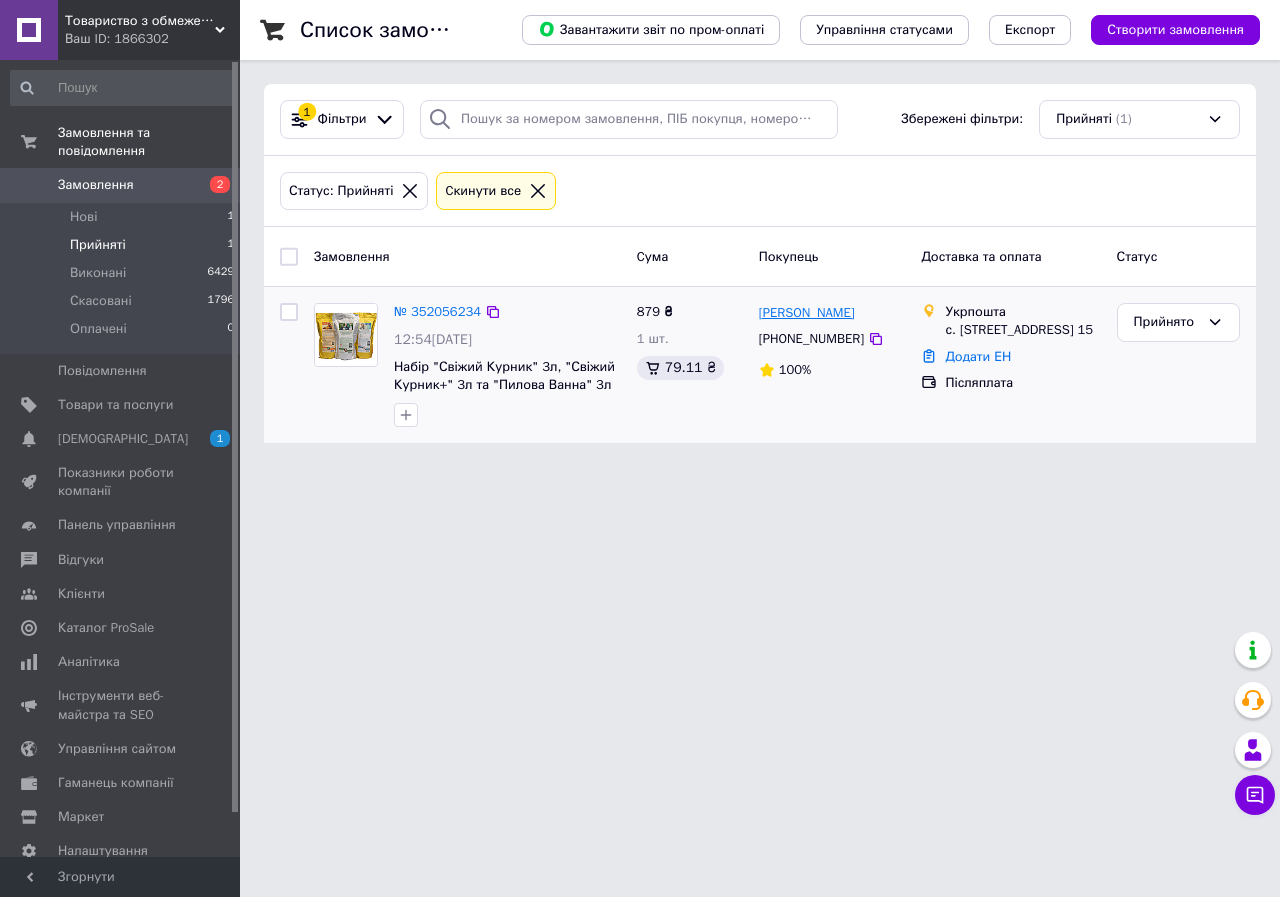 click on "[PERSON_NAME]" at bounding box center [807, 313] 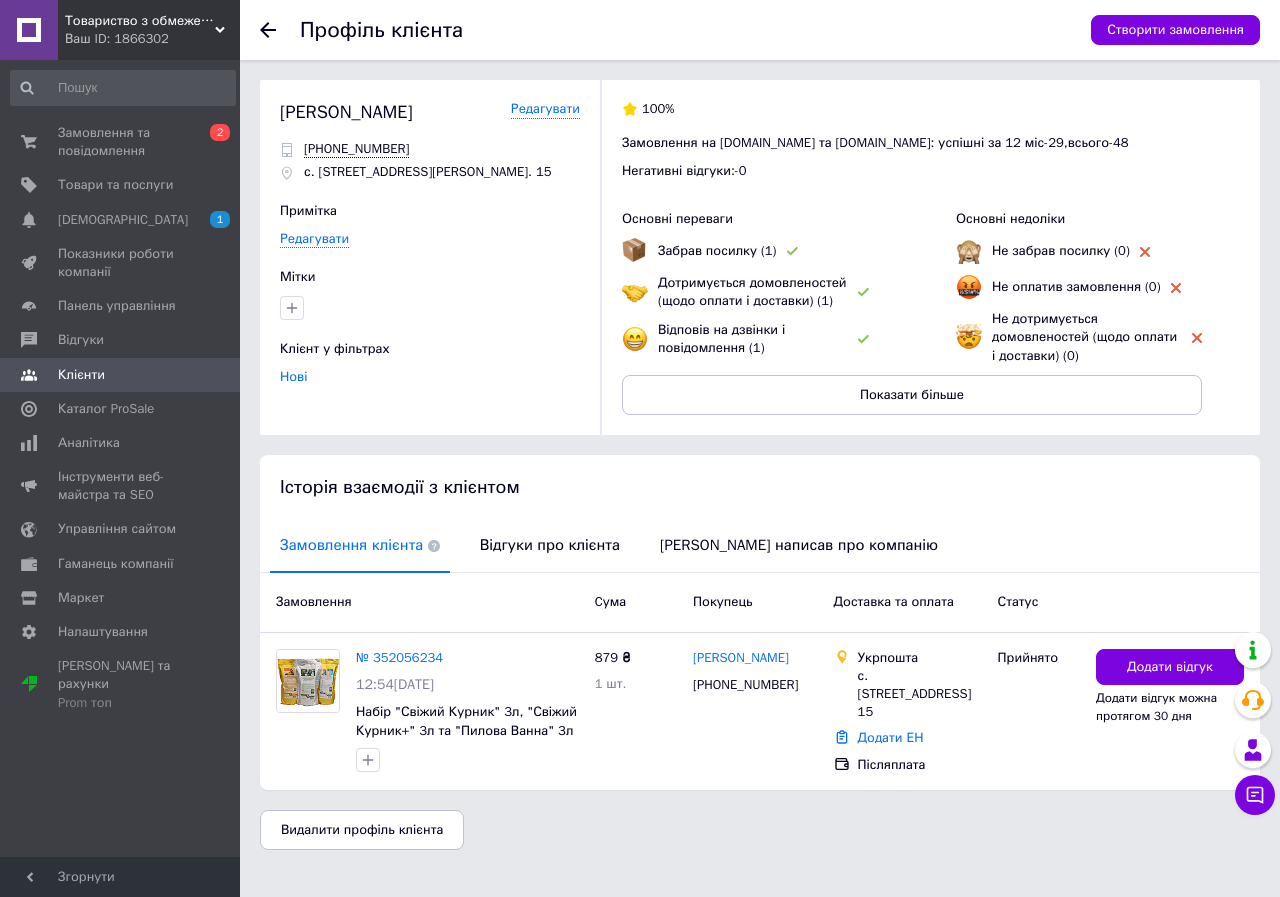 drag, startPoint x: 268, startPoint y: 25, endPoint x: 326, endPoint y: 90, distance: 87.11487 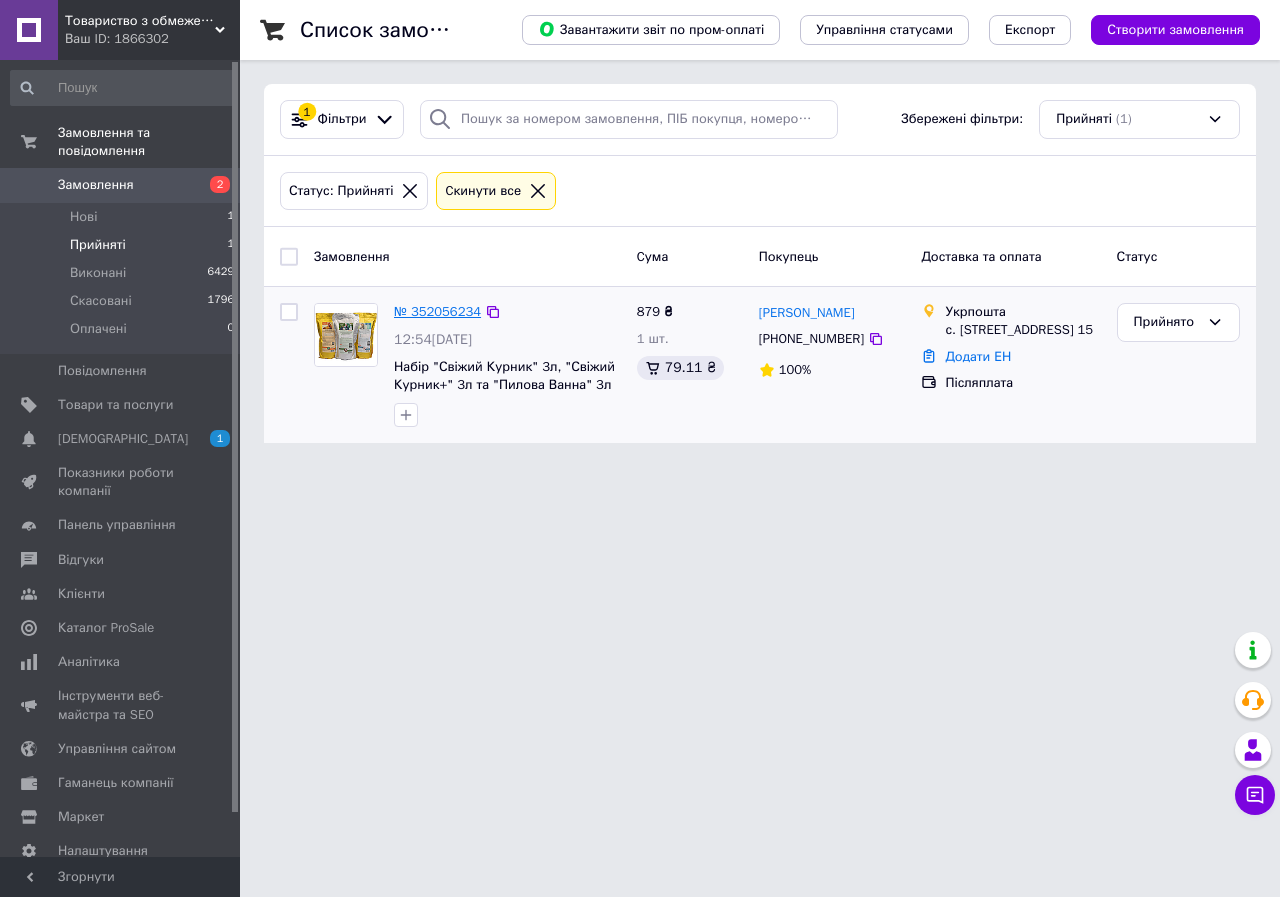 click on "№ 352056234" at bounding box center [437, 311] 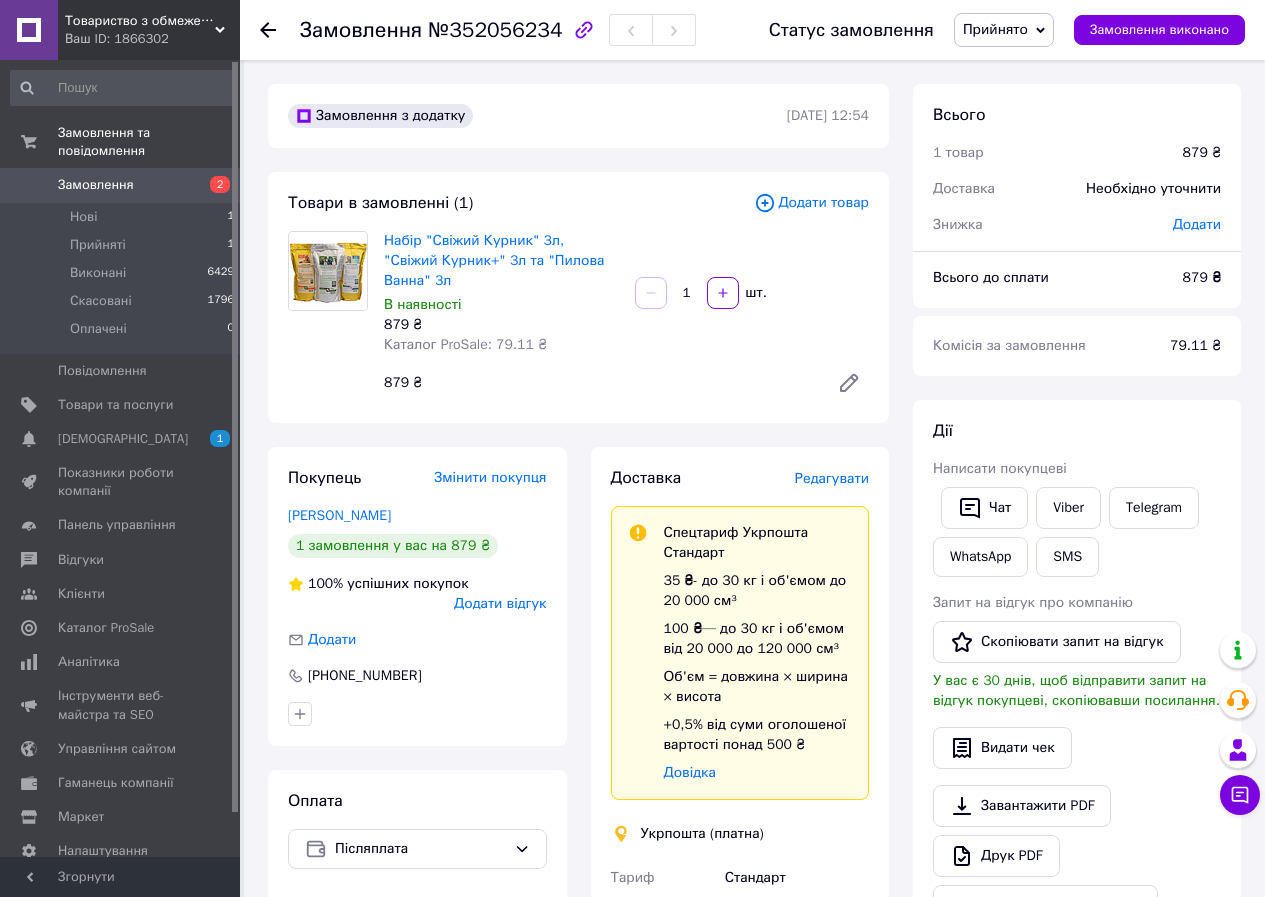 click on "Редагувати" at bounding box center (832, 478) 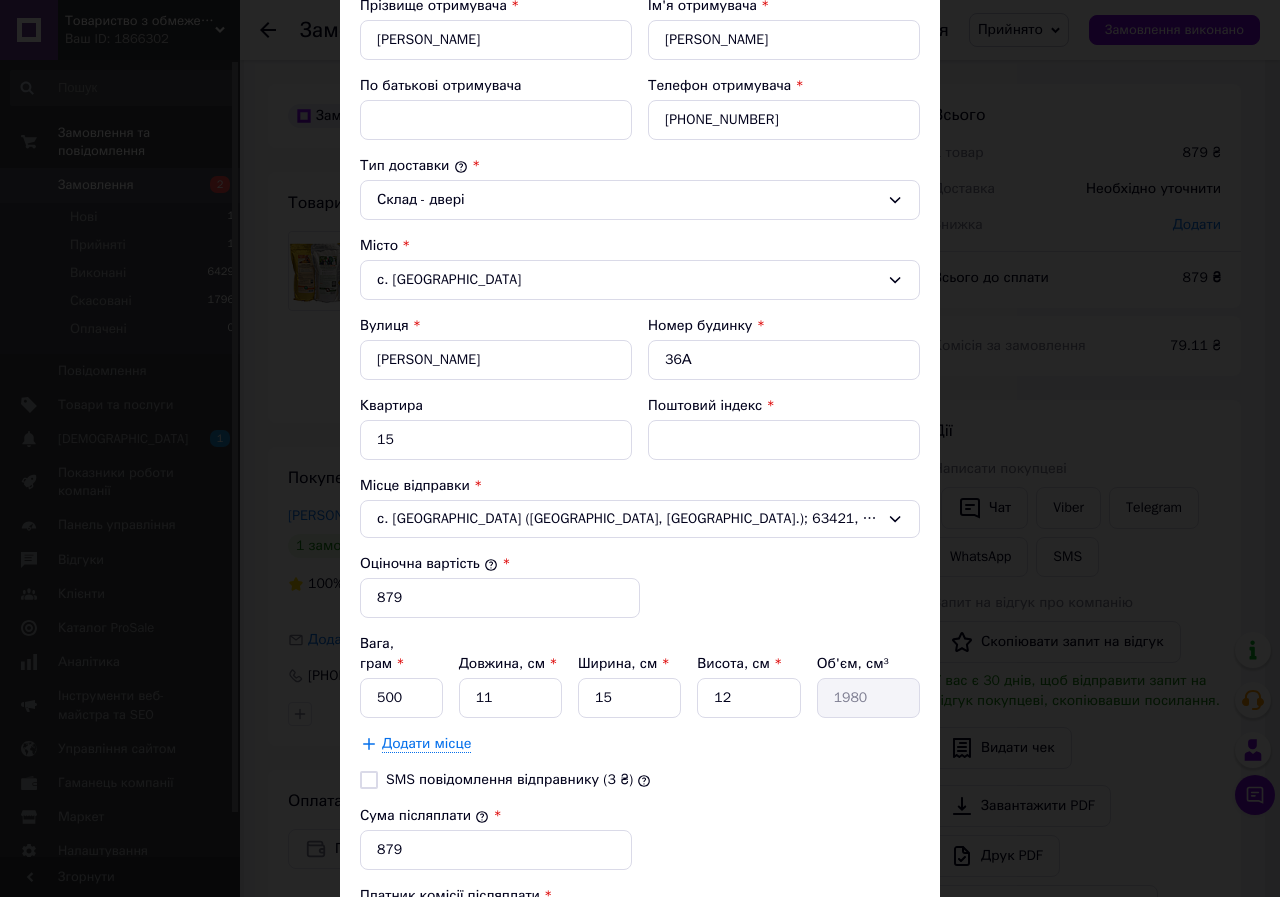 scroll, scrollTop: 500, scrollLeft: 0, axis: vertical 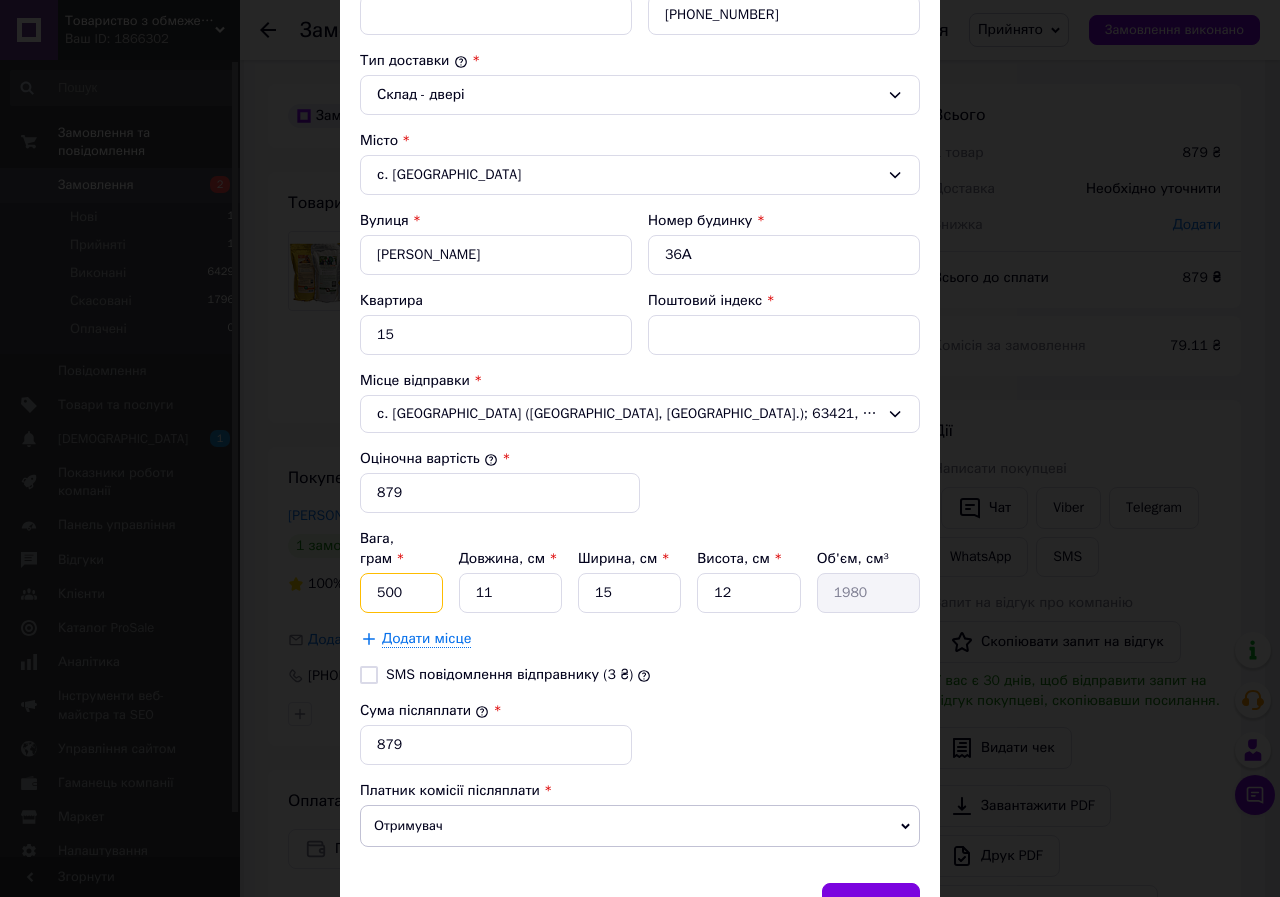 click on "500" at bounding box center (401, 593) 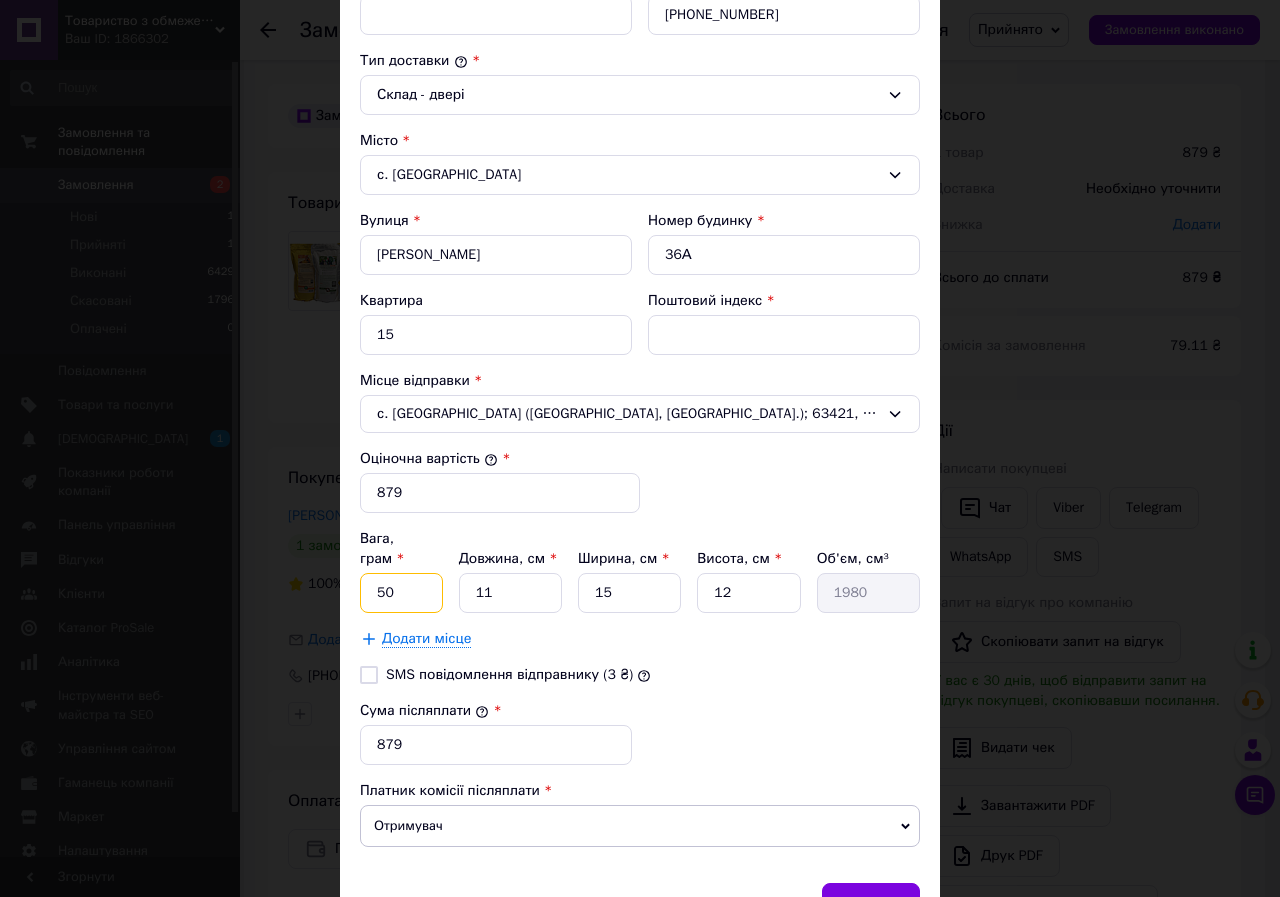 type on "5" 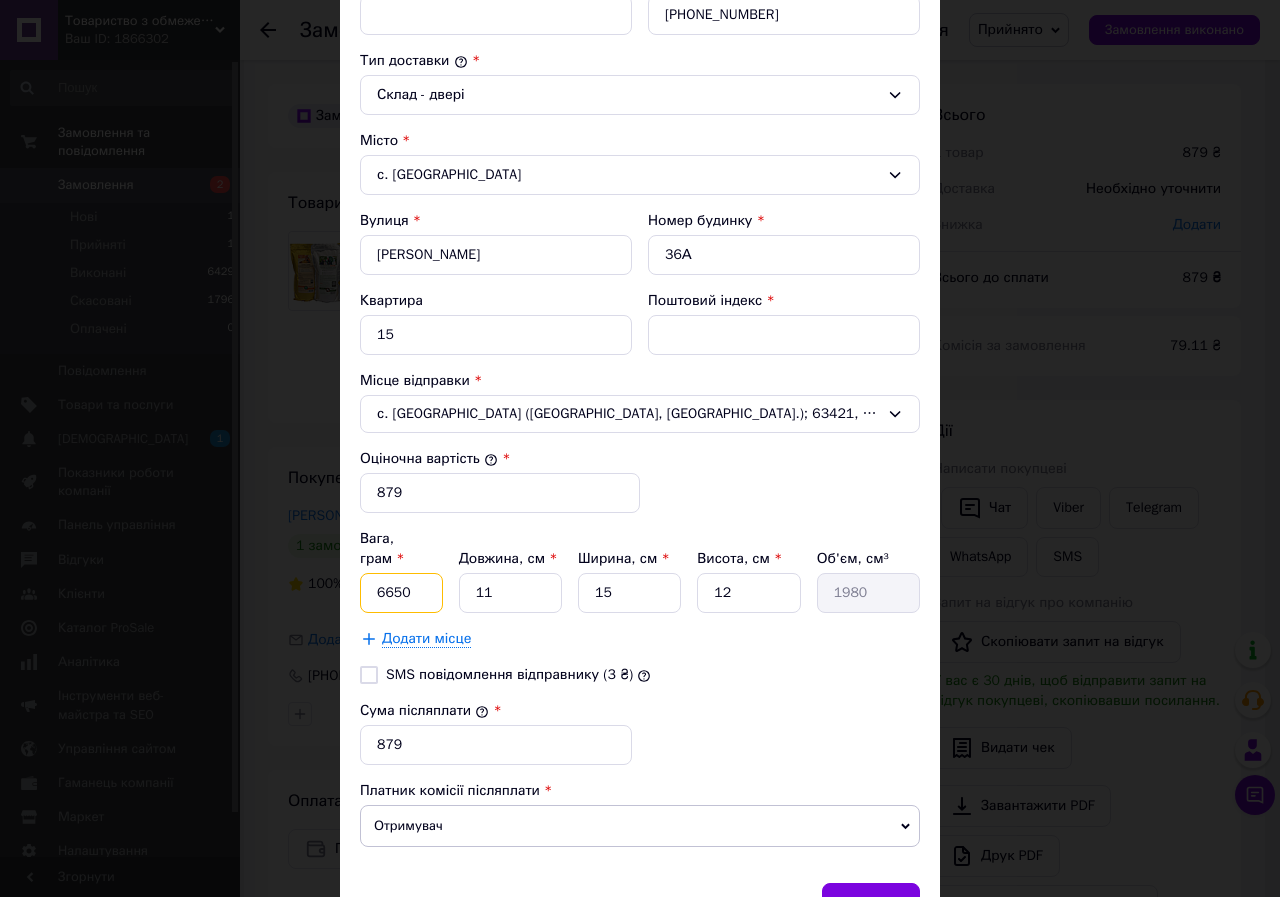 type on "6650" 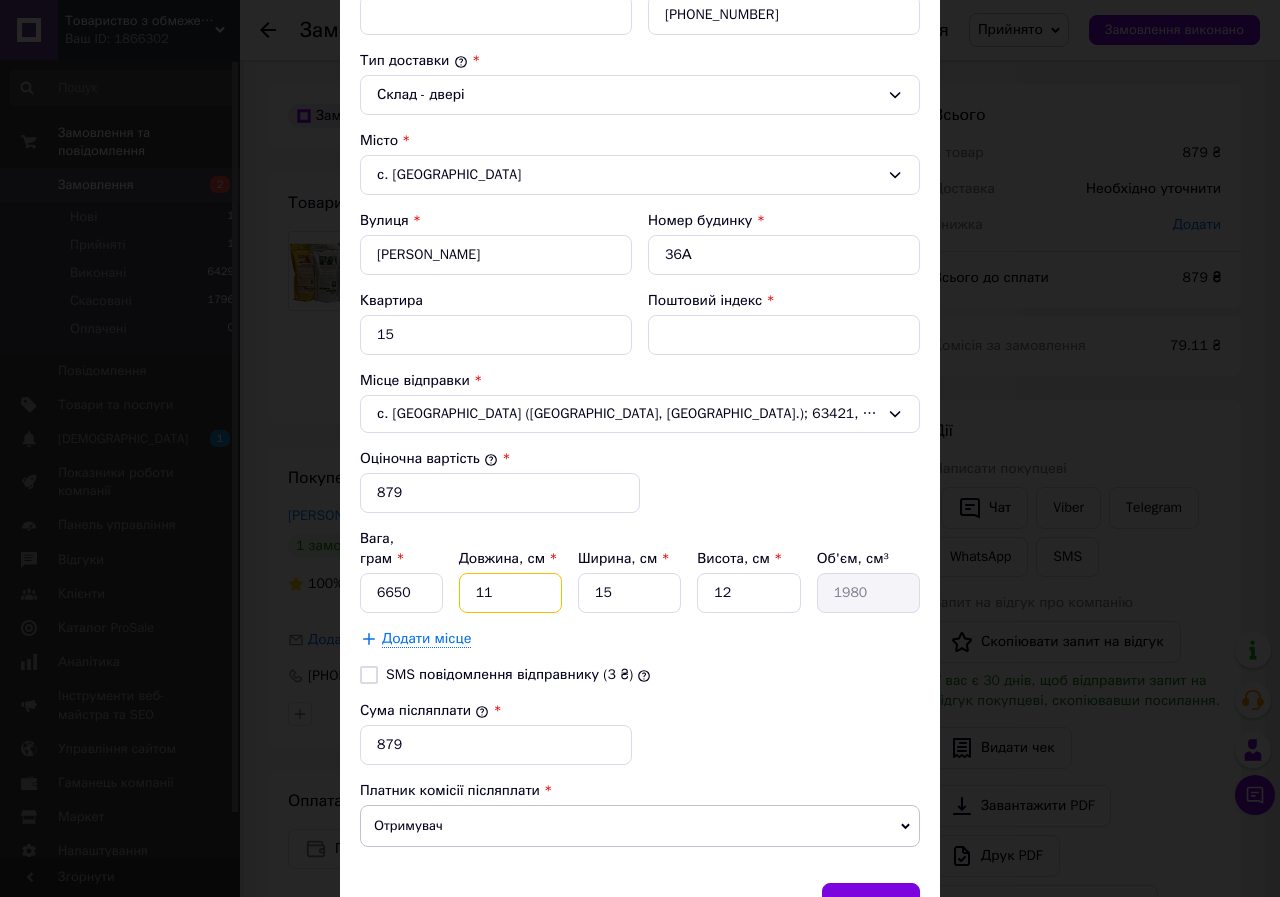 click on "11" at bounding box center (510, 593) 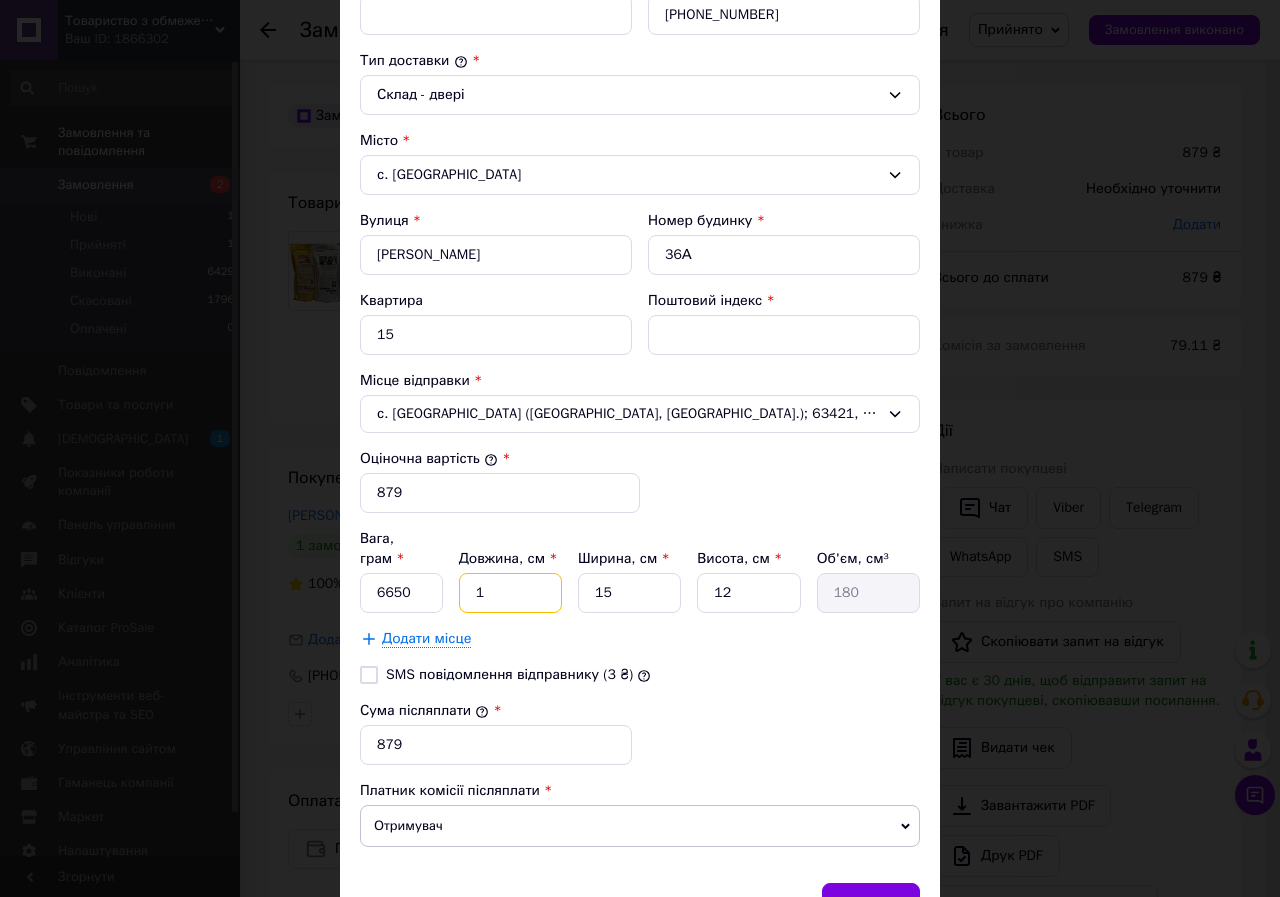 type 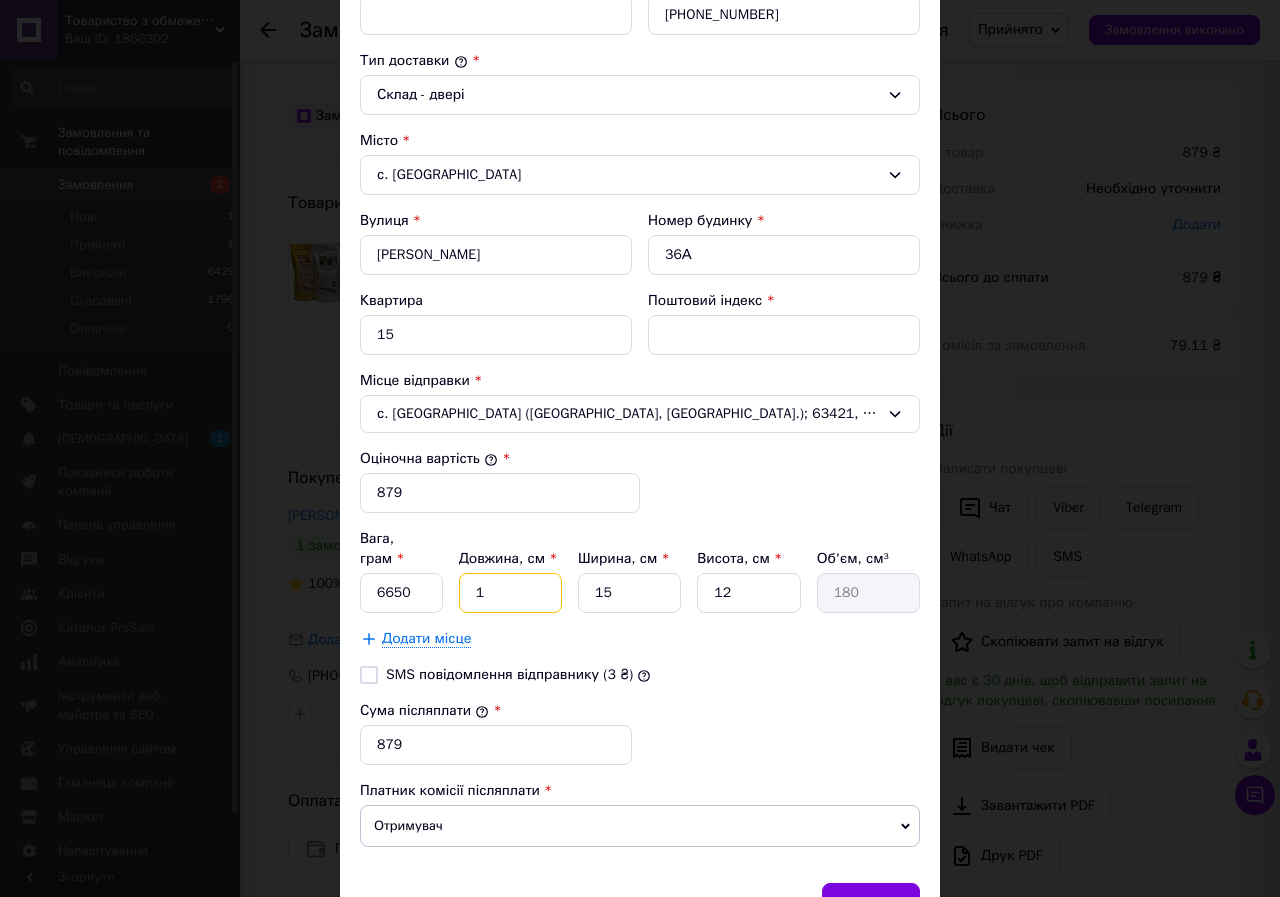 type 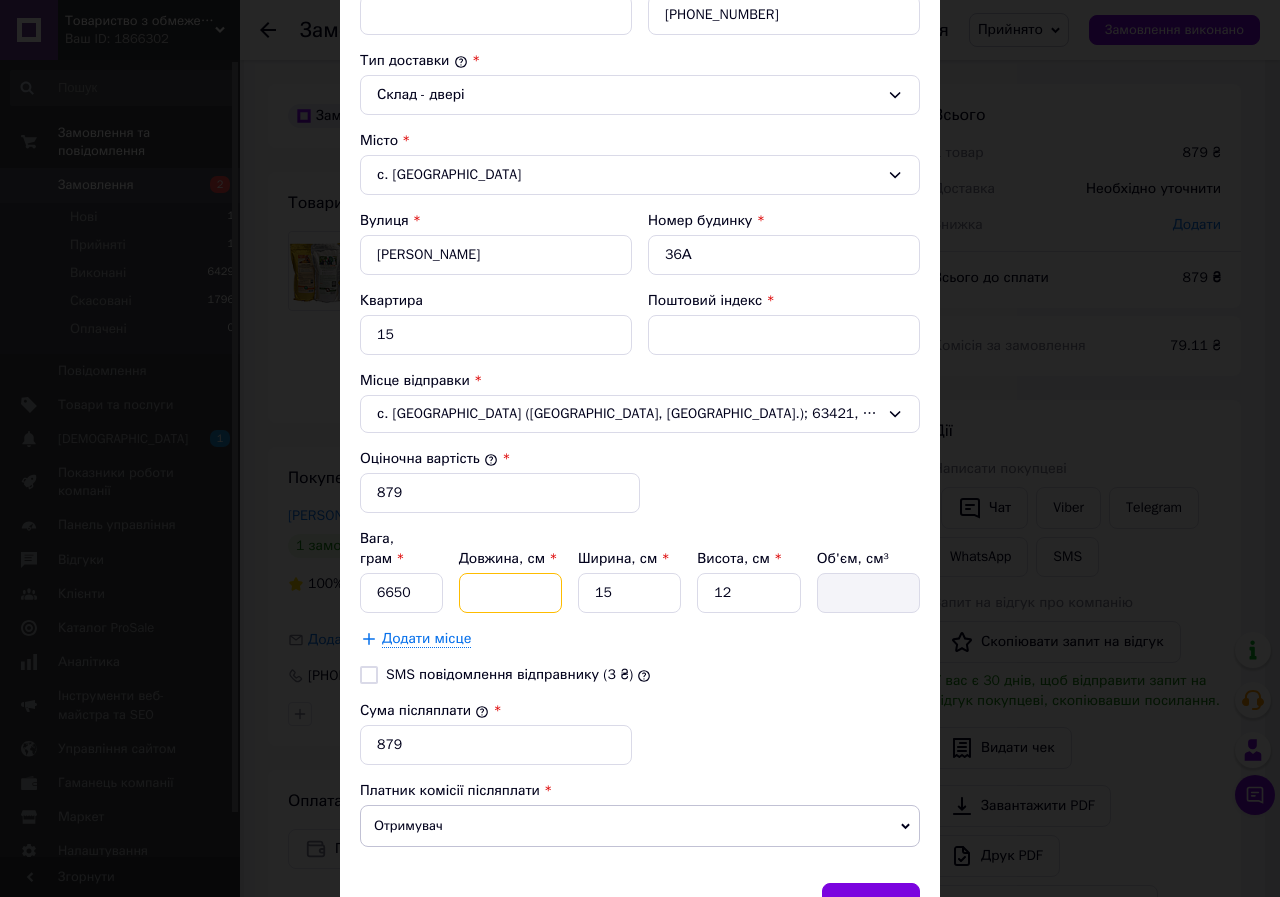 type on "3" 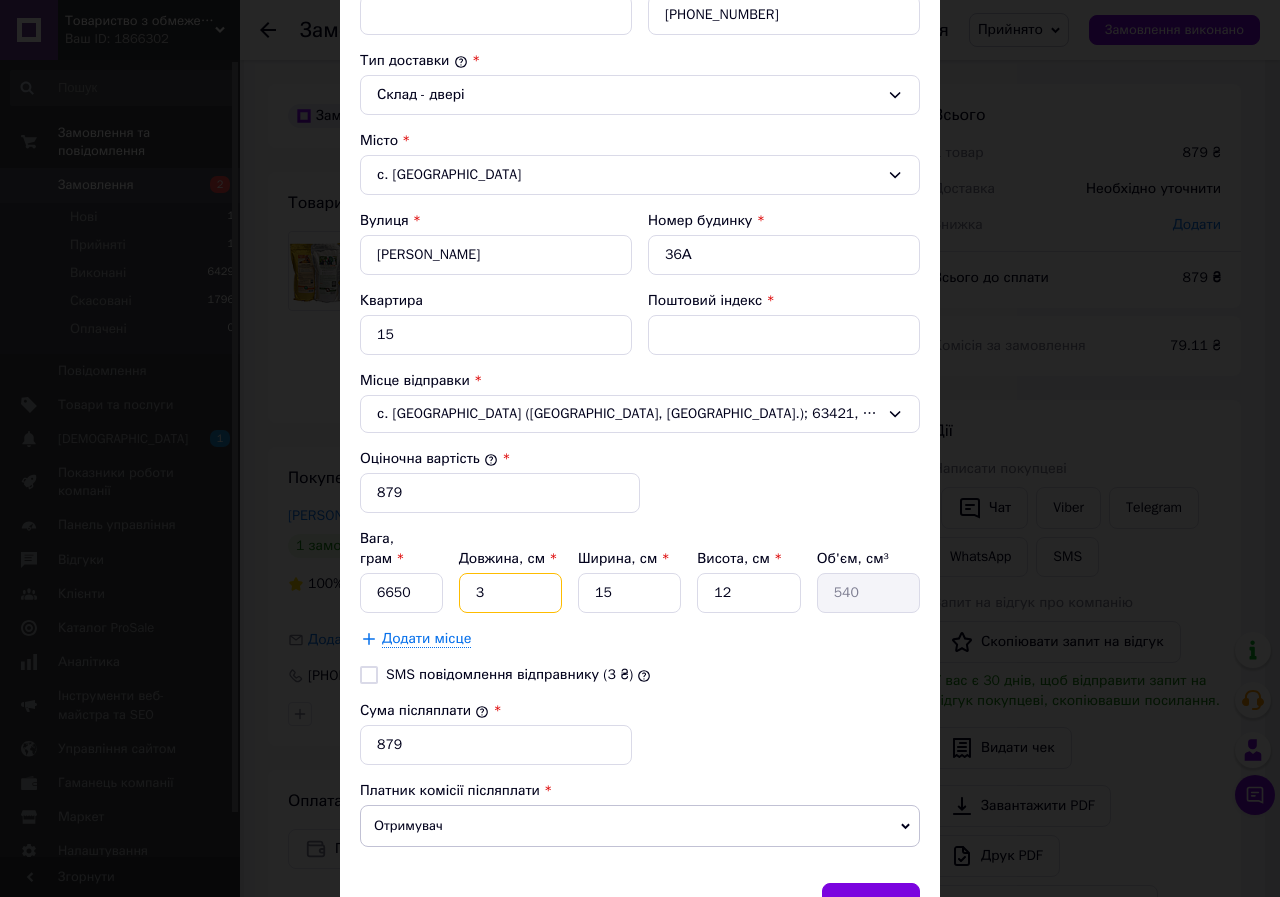 type on "39" 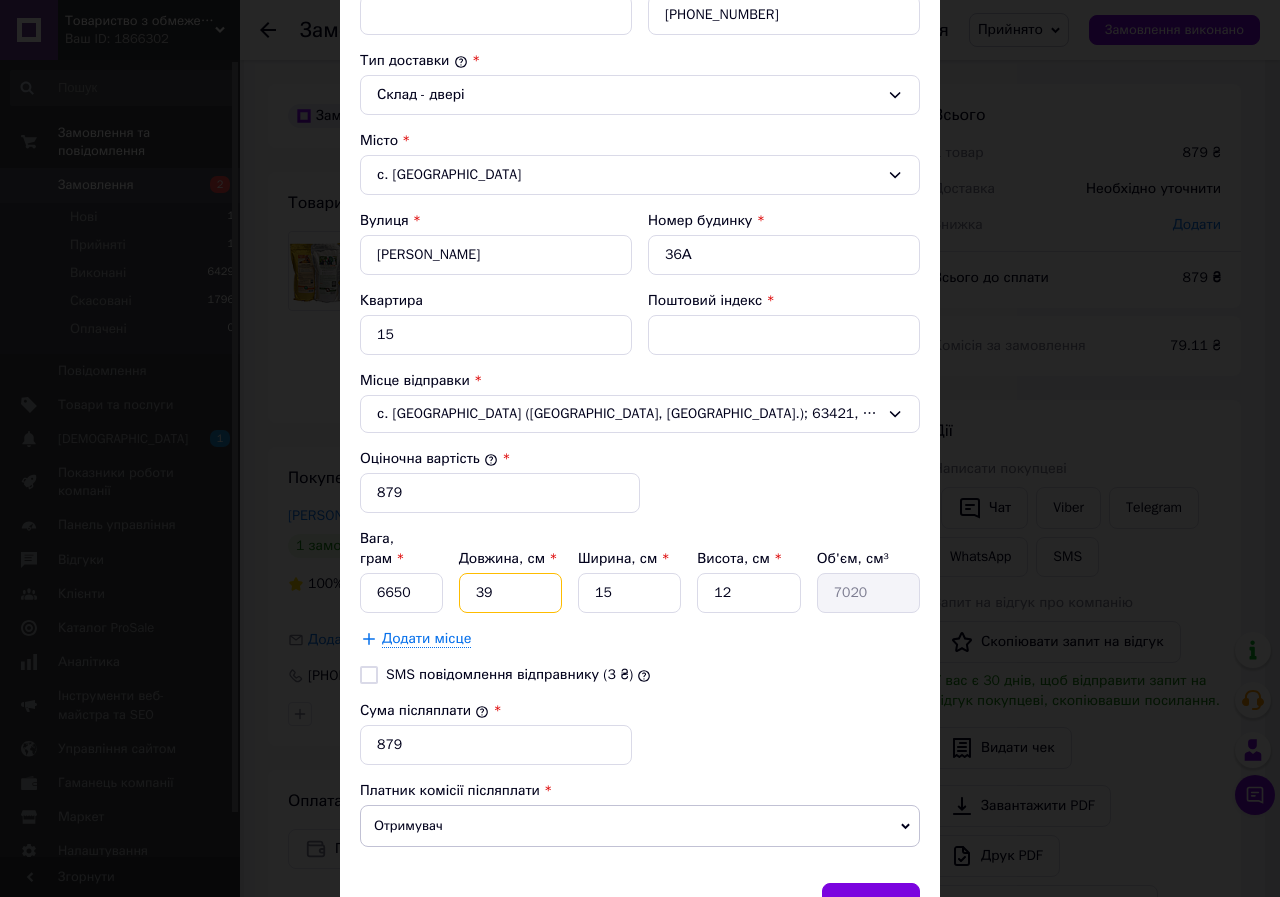 type on "39" 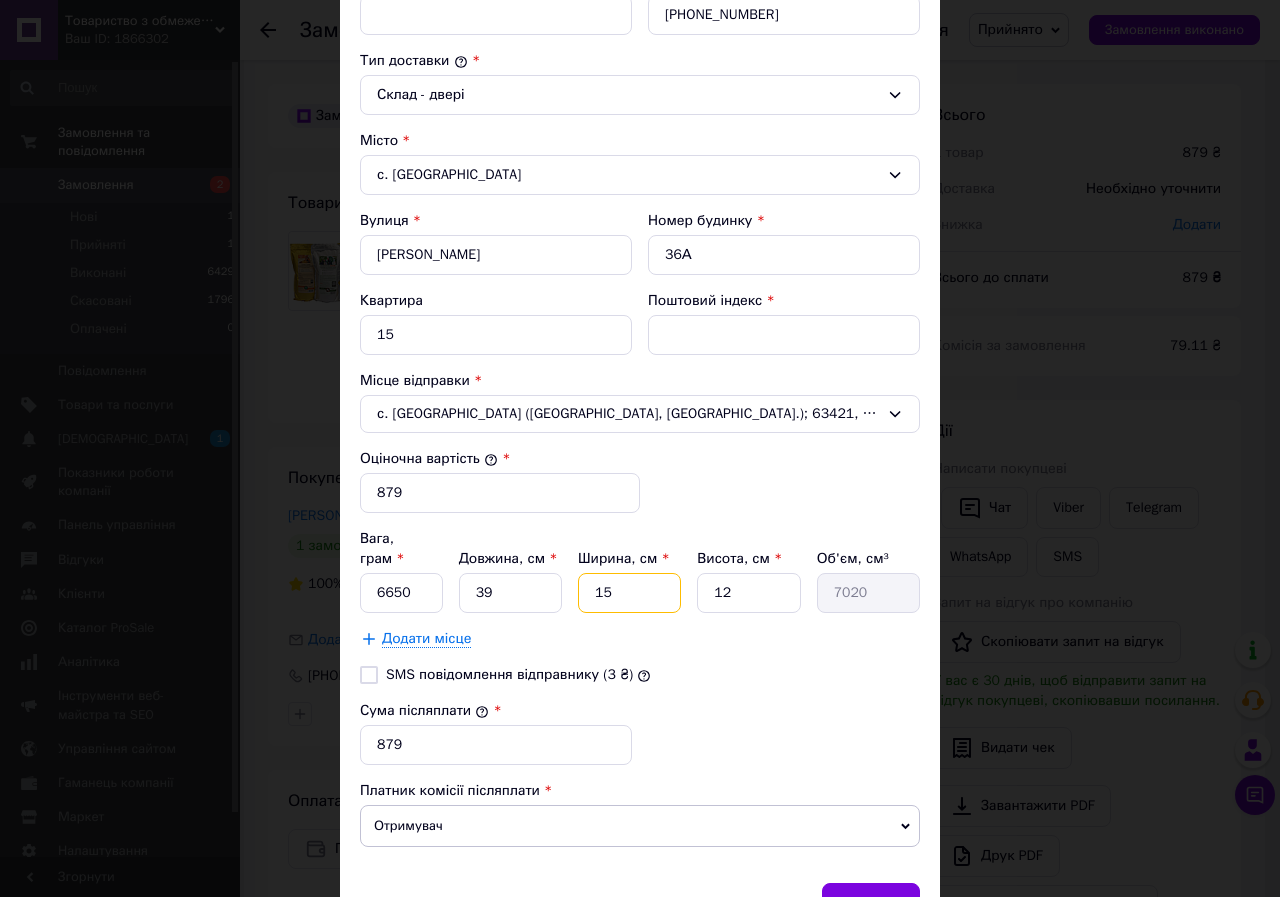 click on "15" at bounding box center [629, 593] 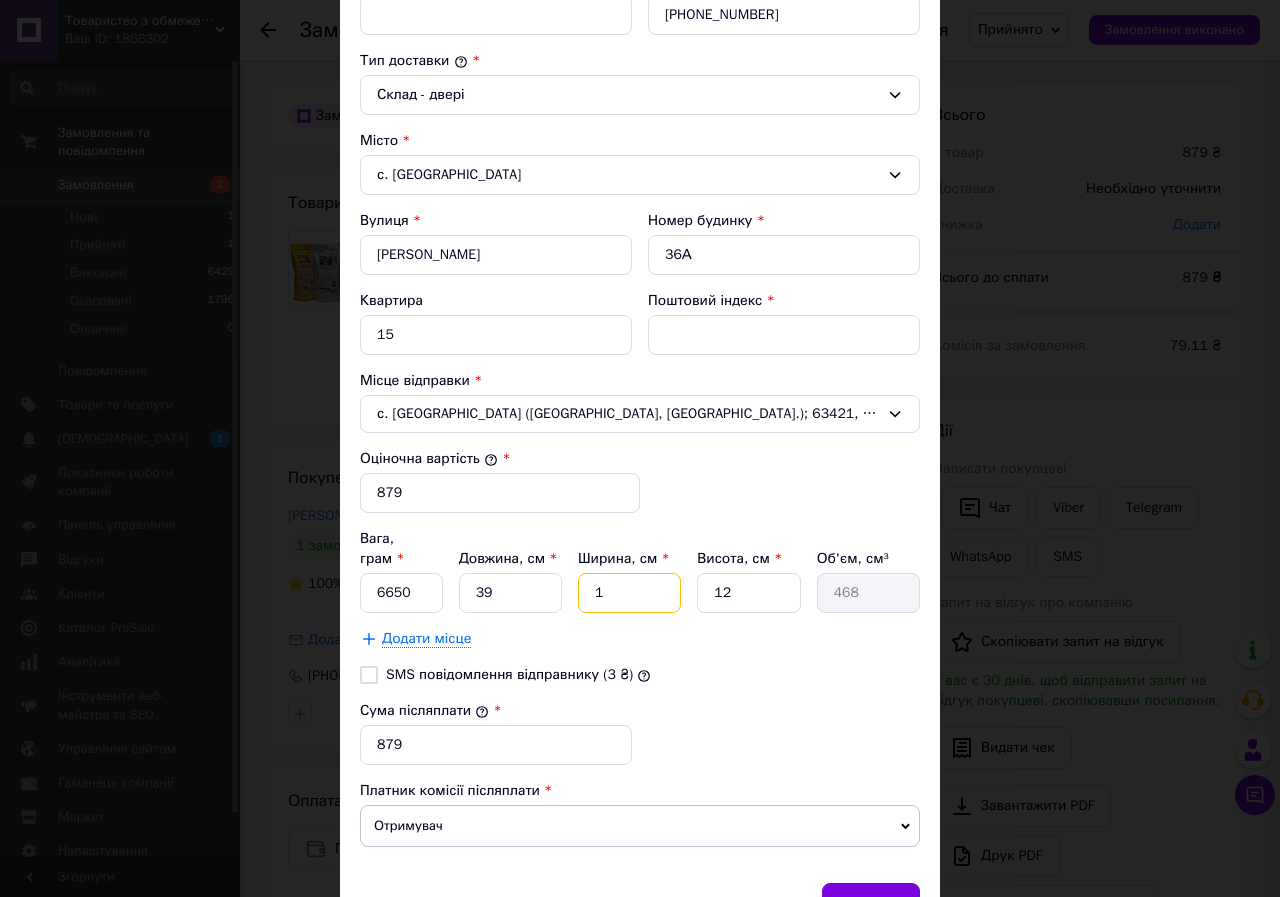 type 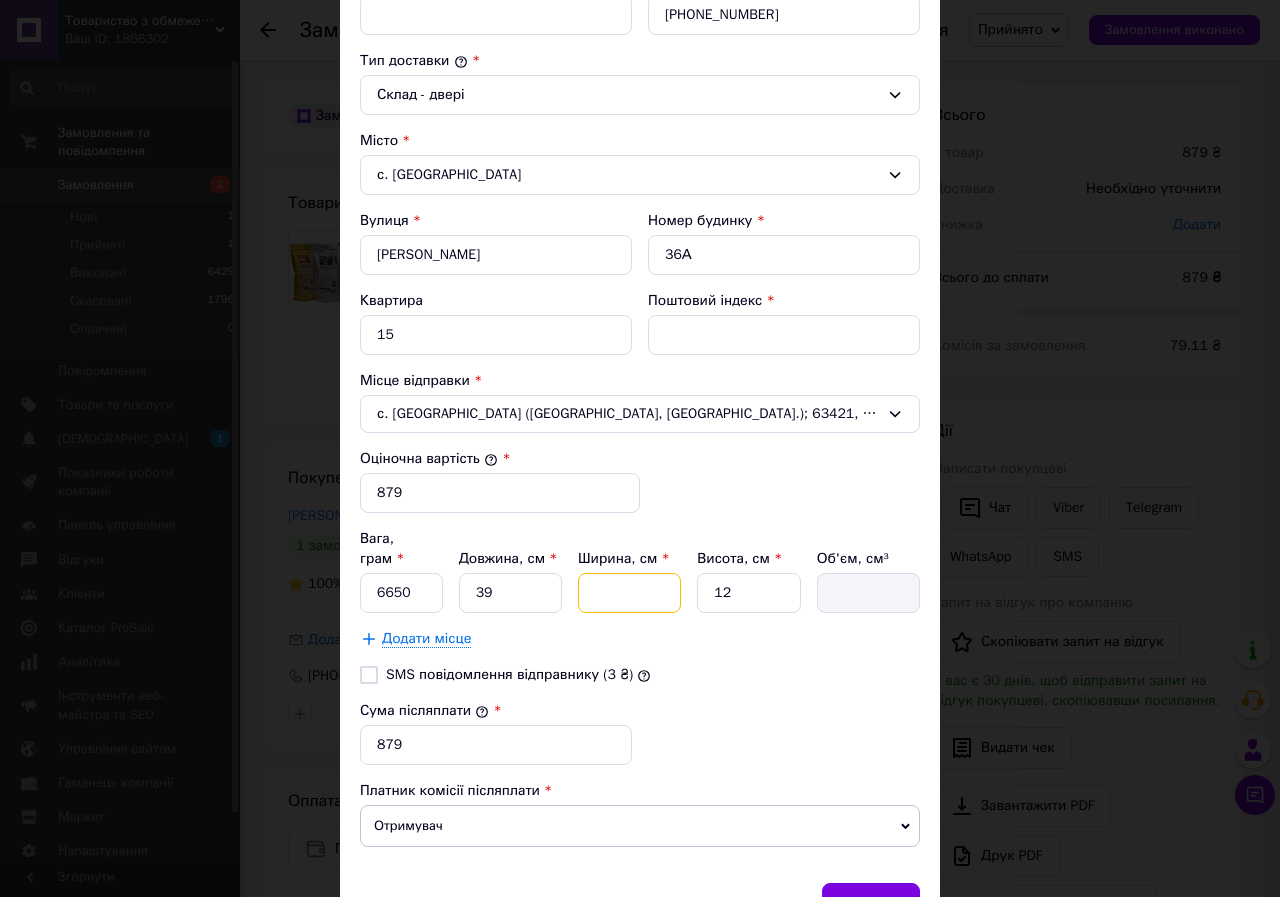 type on "3" 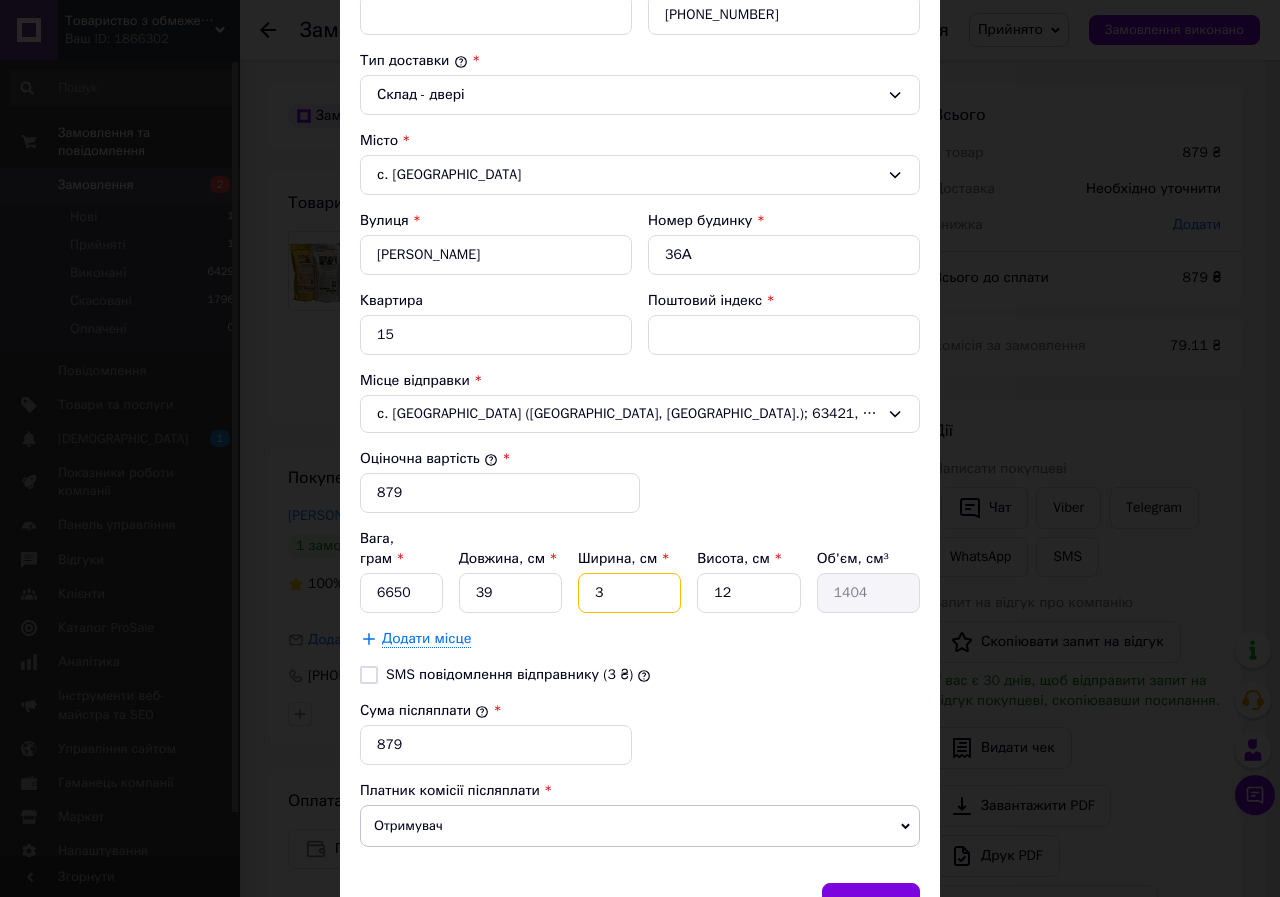 type on "36" 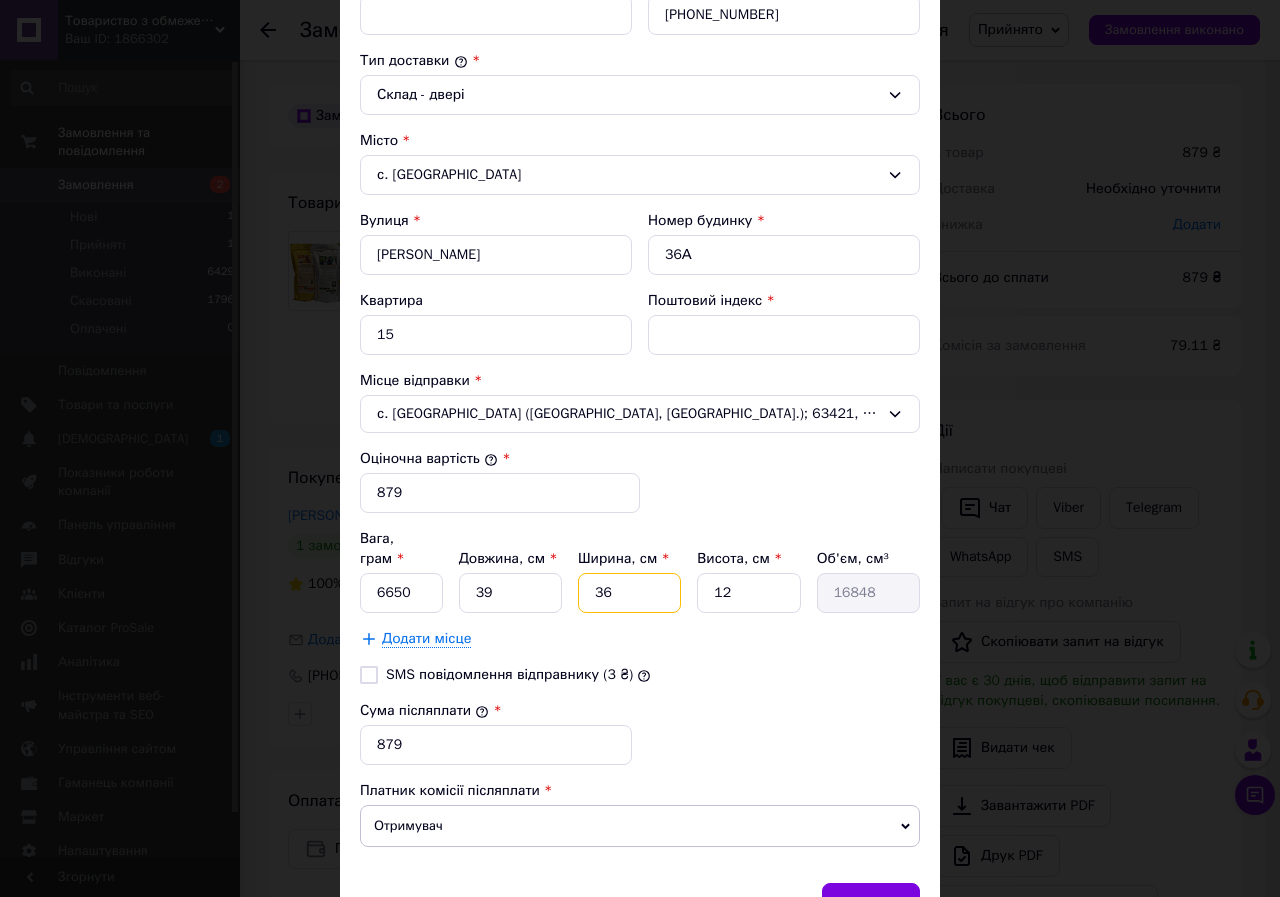 type on "36" 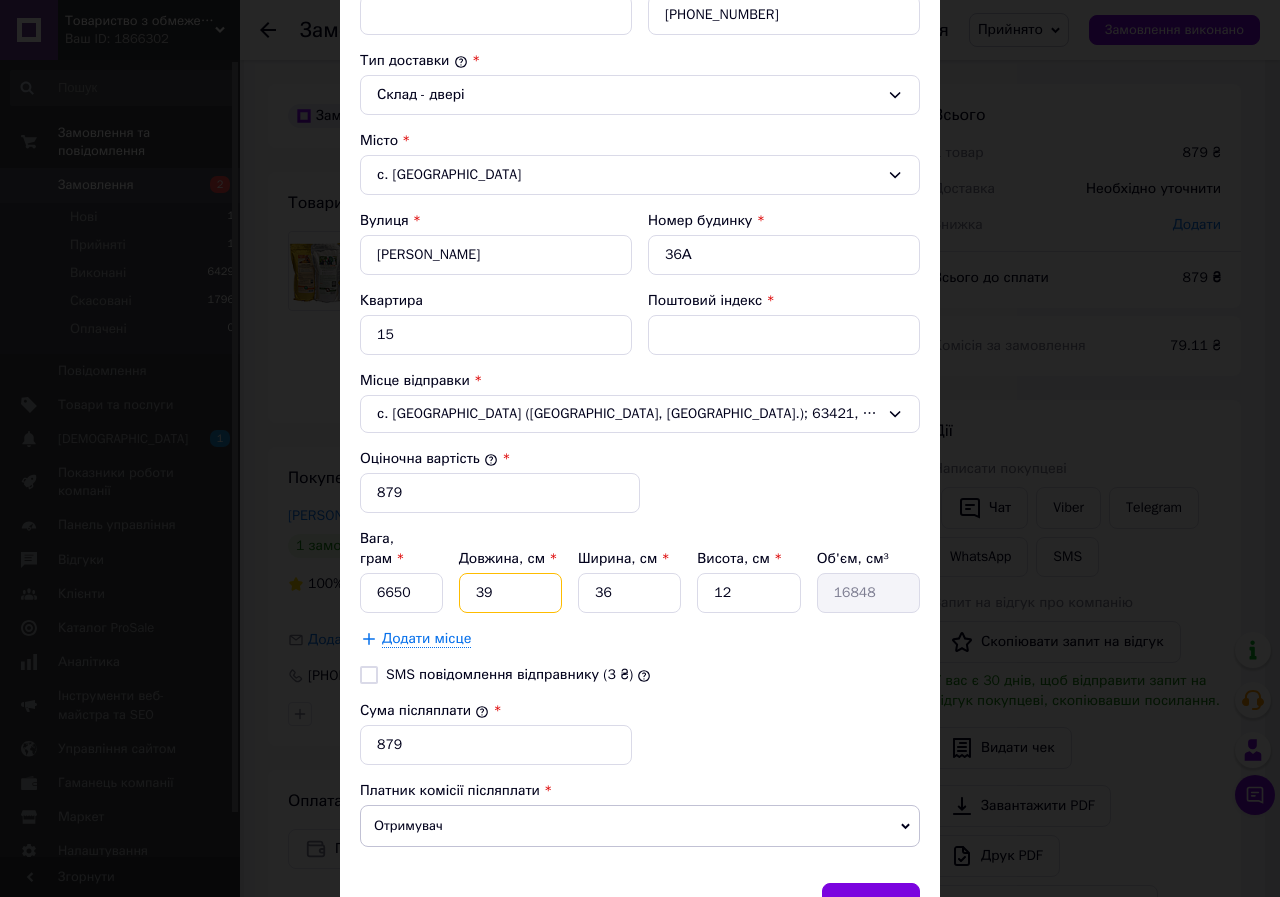 click on "39" at bounding box center [510, 593] 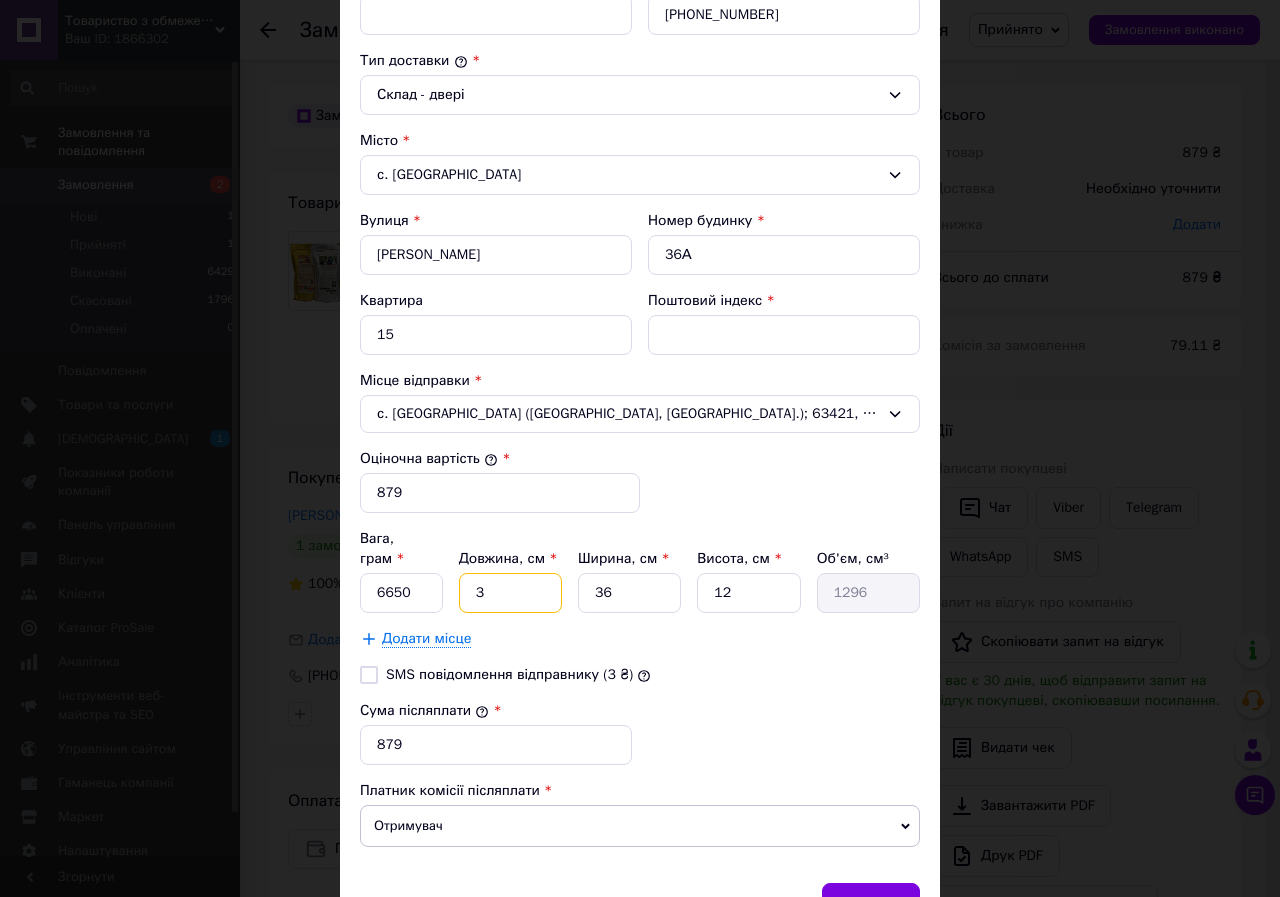 type on "36" 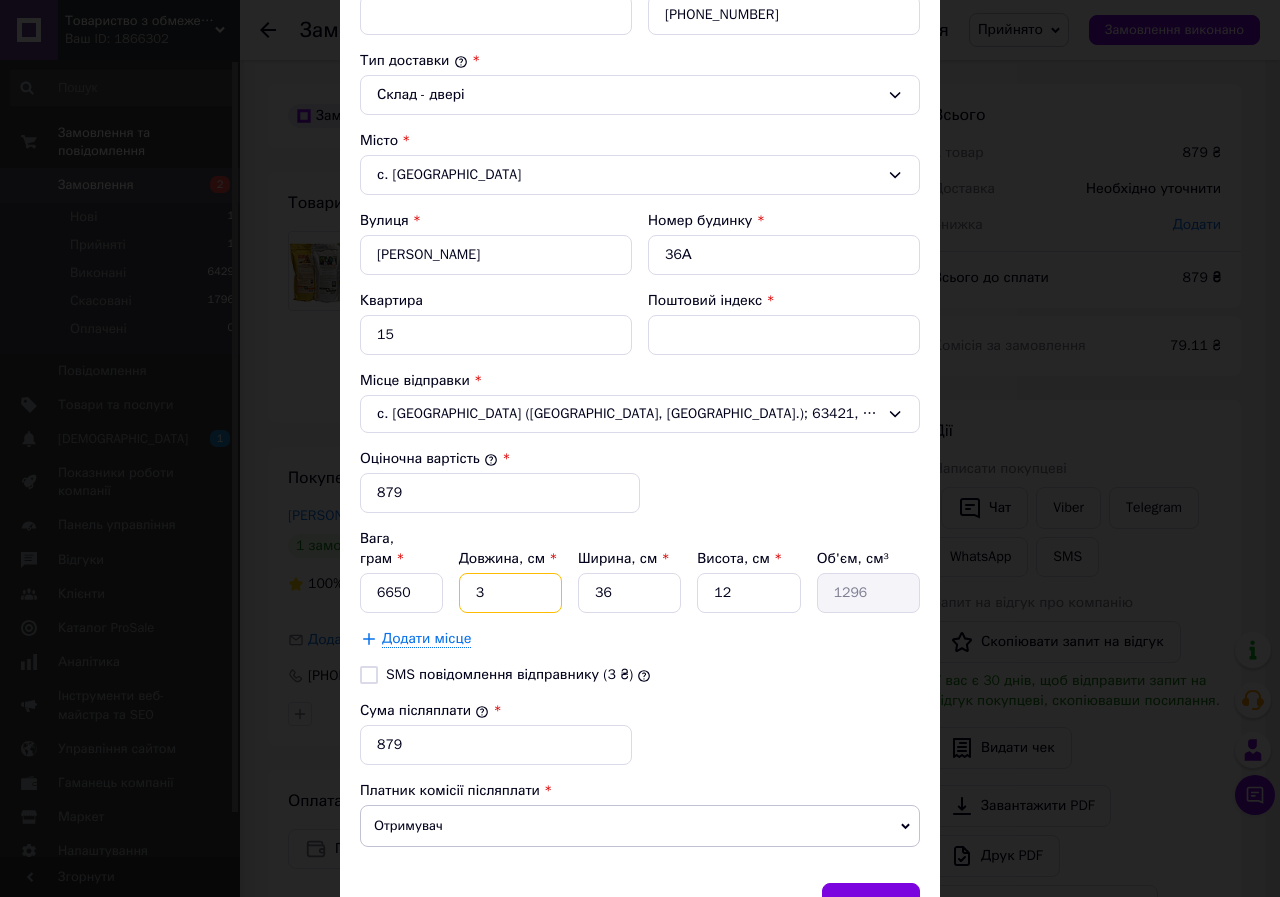 type on "15552" 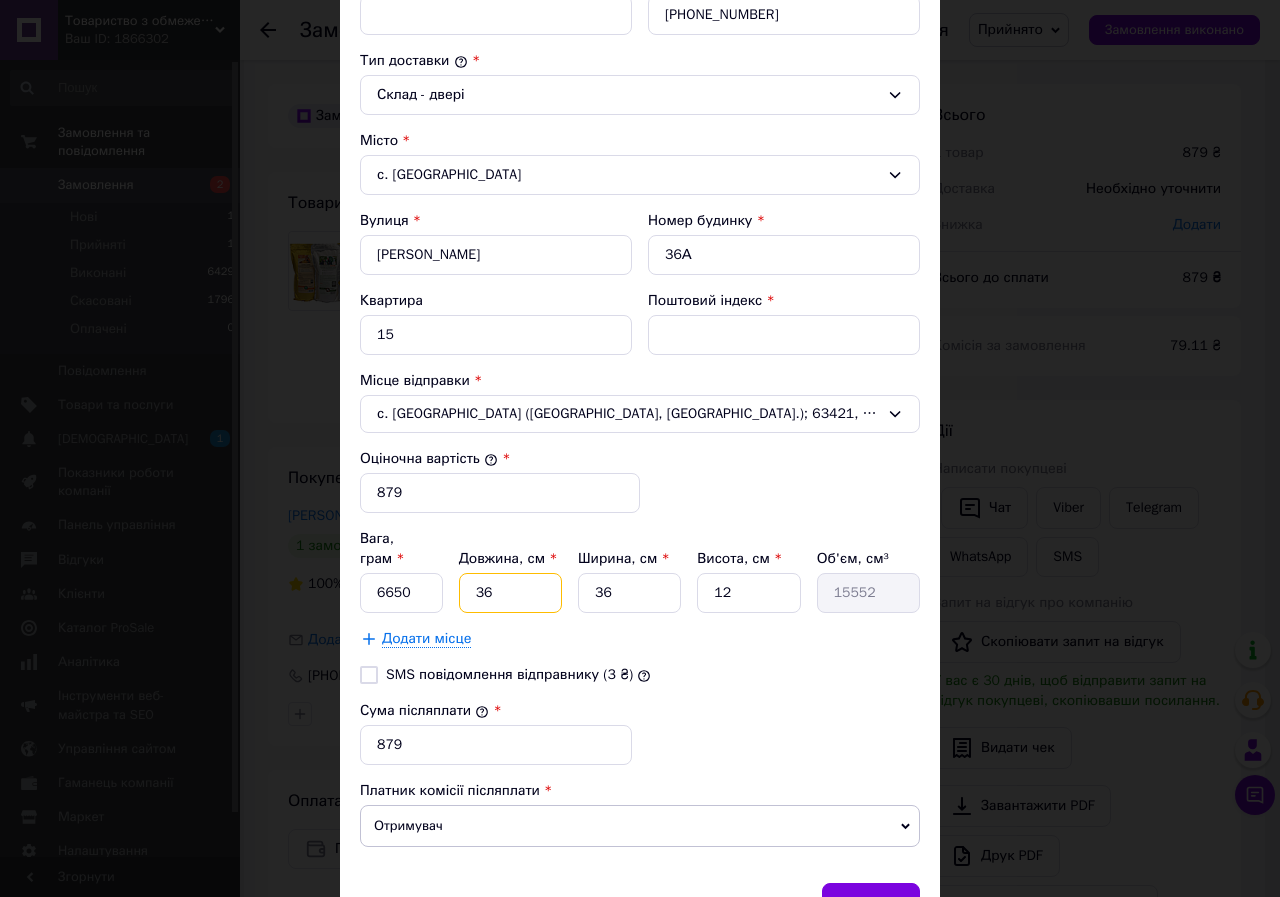 type on "36" 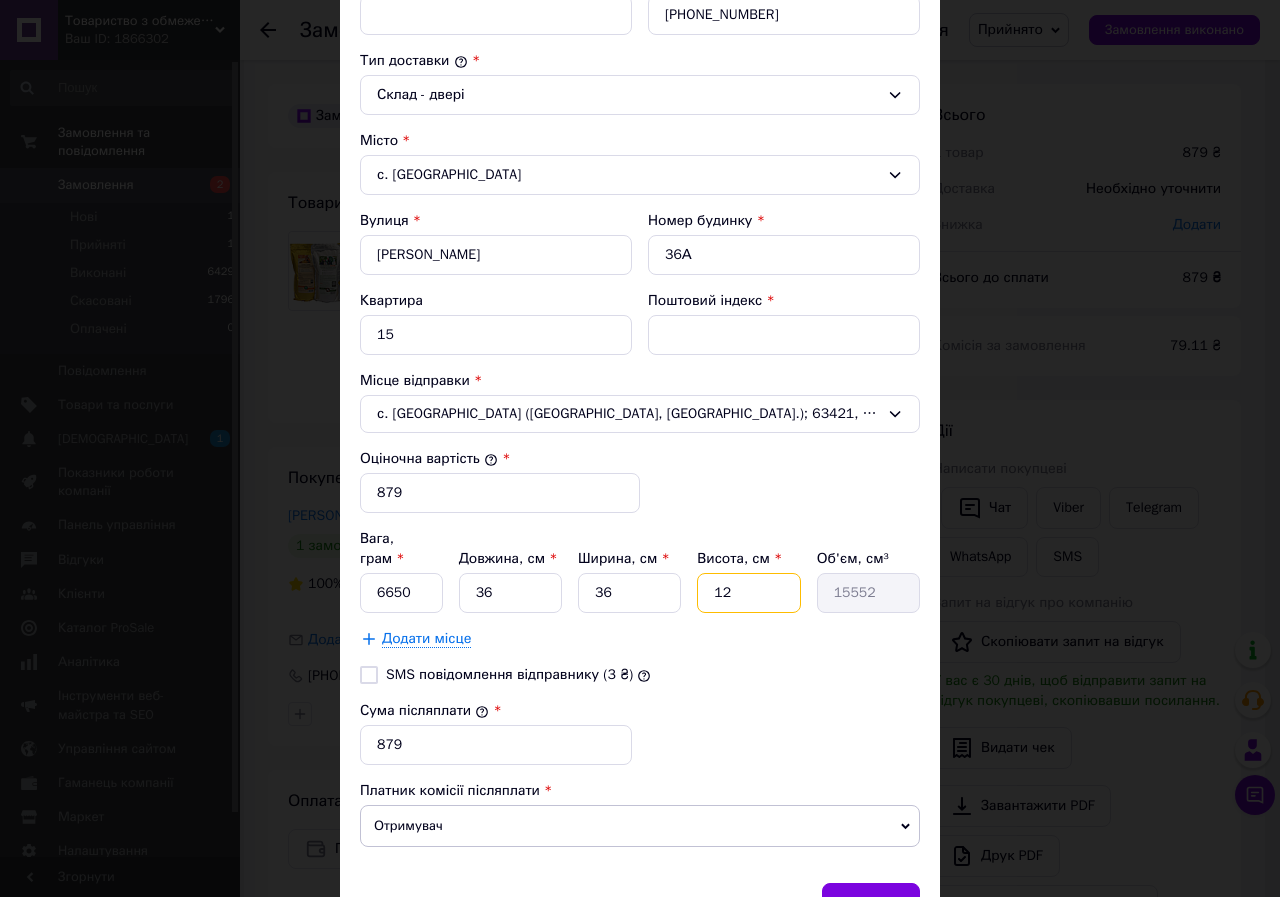 drag, startPoint x: 767, startPoint y: 569, endPoint x: 696, endPoint y: 571, distance: 71.02816 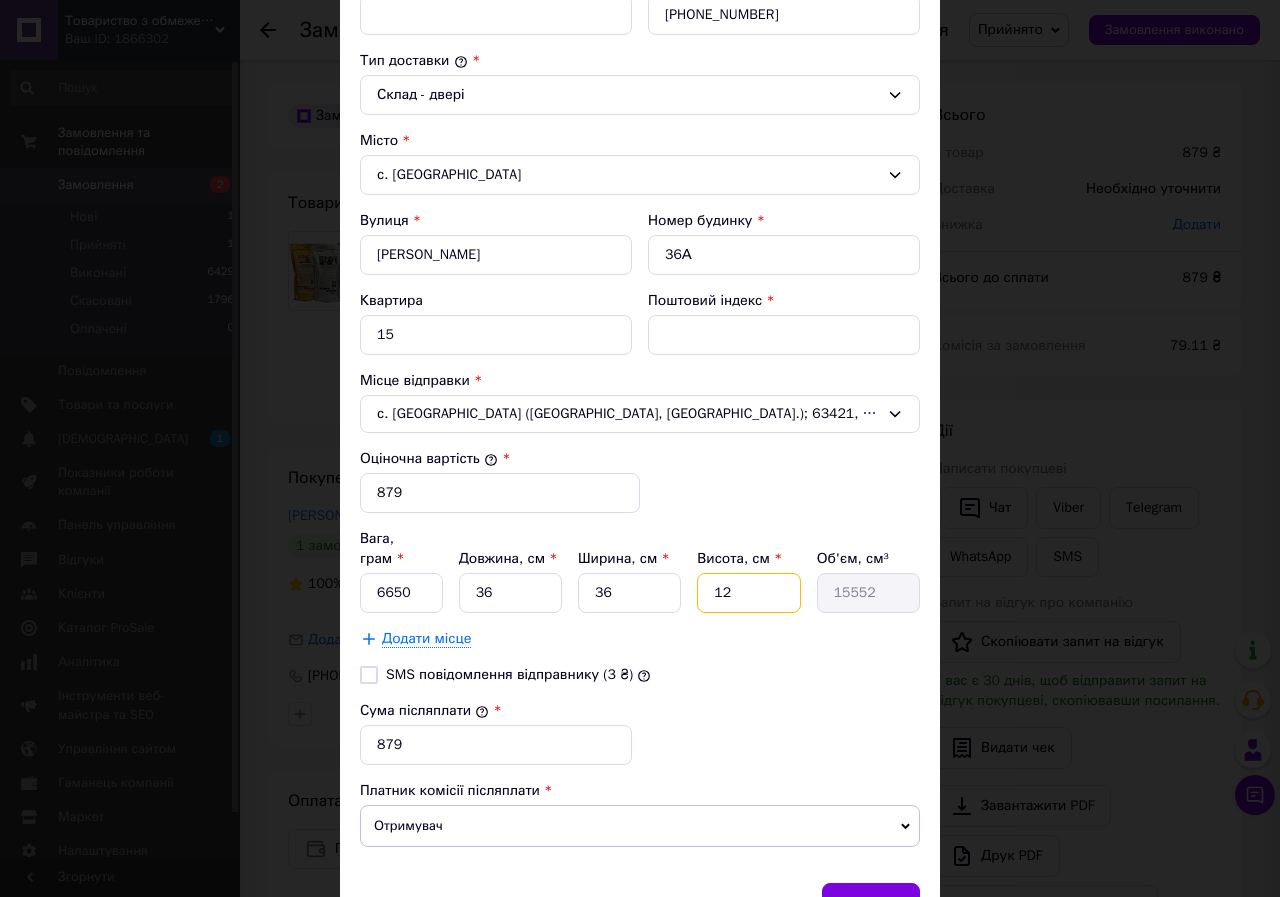 type on "9" 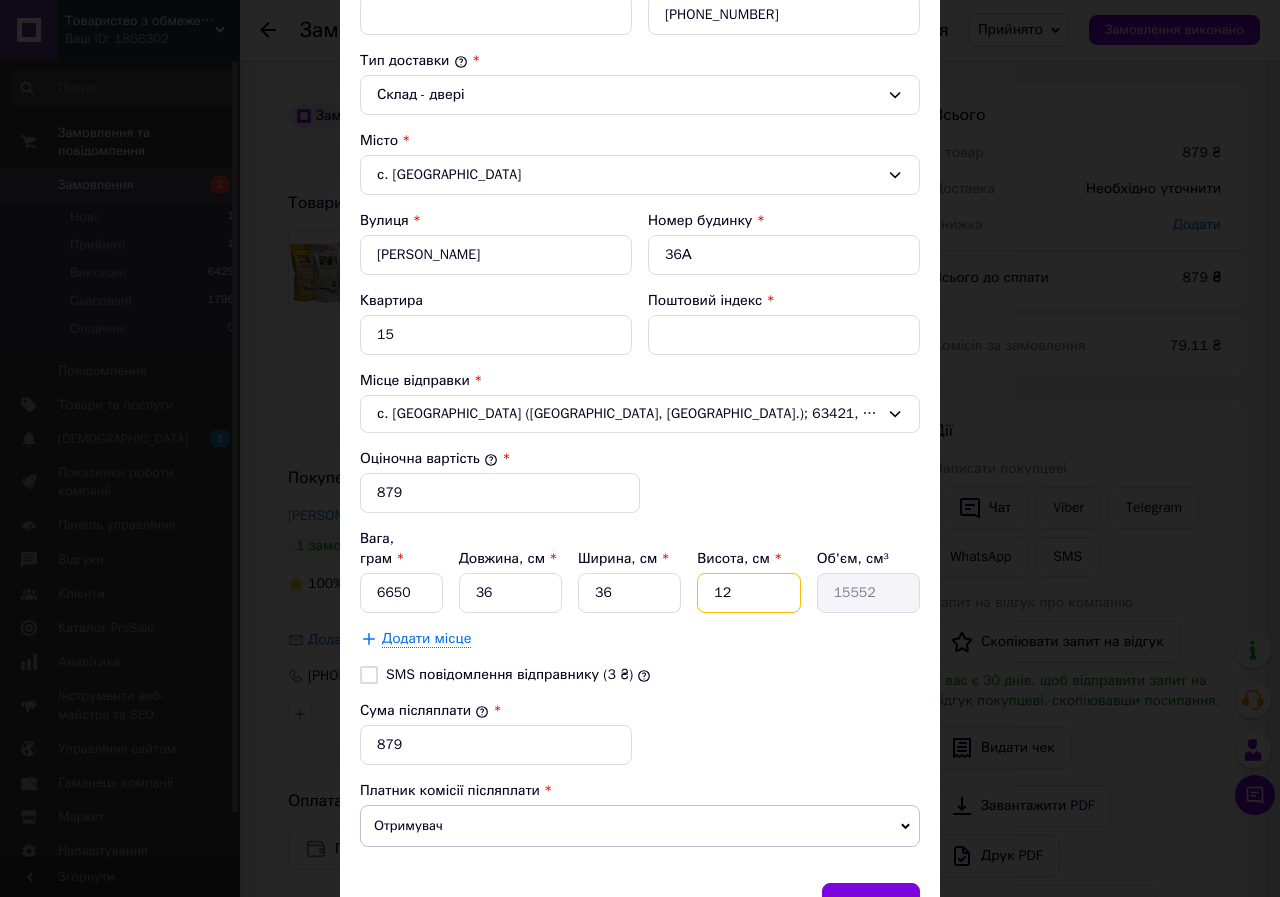 type on "11664" 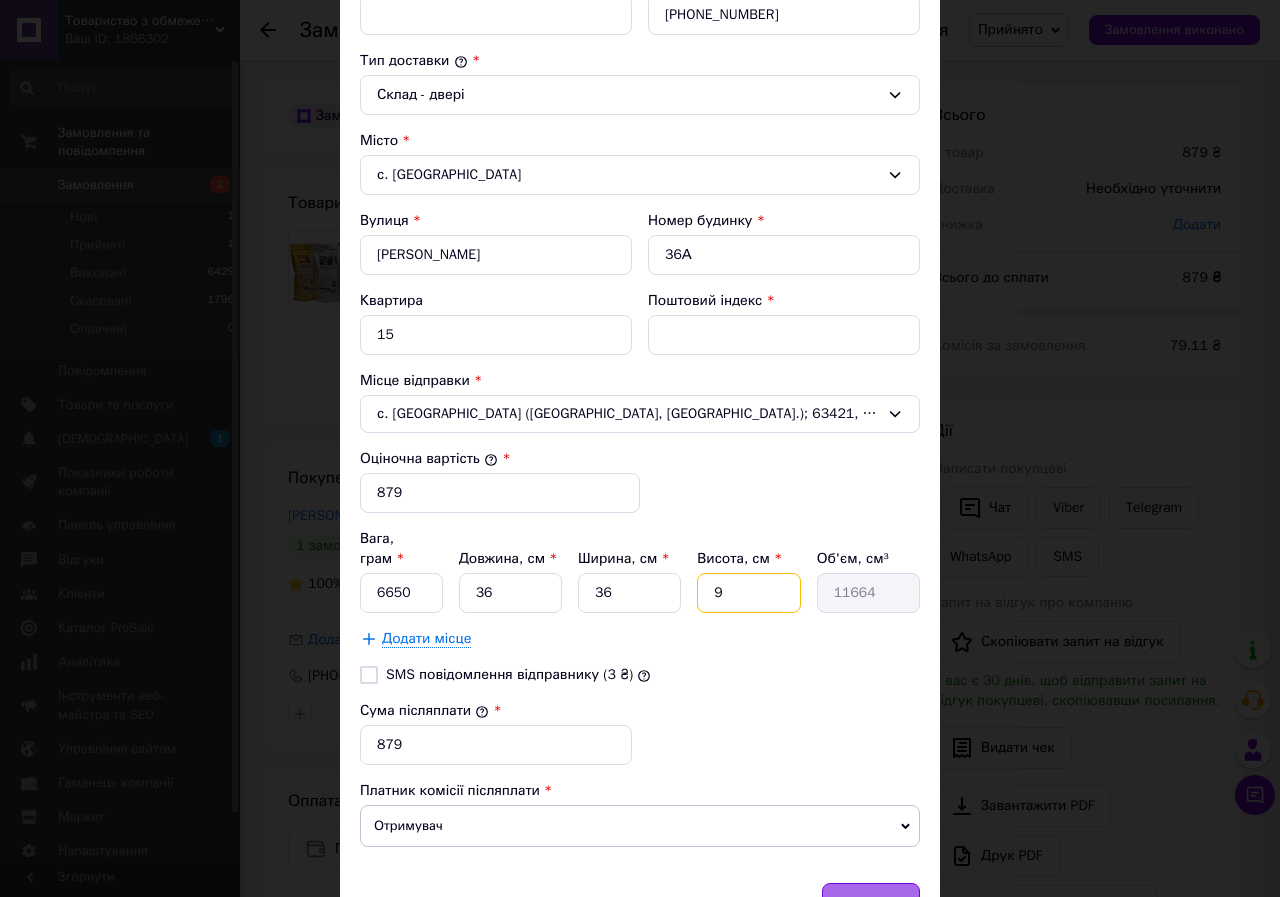 type on "9" 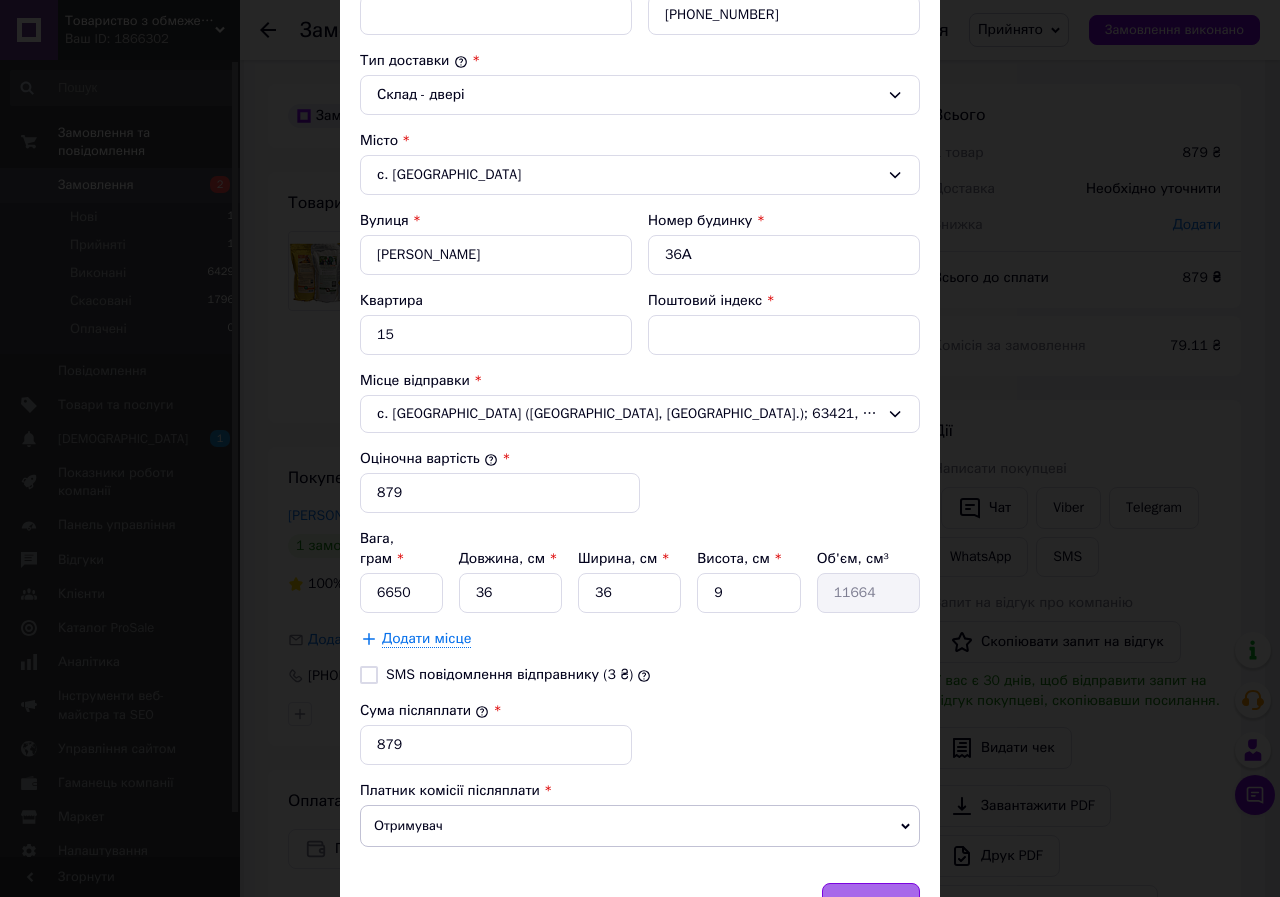click on "Зберегти" at bounding box center [871, 903] 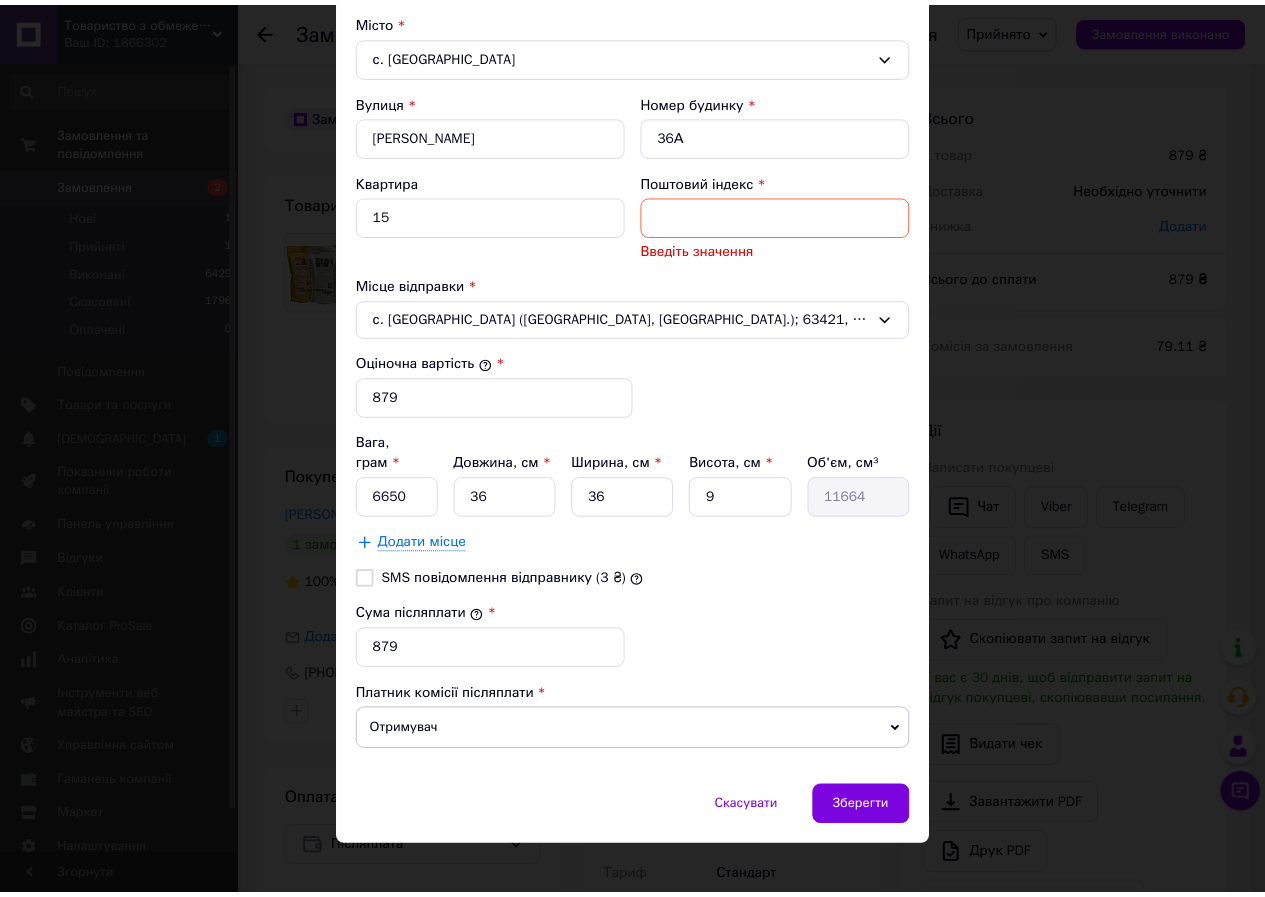 scroll, scrollTop: 620, scrollLeft: 0, axis: vertical 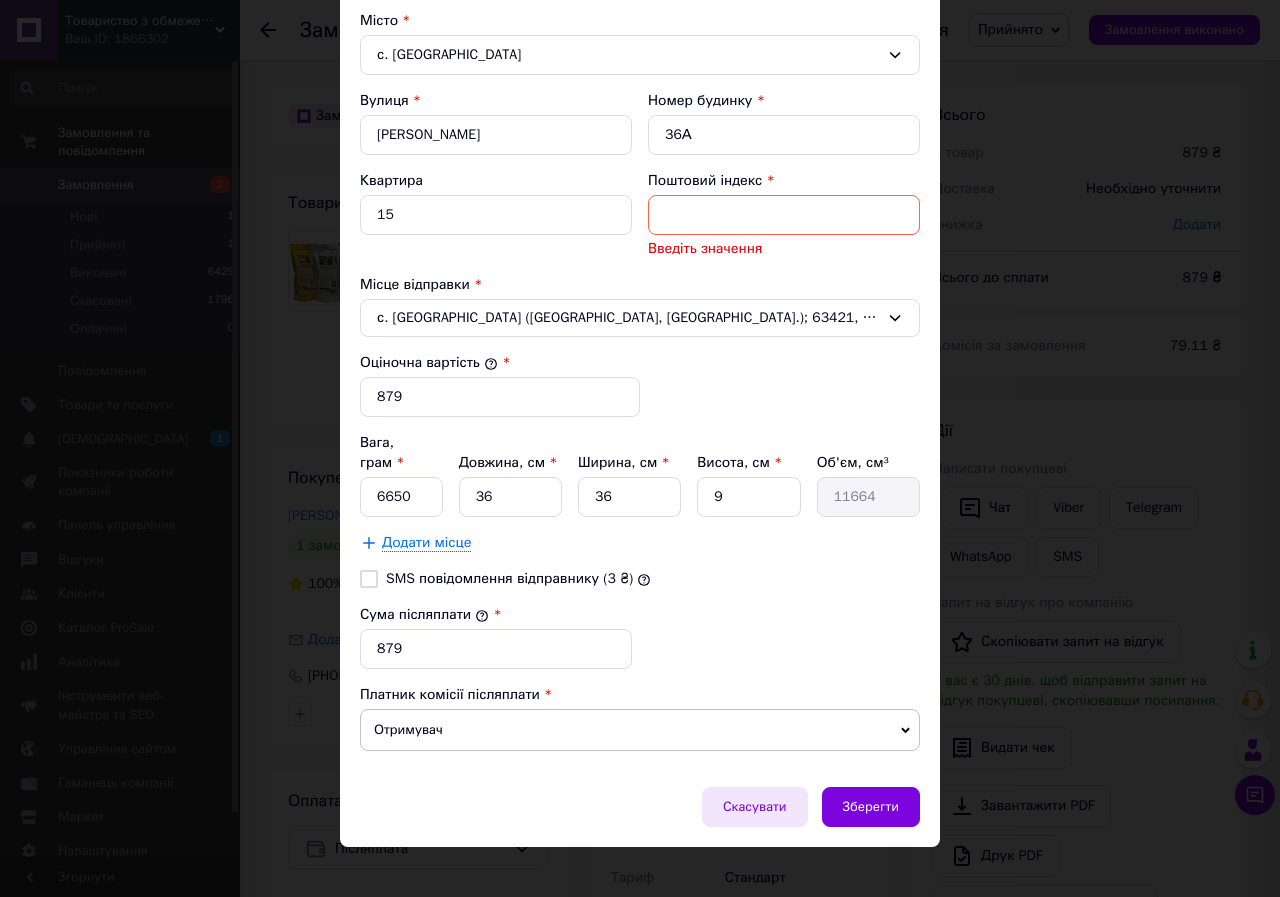 click on "Скасувати" at bounding box center [755, 807] 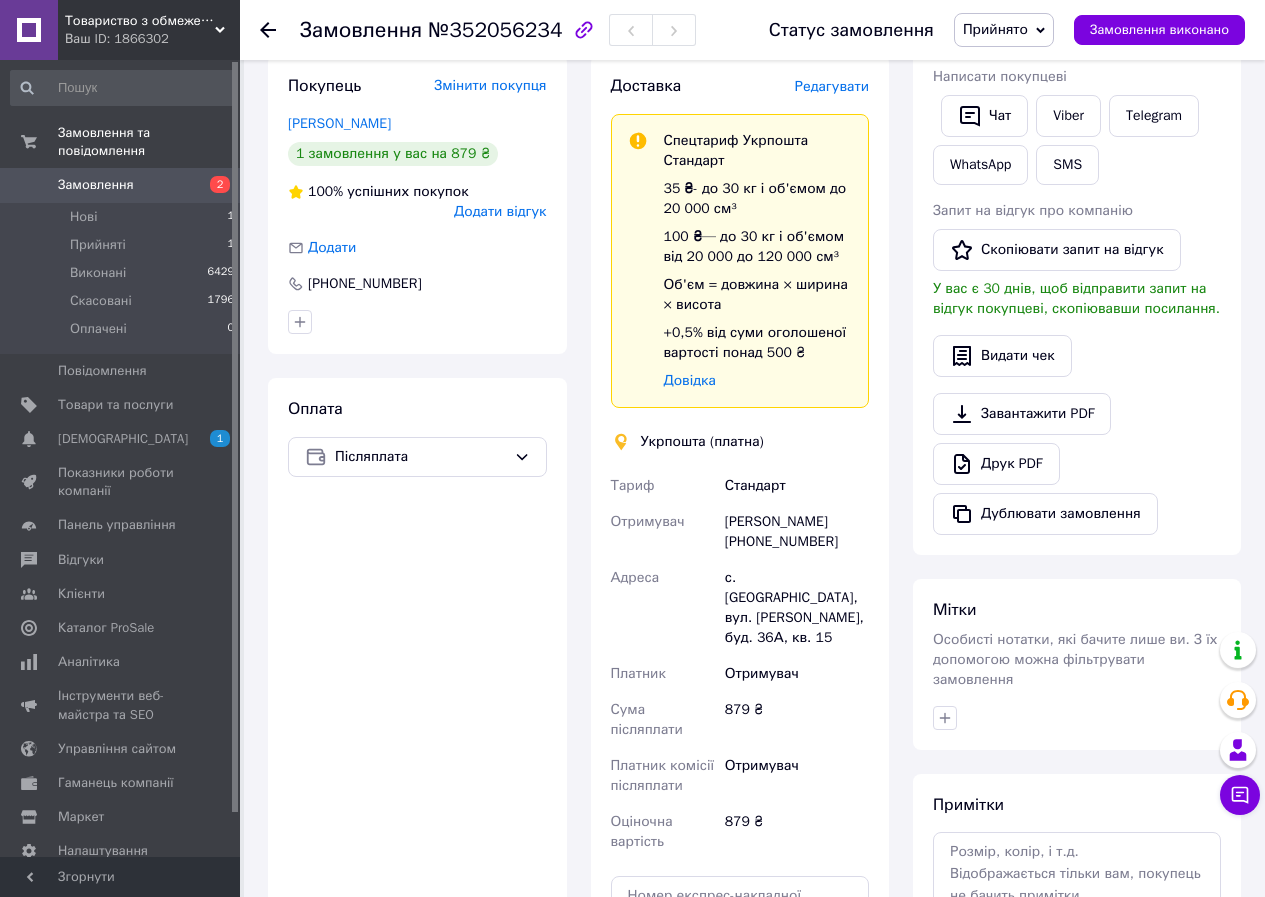 scroll, scrollTop: 400, scrollLeft: 0, axis: vertical 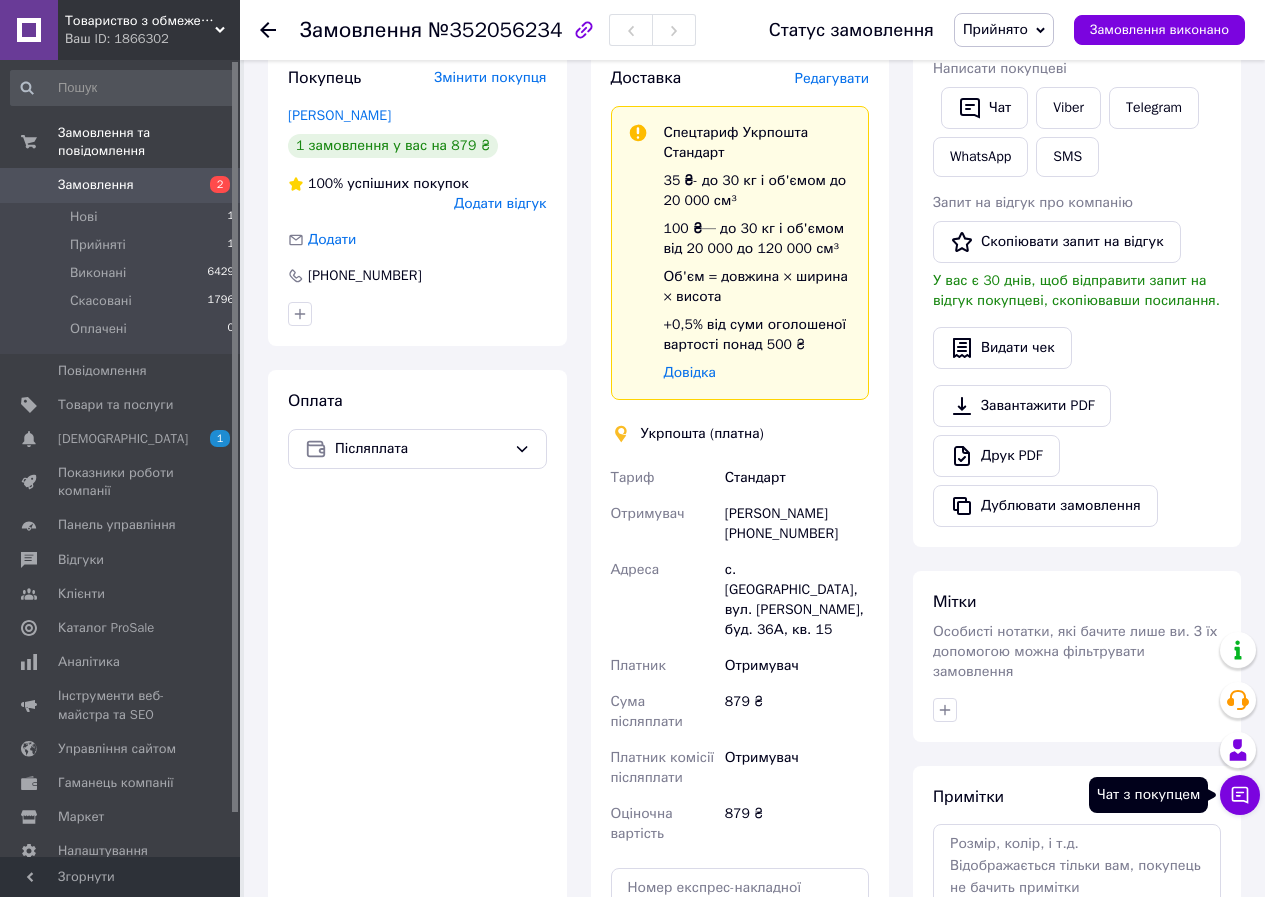 click on "Чат з покупцем" at bounding box center (1240, 795) 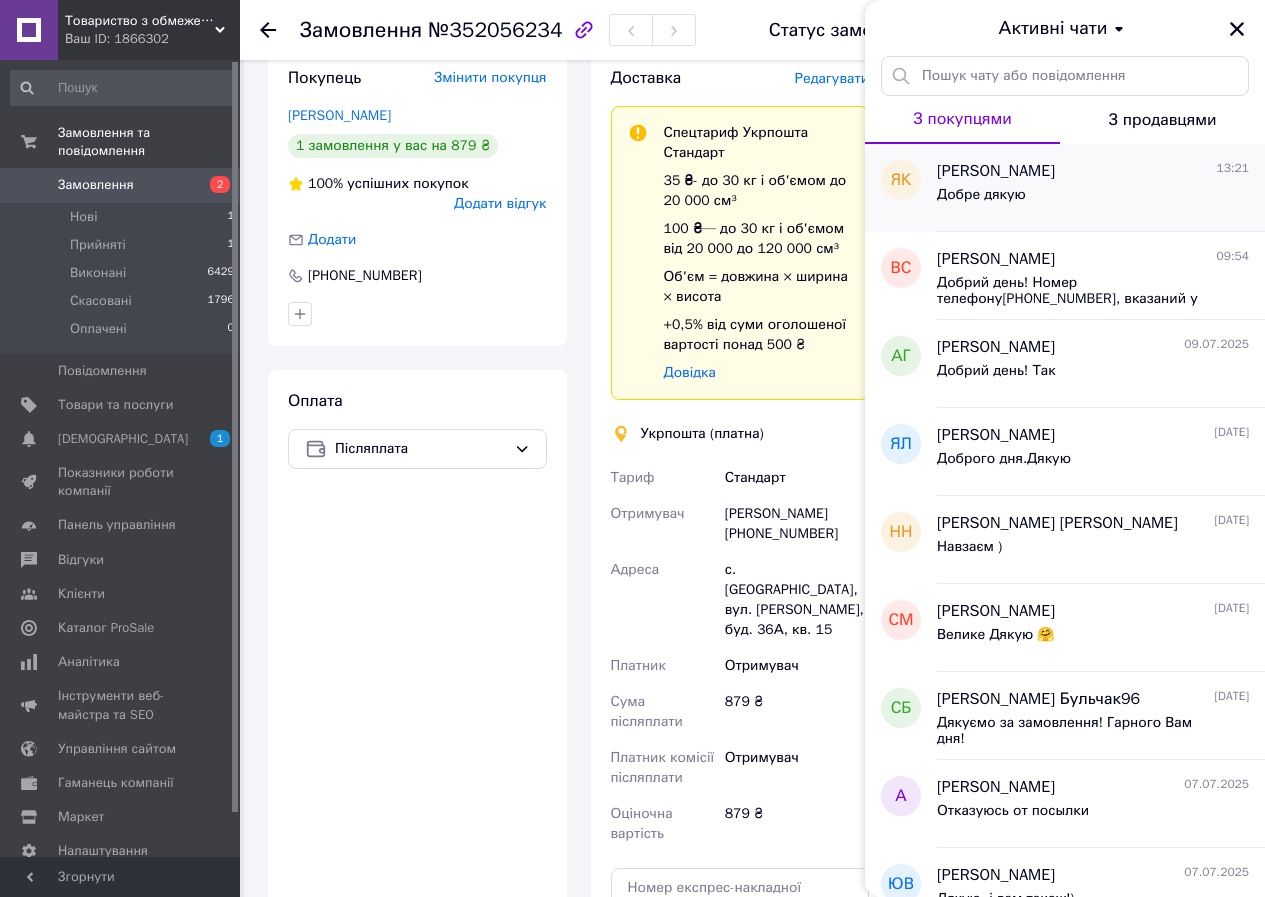 click on "Добре дякую" at bounding box center [981, 195] 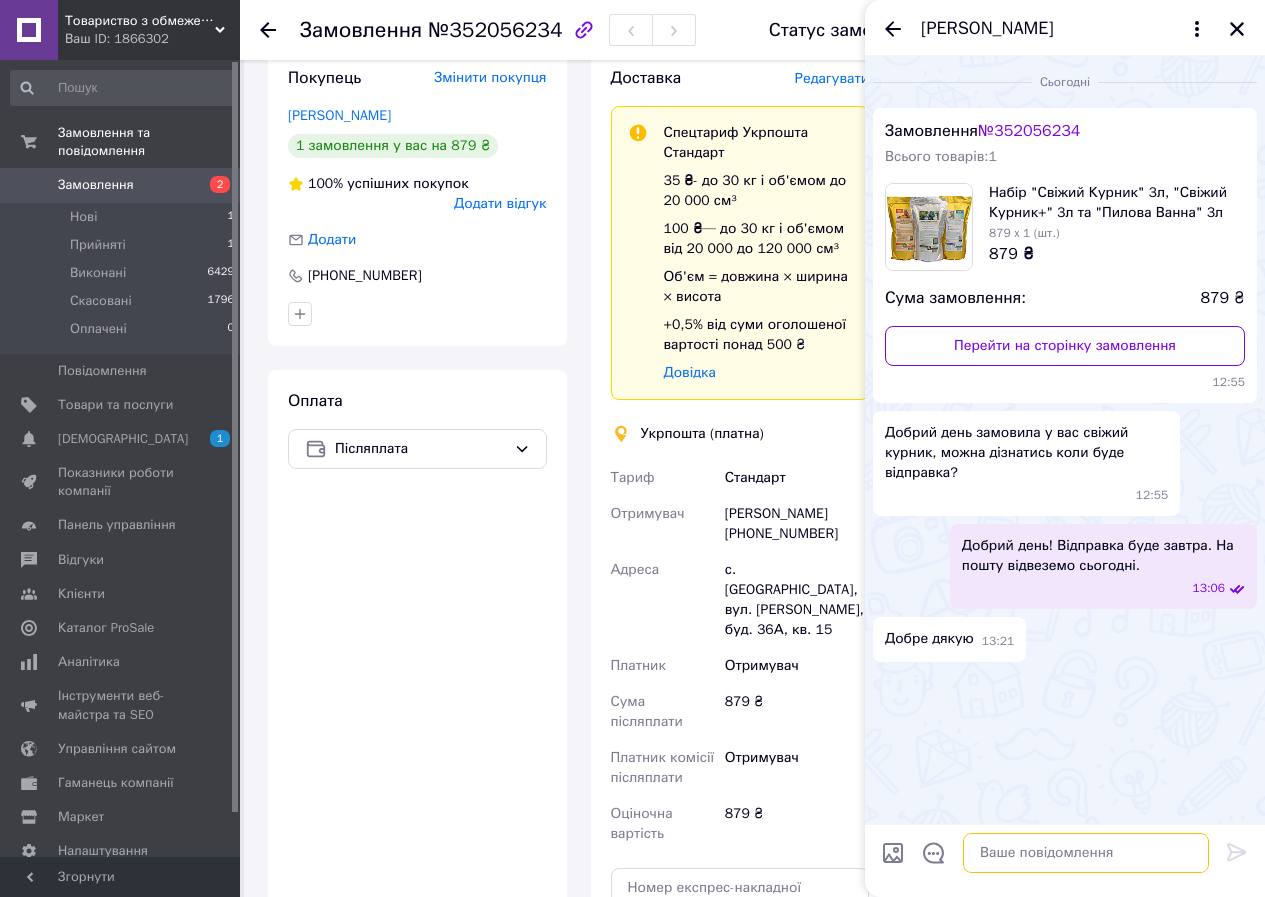 click at bounding box center [1086, 853] 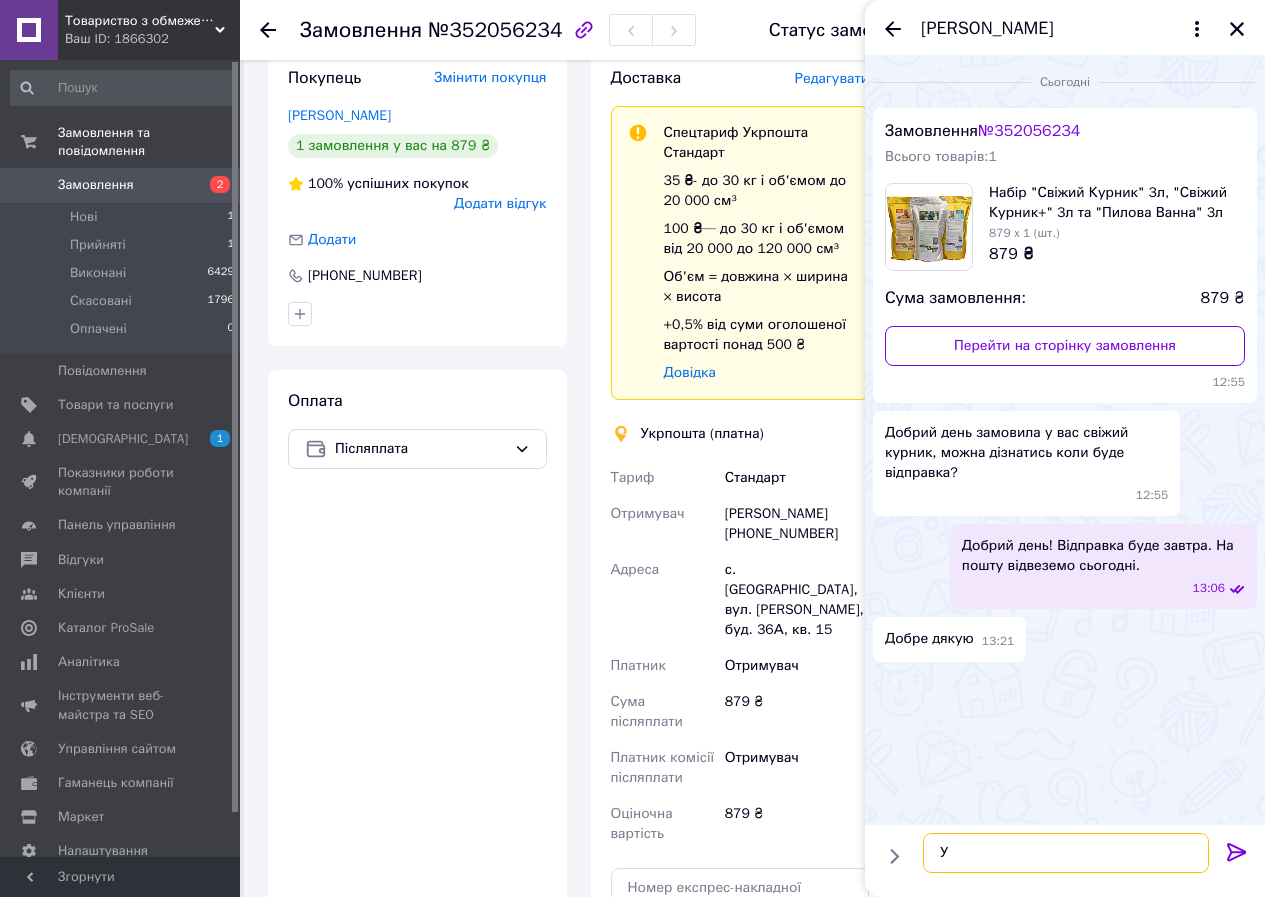 type on "У" 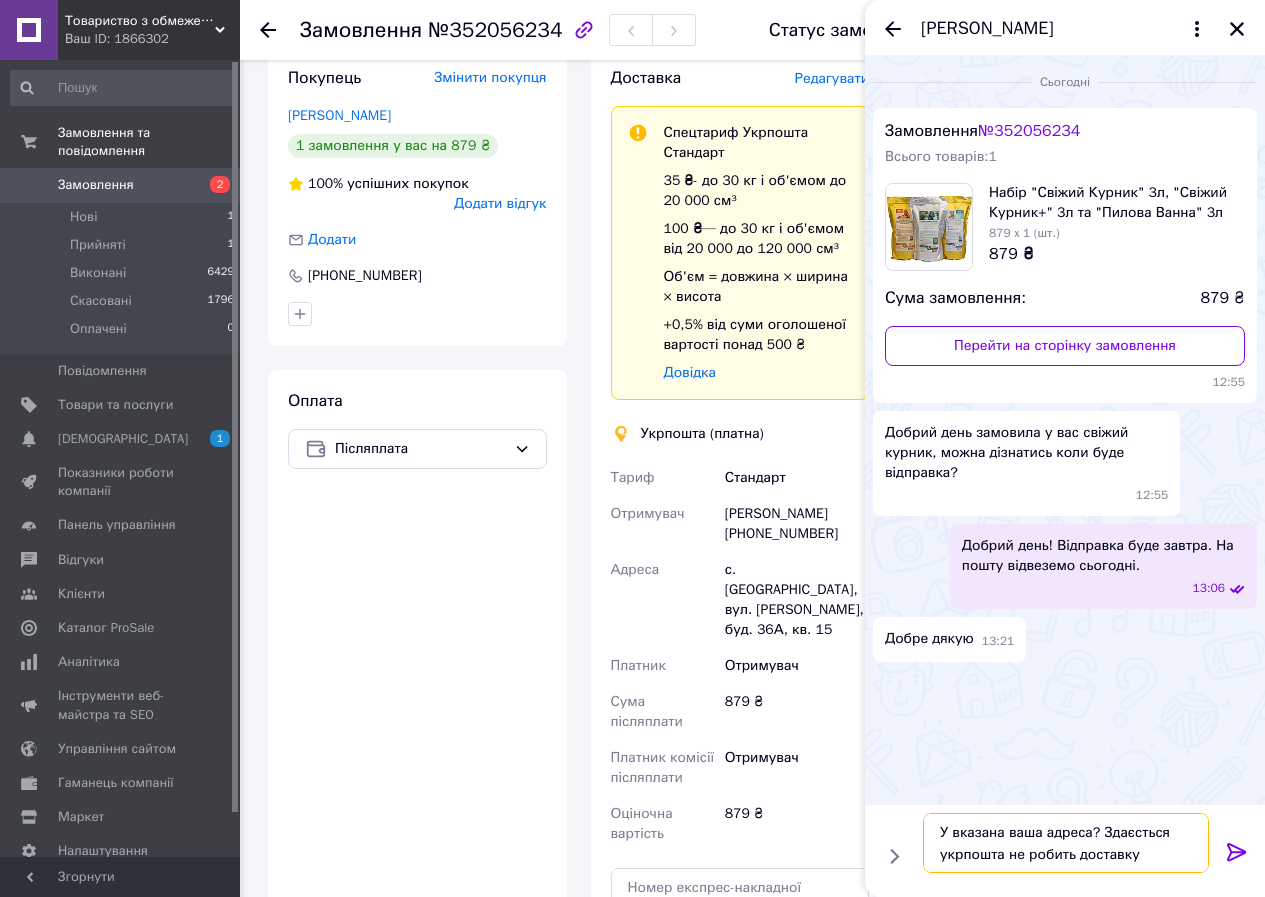 type on "У вказана ваша адреса? Здаєсться укрпошта не робить доставку адресну." 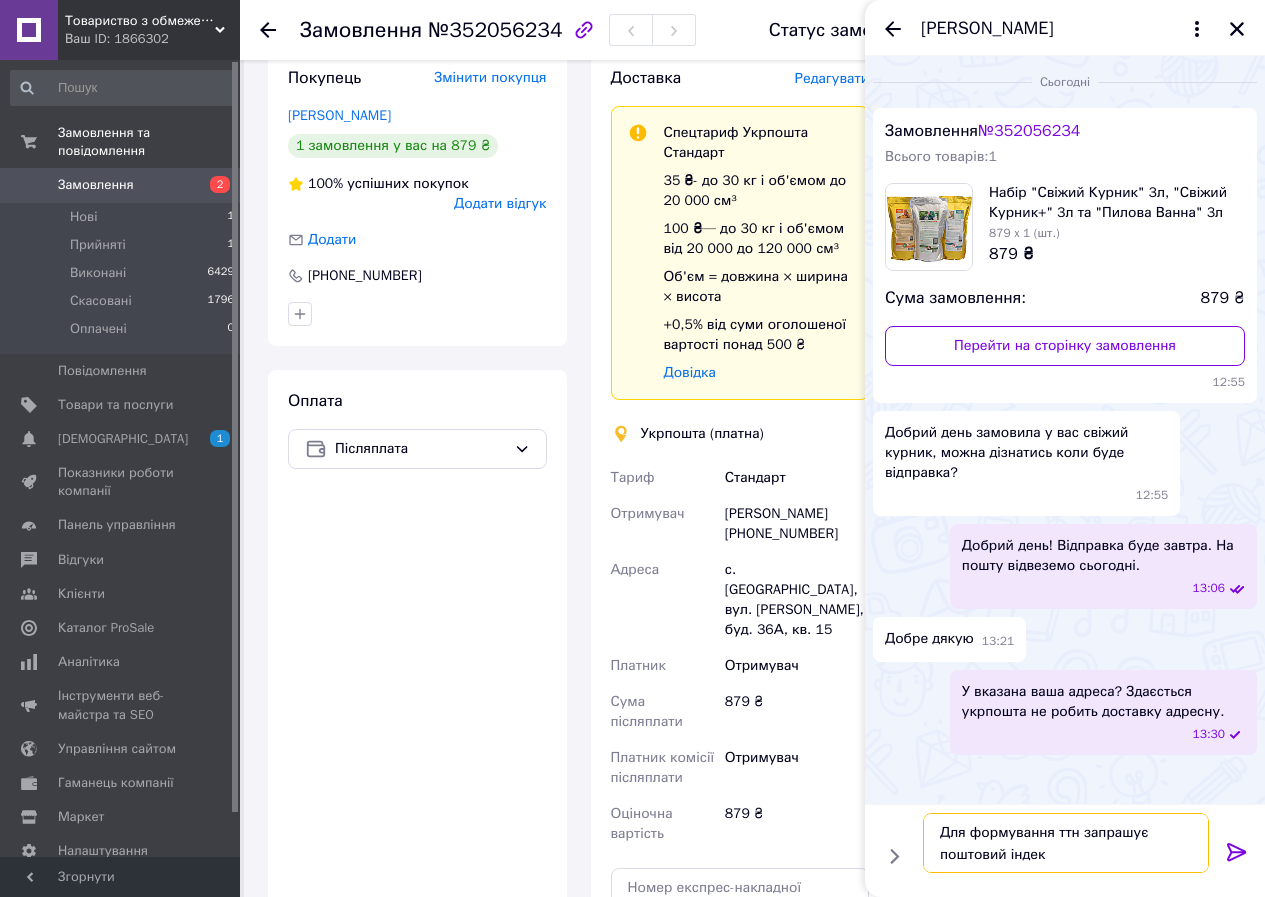 type on "Для формування ттн запрашує поштовий індекс" 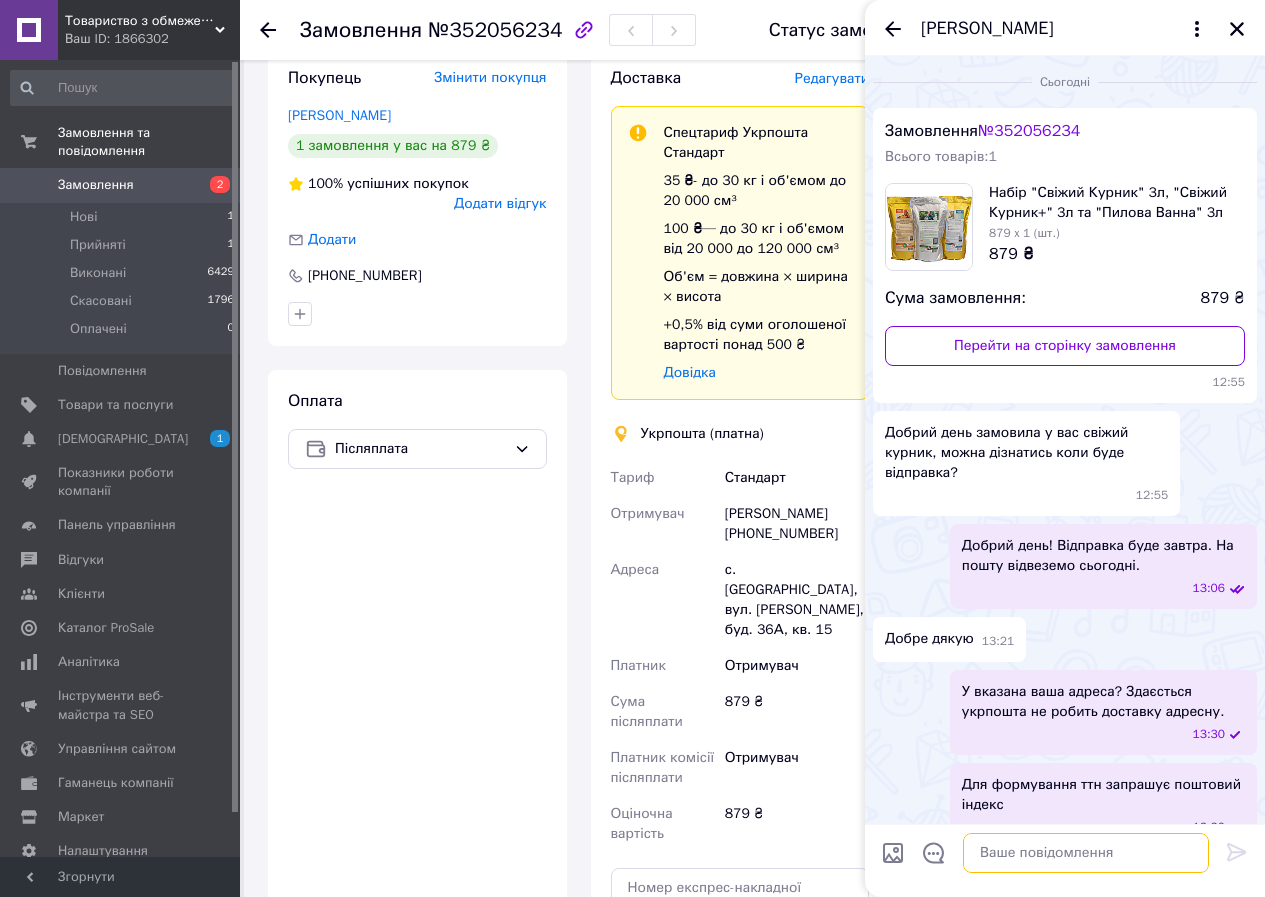 scroll, scrollTop: 33, scrollLeft: 0, axis: vertical 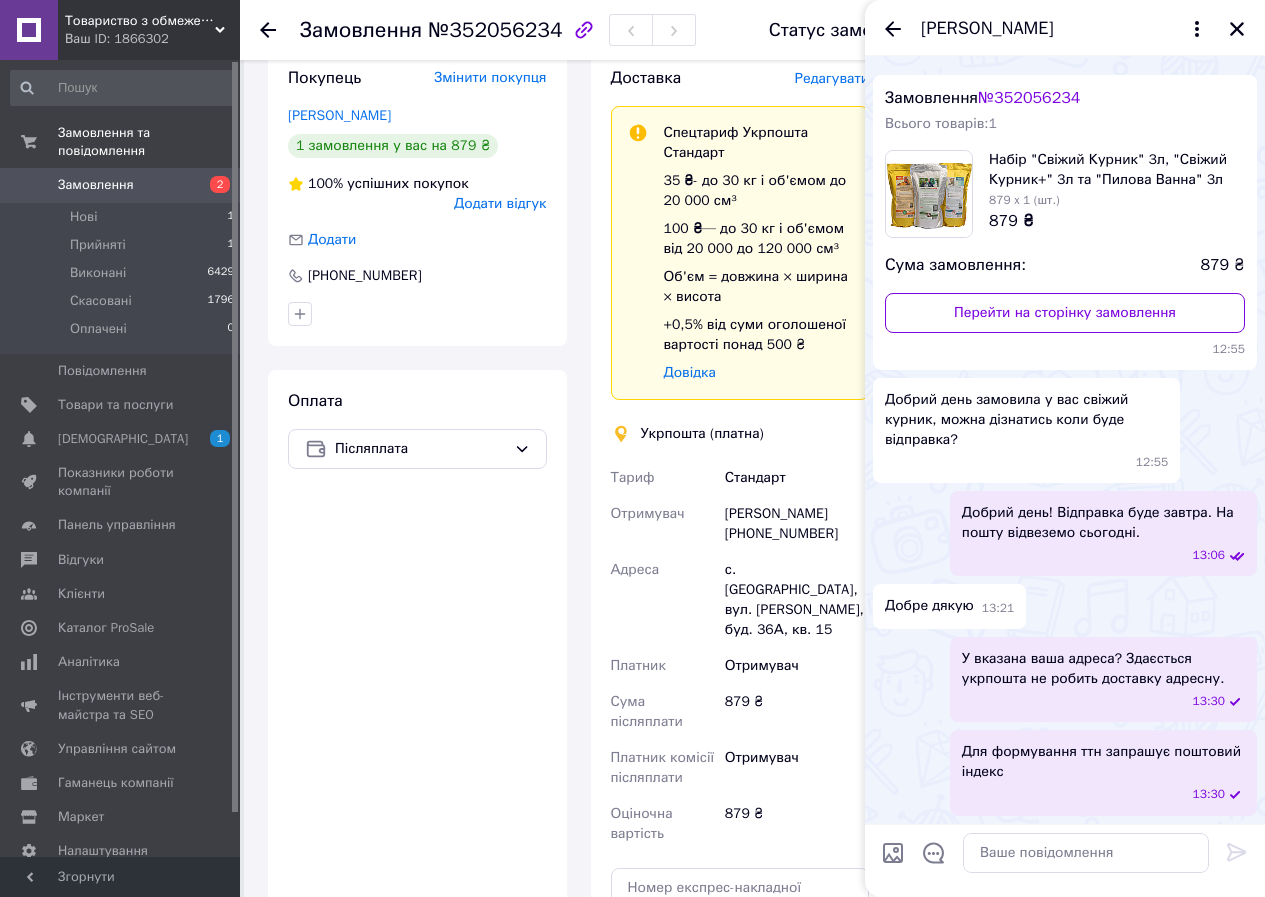 drag, startPoint x: 1127, startPoint y: 684, endPoint x: 1064, endPoint y: 697, distance: 64.327286 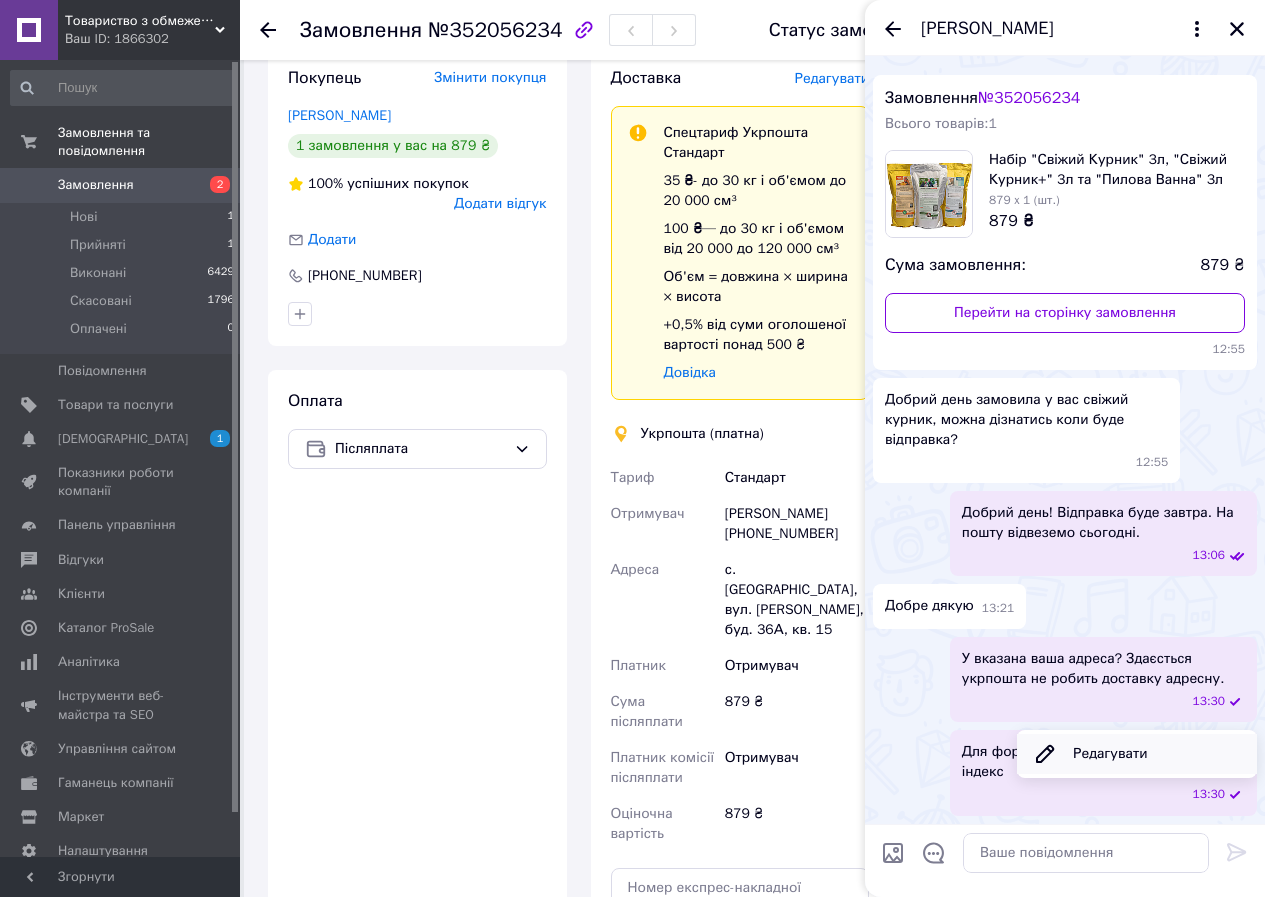click on "Редагувати" at bounding box center [1137, 754] 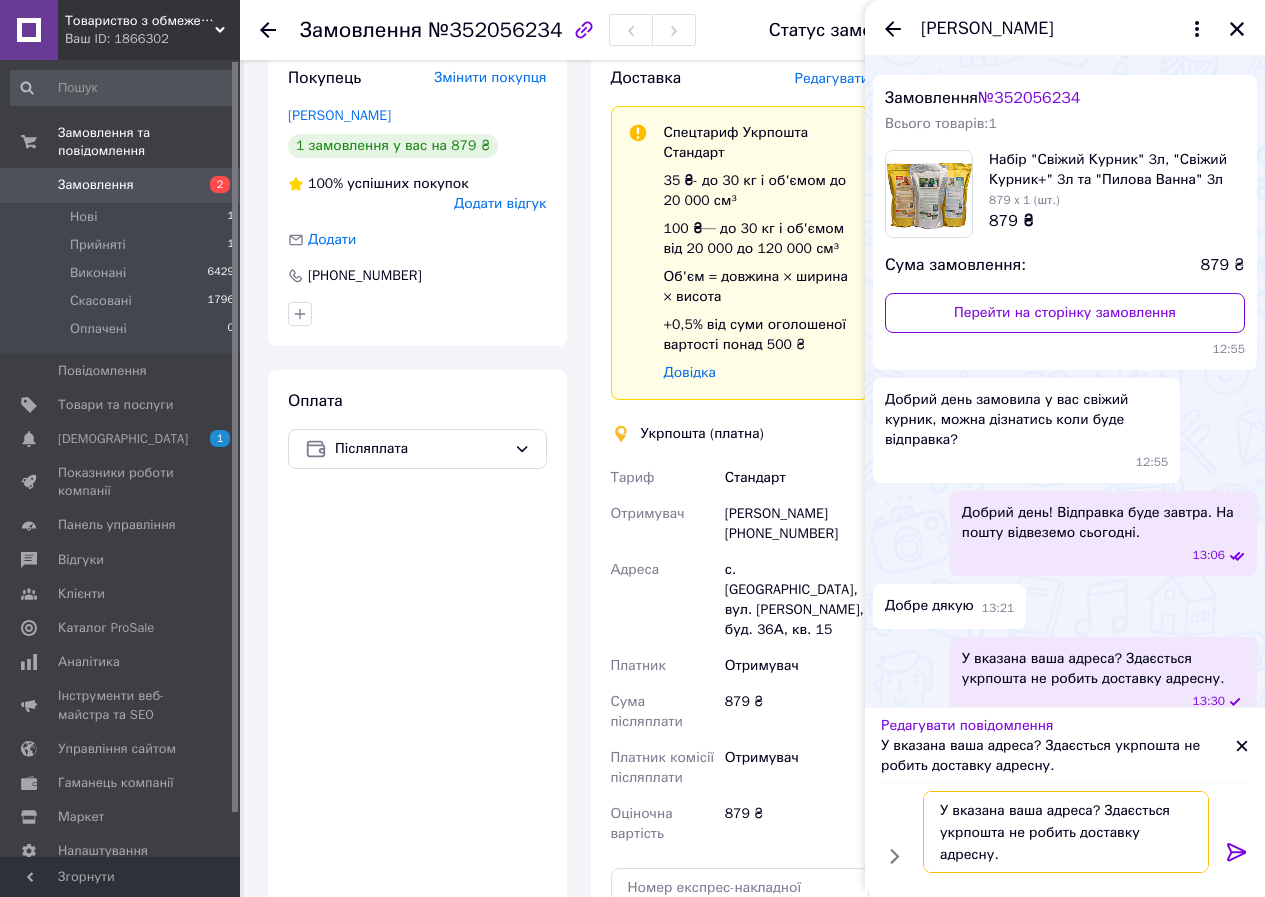 click on "У вказана ваша адреса? Здаєсться укрпошта не робить доставку адресну." at bounding box center [1066, 832] 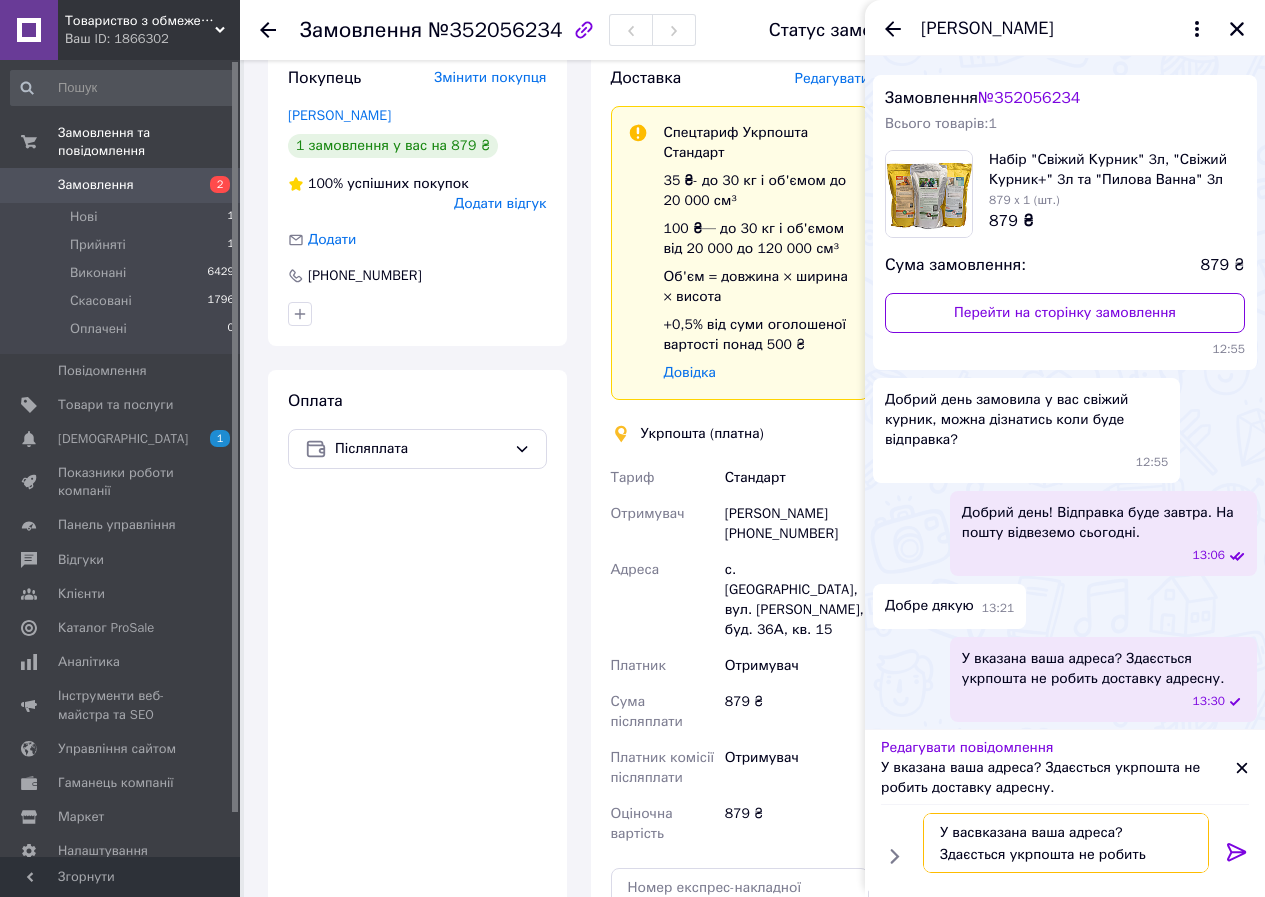 type on "У вас вказана ваша адреса? Здаєсться укрпошта не робить доставку адресну." 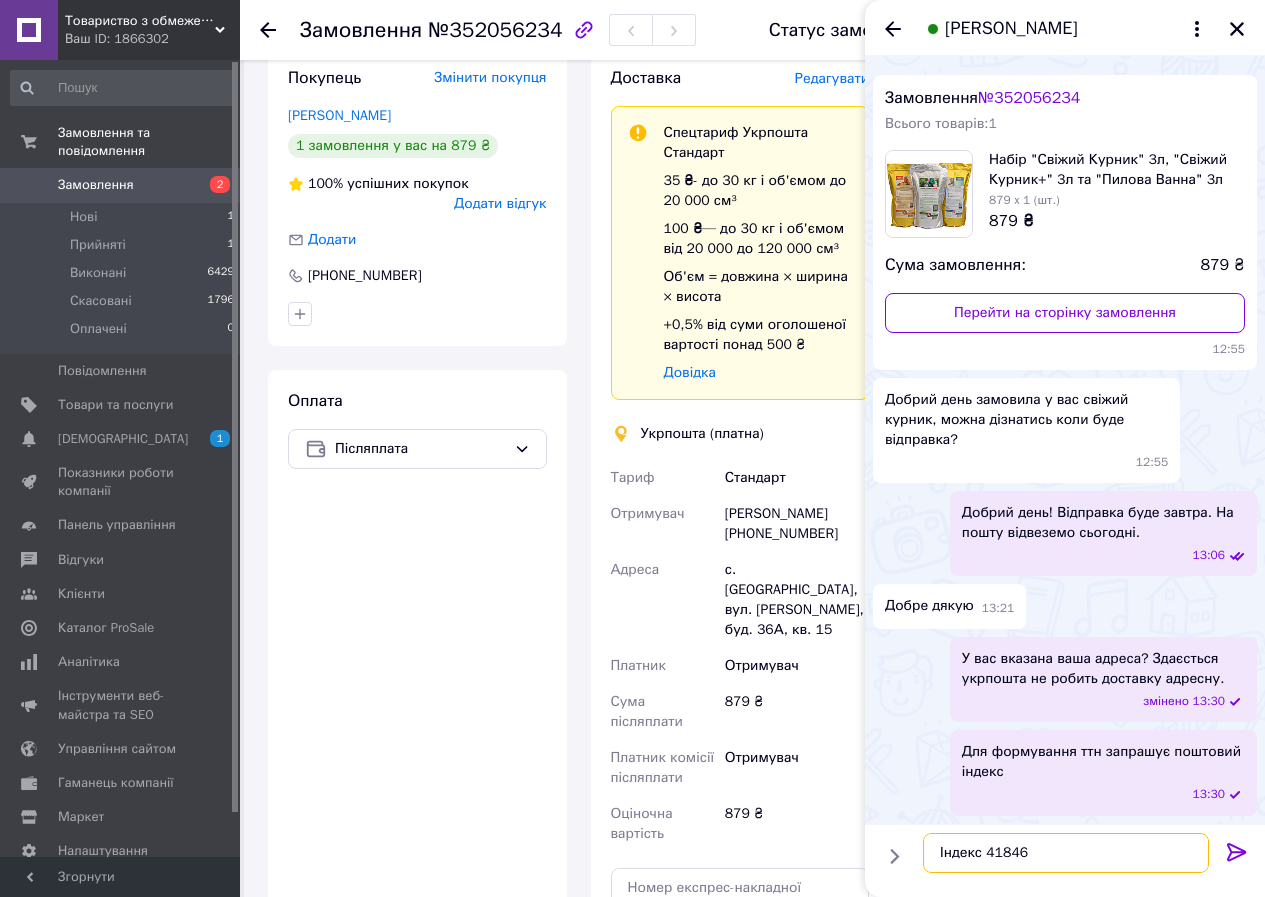 type on "Індекс 41846?" 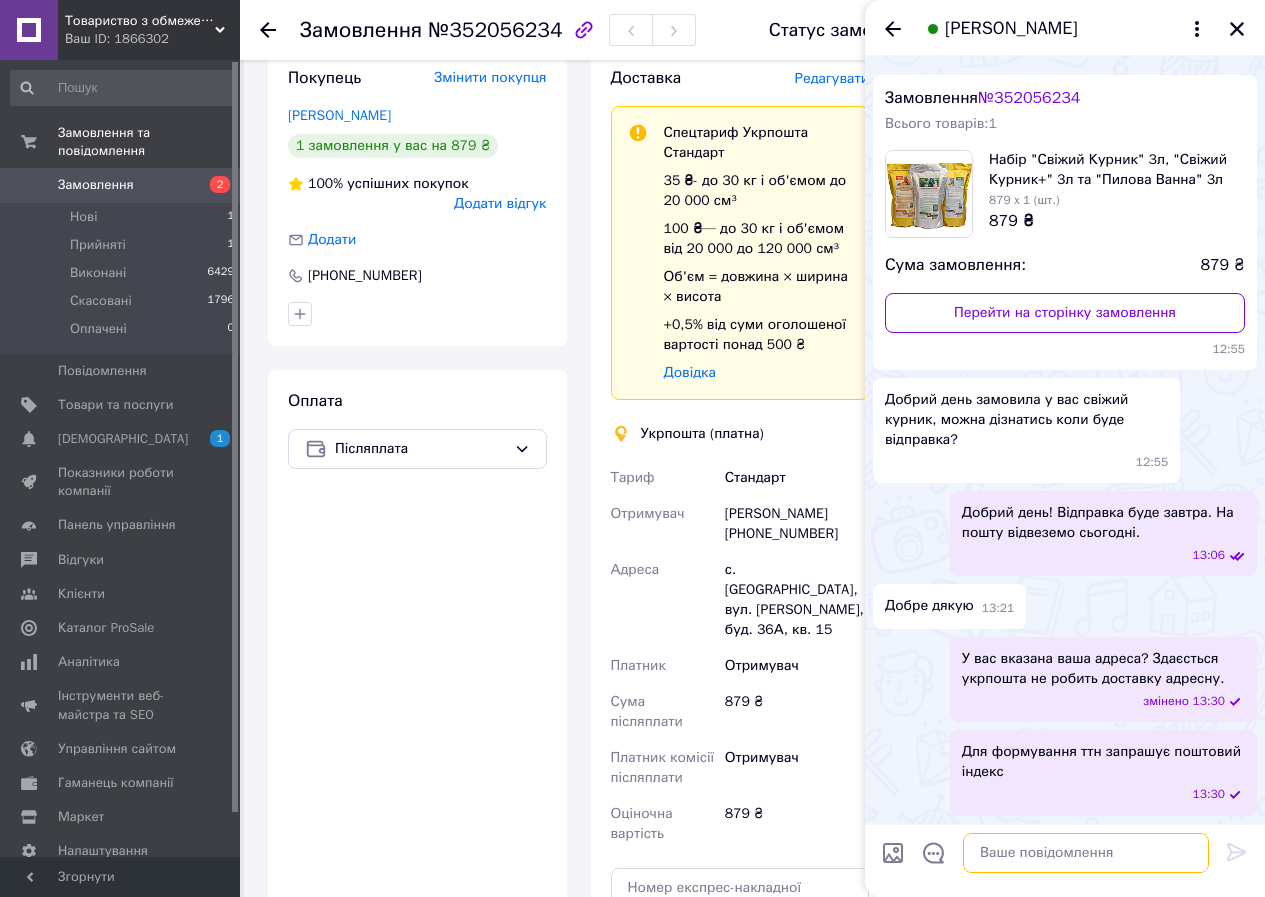 scroll, scrollTop: 86, scrollLeft: 0, axis: vertical 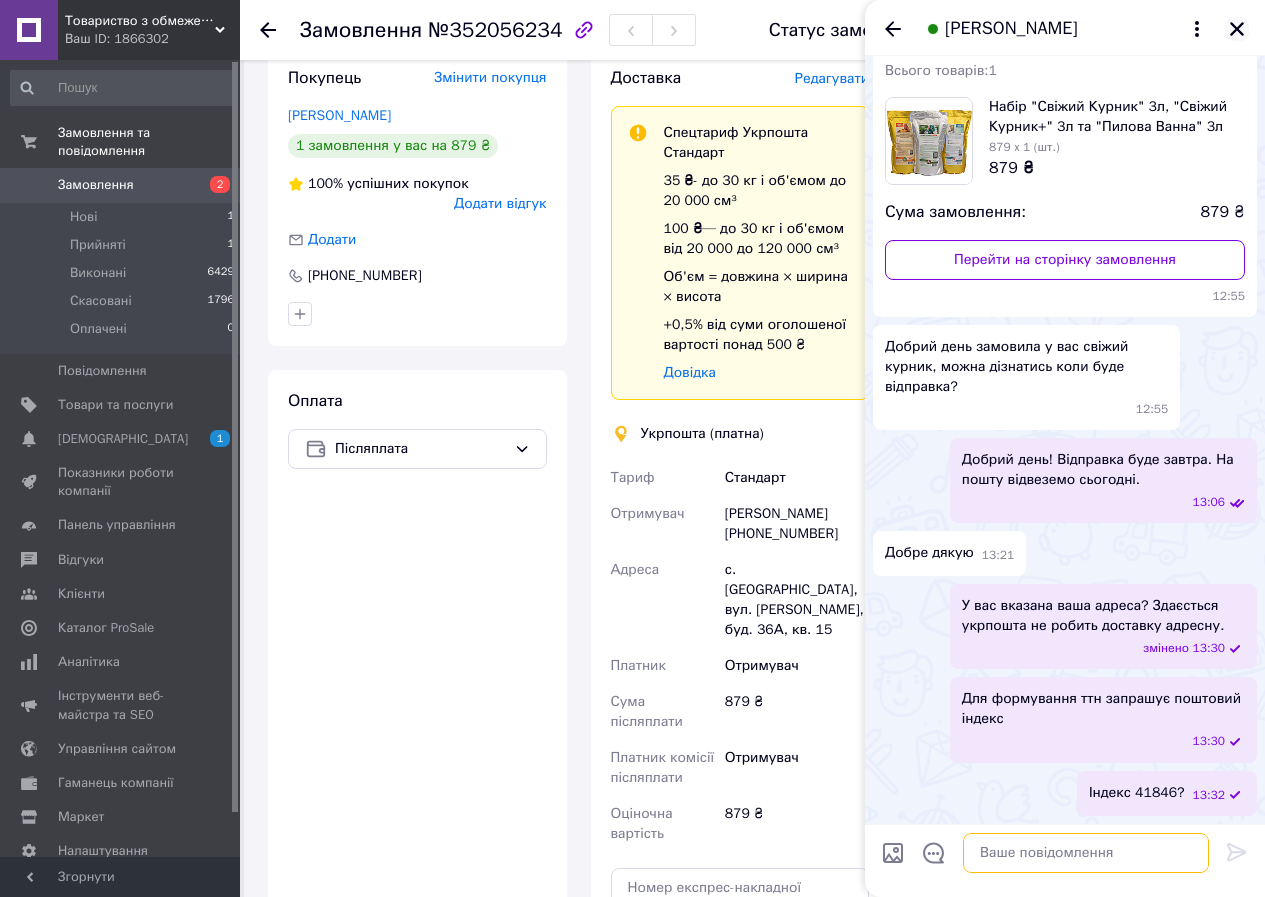 type 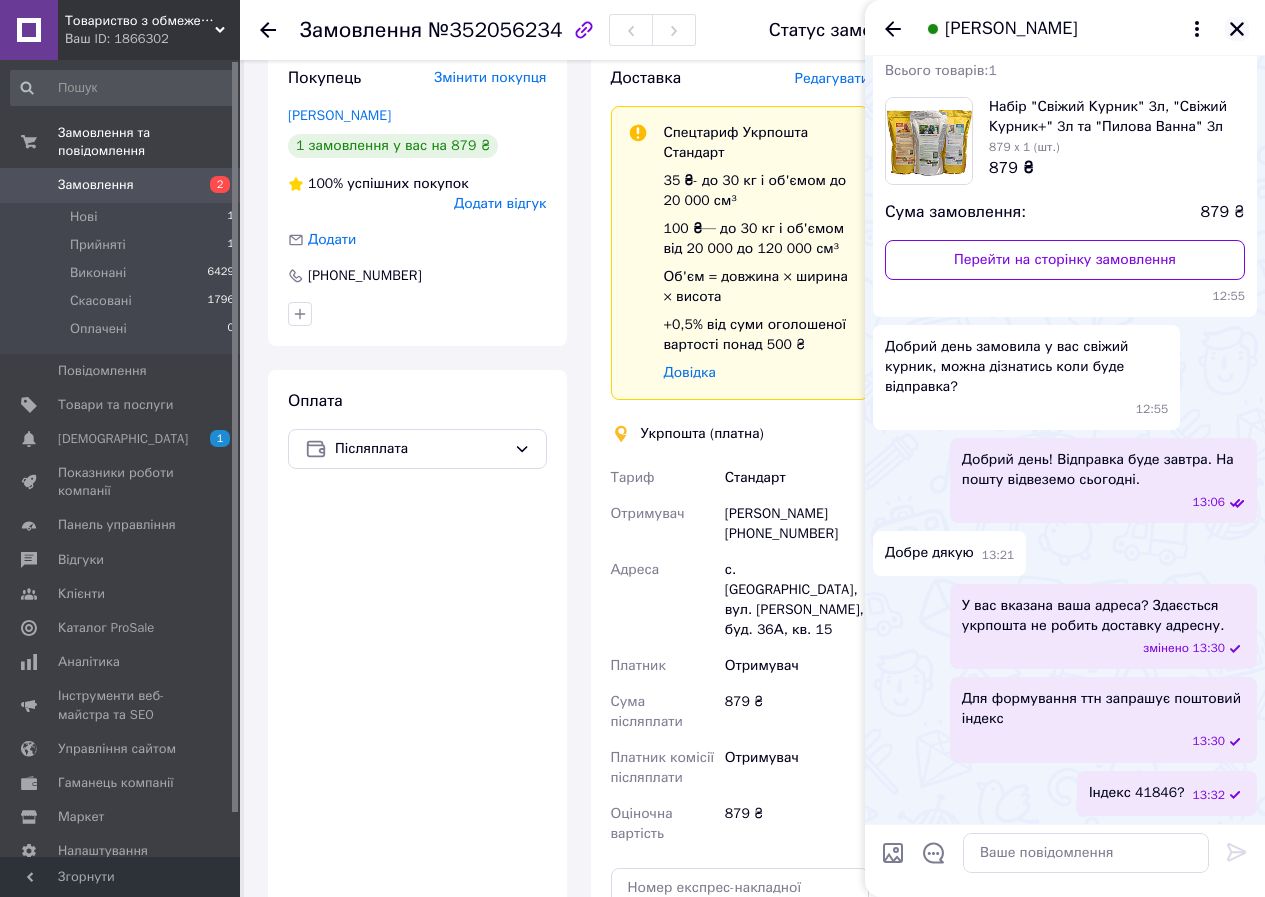 click 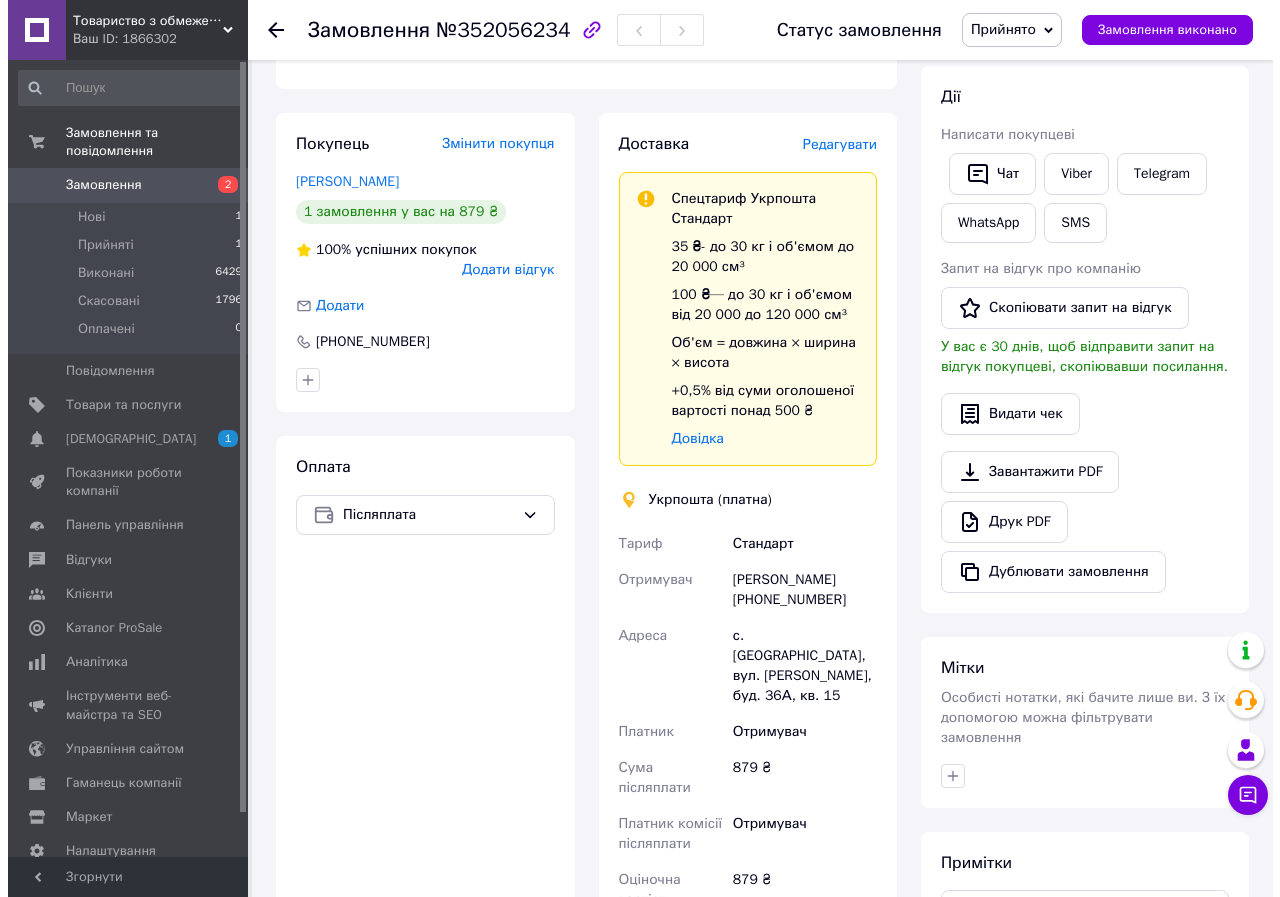 scroll, scrollTop: 300, scrollLeft: 0, axis: vertical 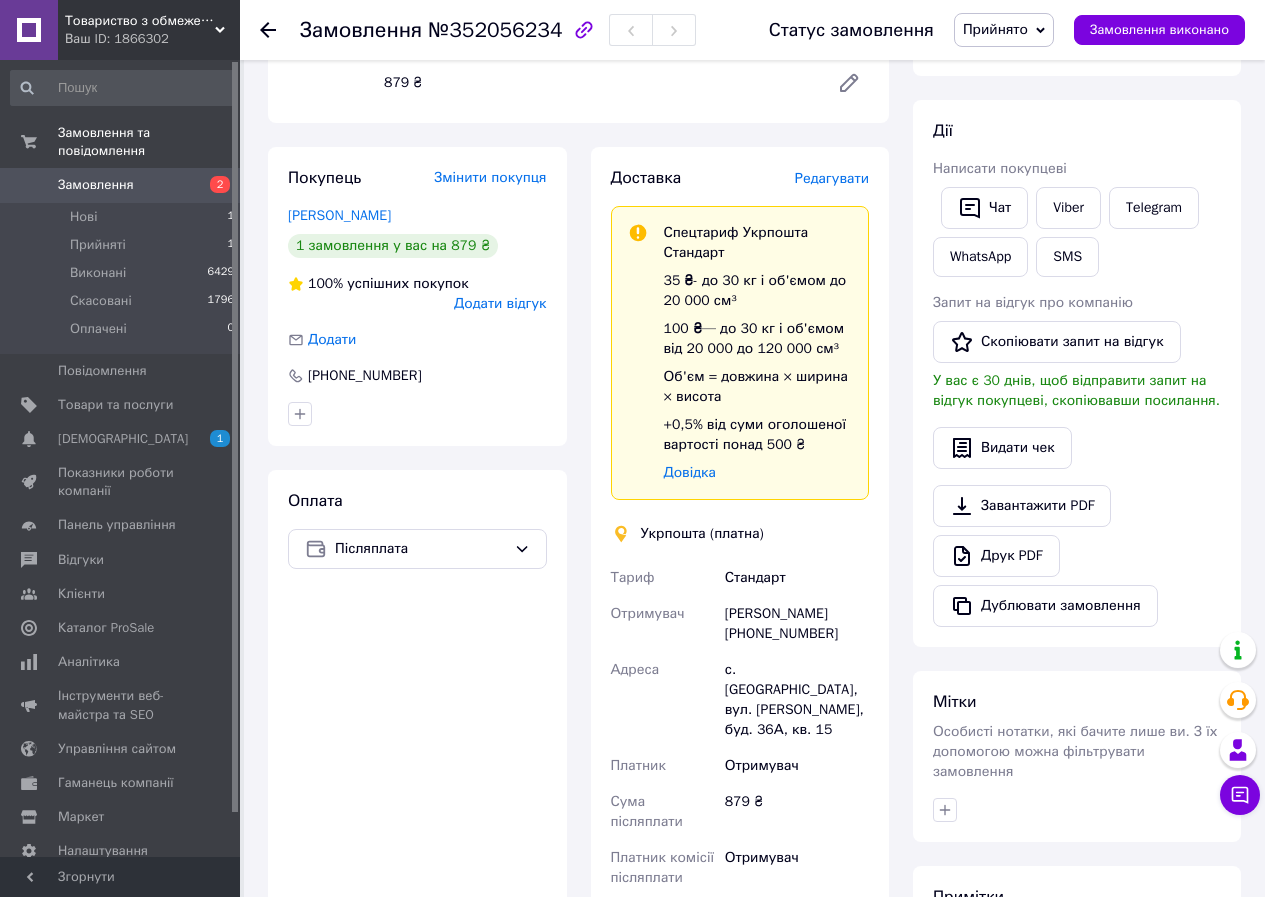 click on "Редагувати" at bounding box center [832, 178] 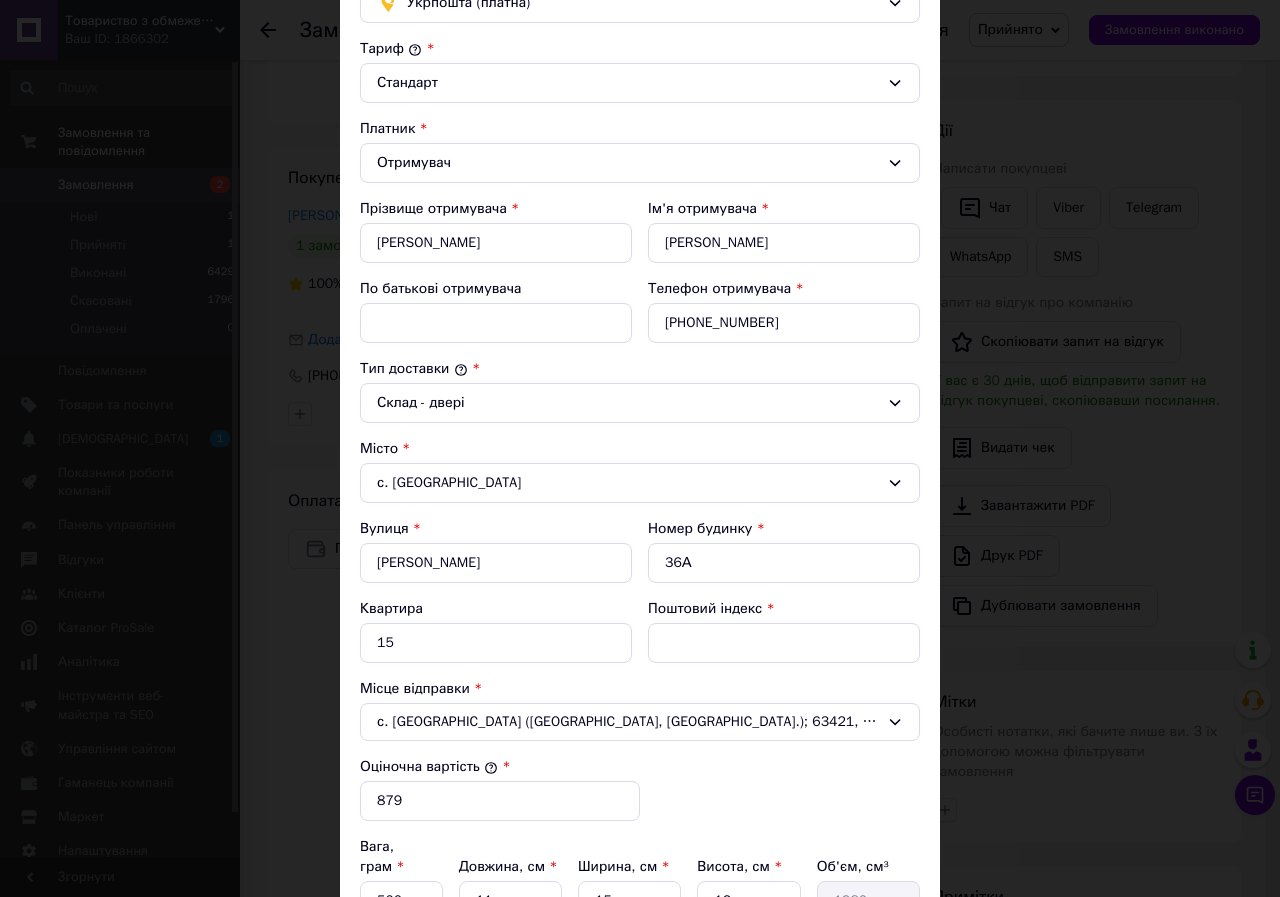 scroll, scrollTop: 200, scrollLeft: 0, axis: vertical 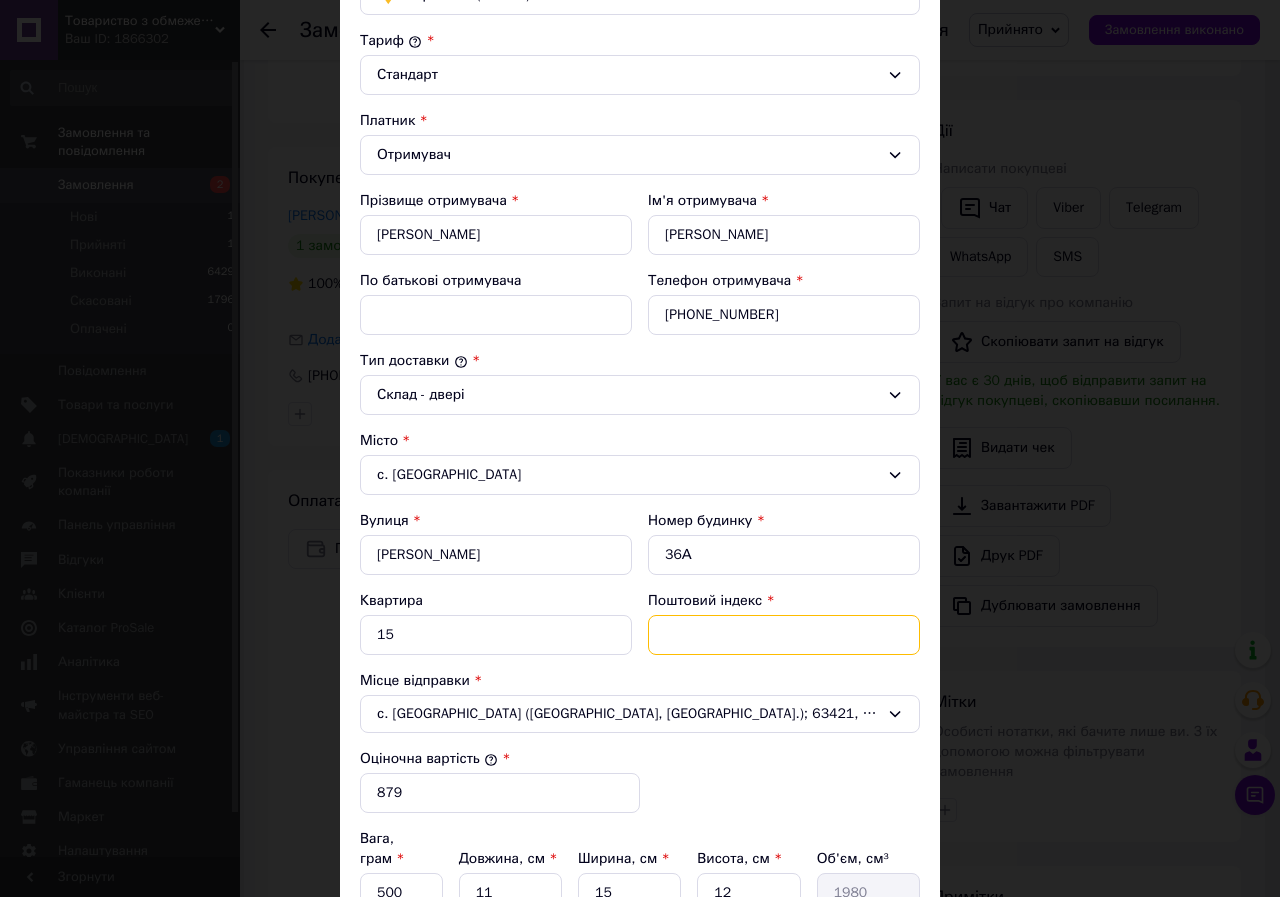 click on "Поштовий індекс" at bounding box center [784, 635] 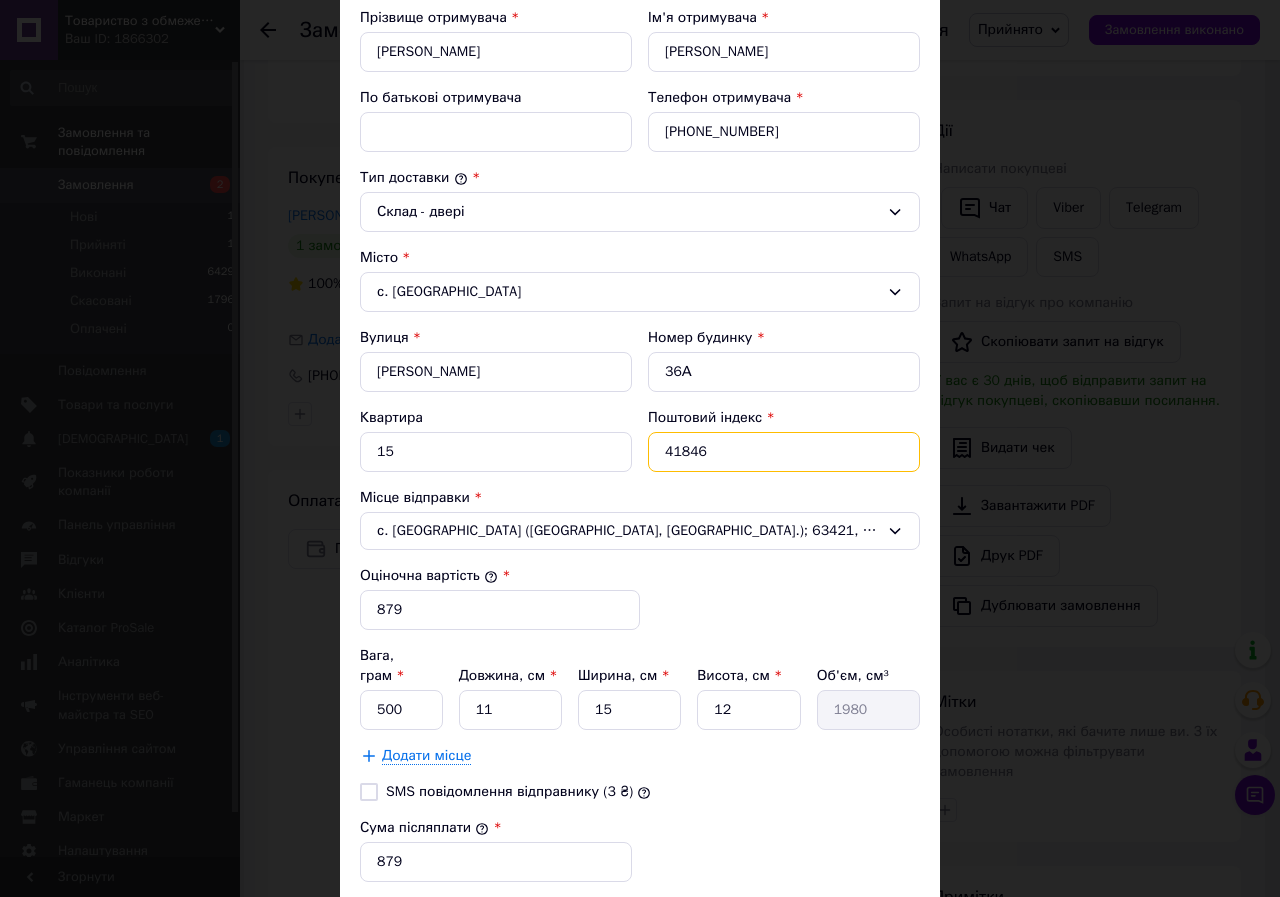 scroll, scrollTop: 400, scrollLeft: 0, axis: vertical 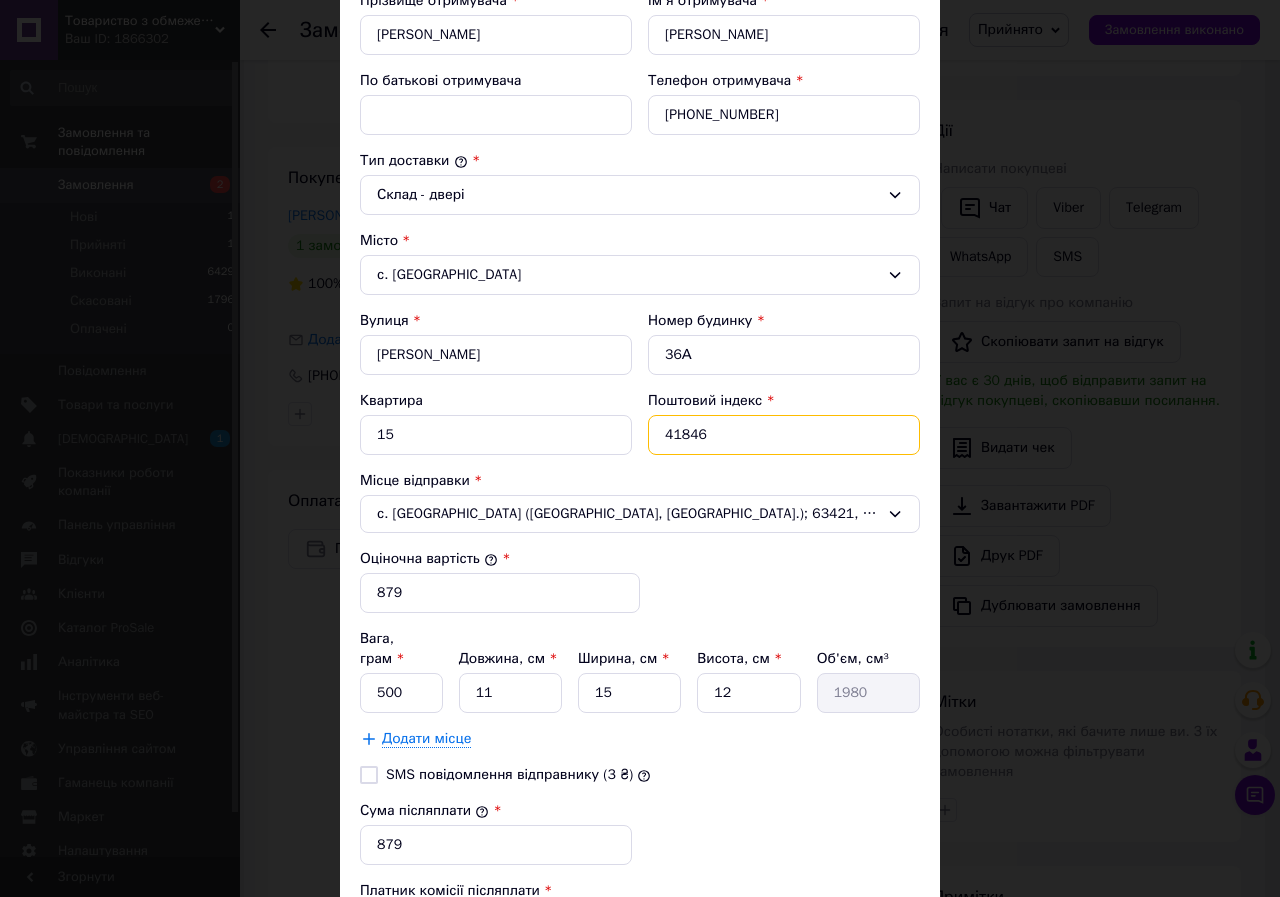 type on "41846" 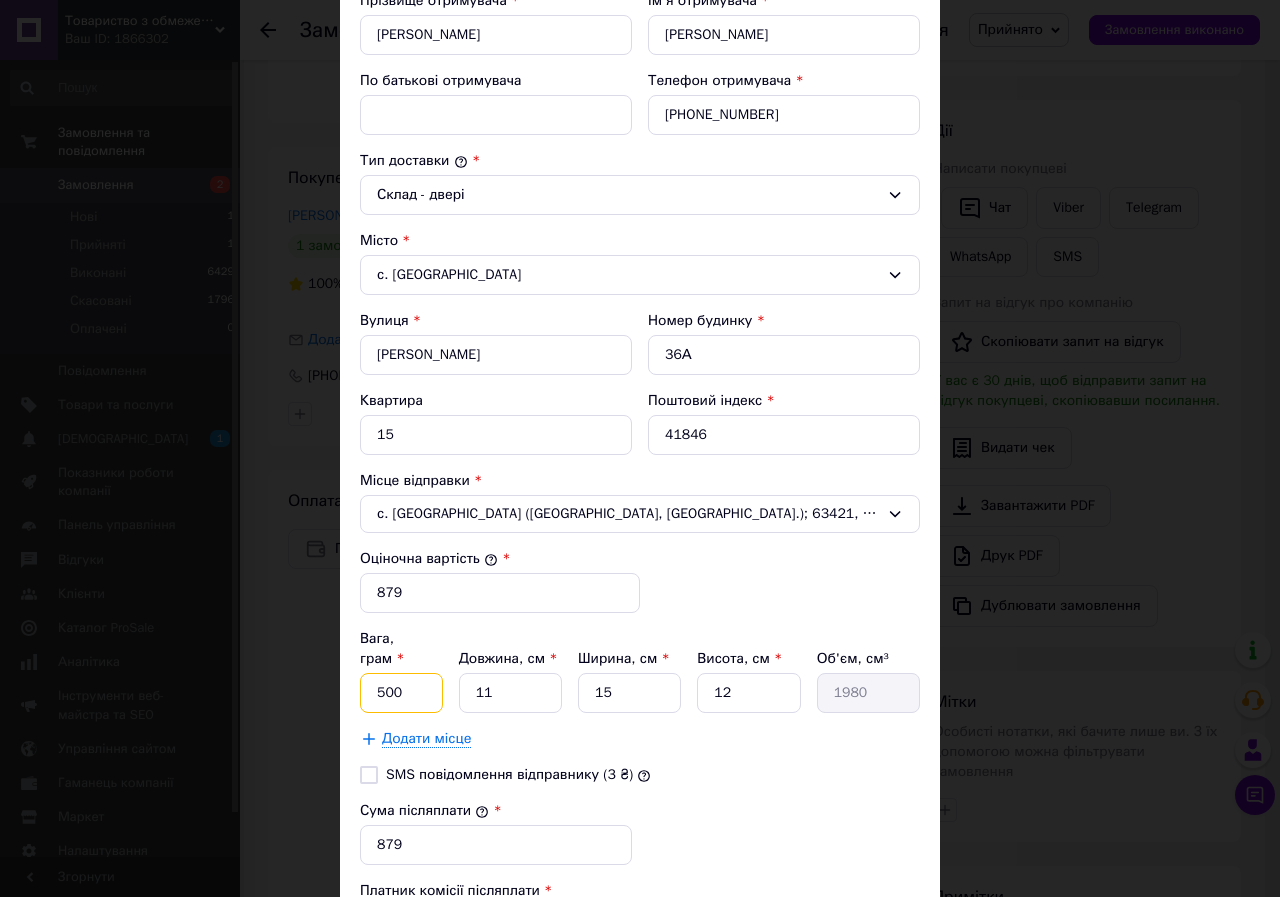 drag, startPoint x: 405, startPoint y: 679, endPoint x: 358, endPoint y: 672, distance: 47.518417 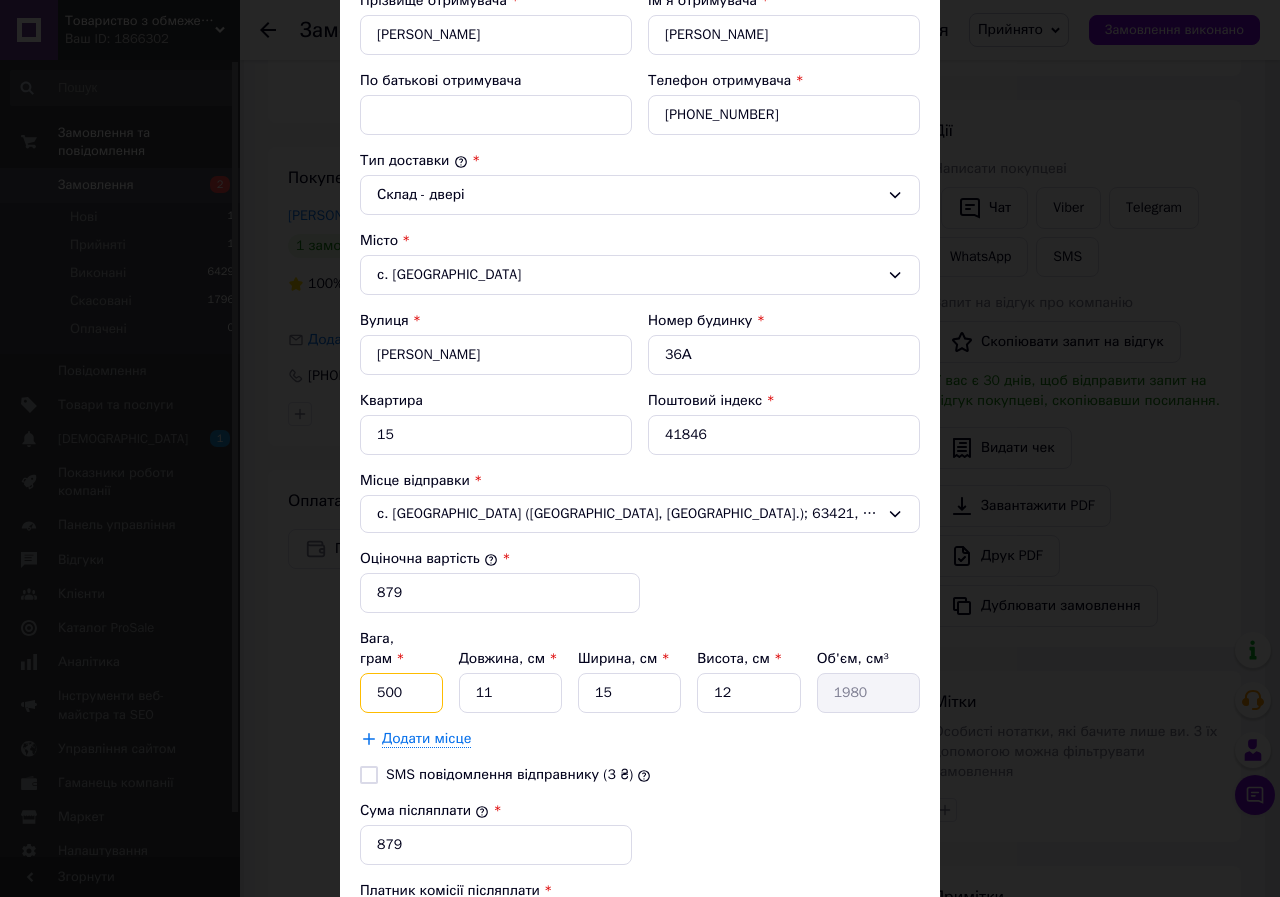click on "500" at bounding box center (401, 693) 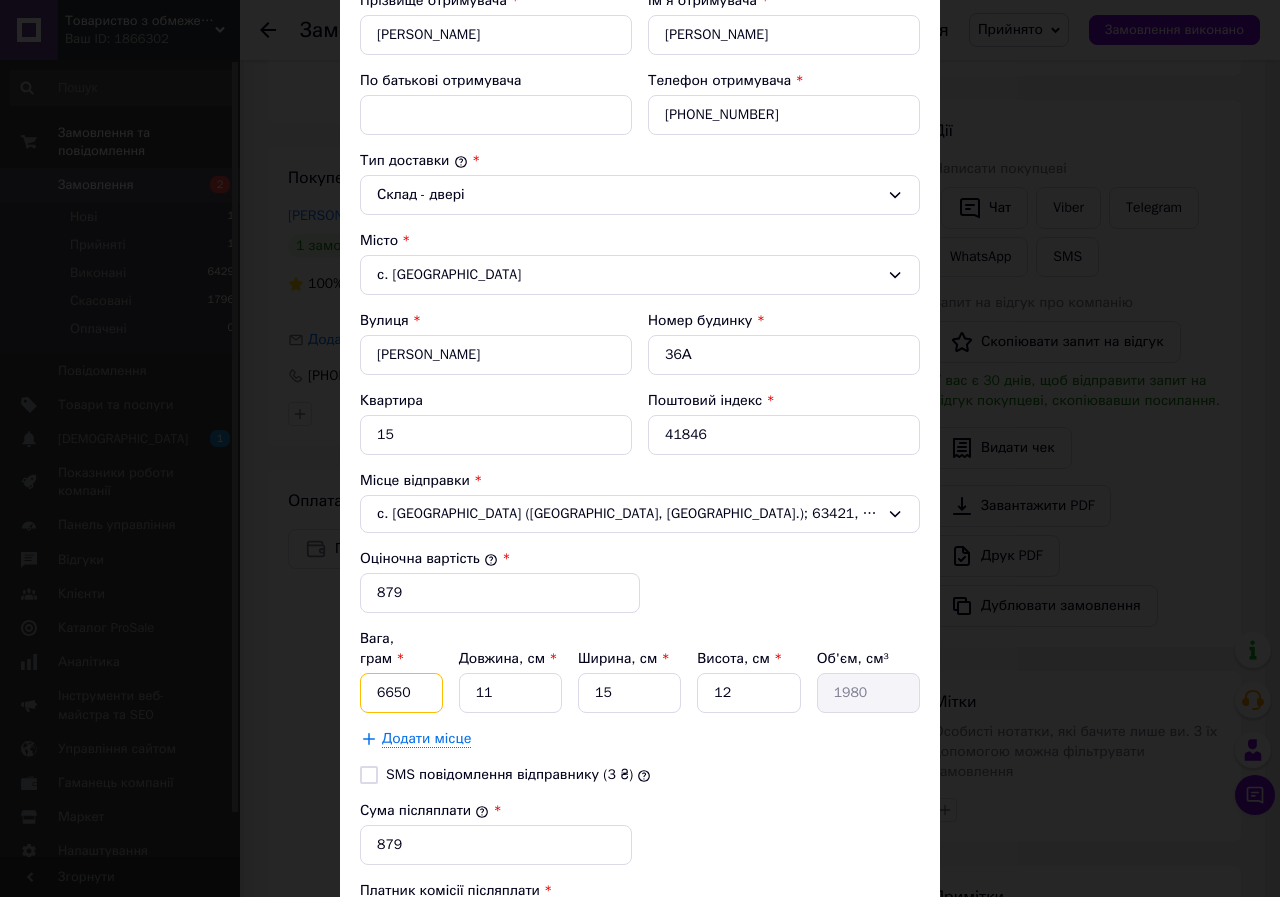 type on "6650" 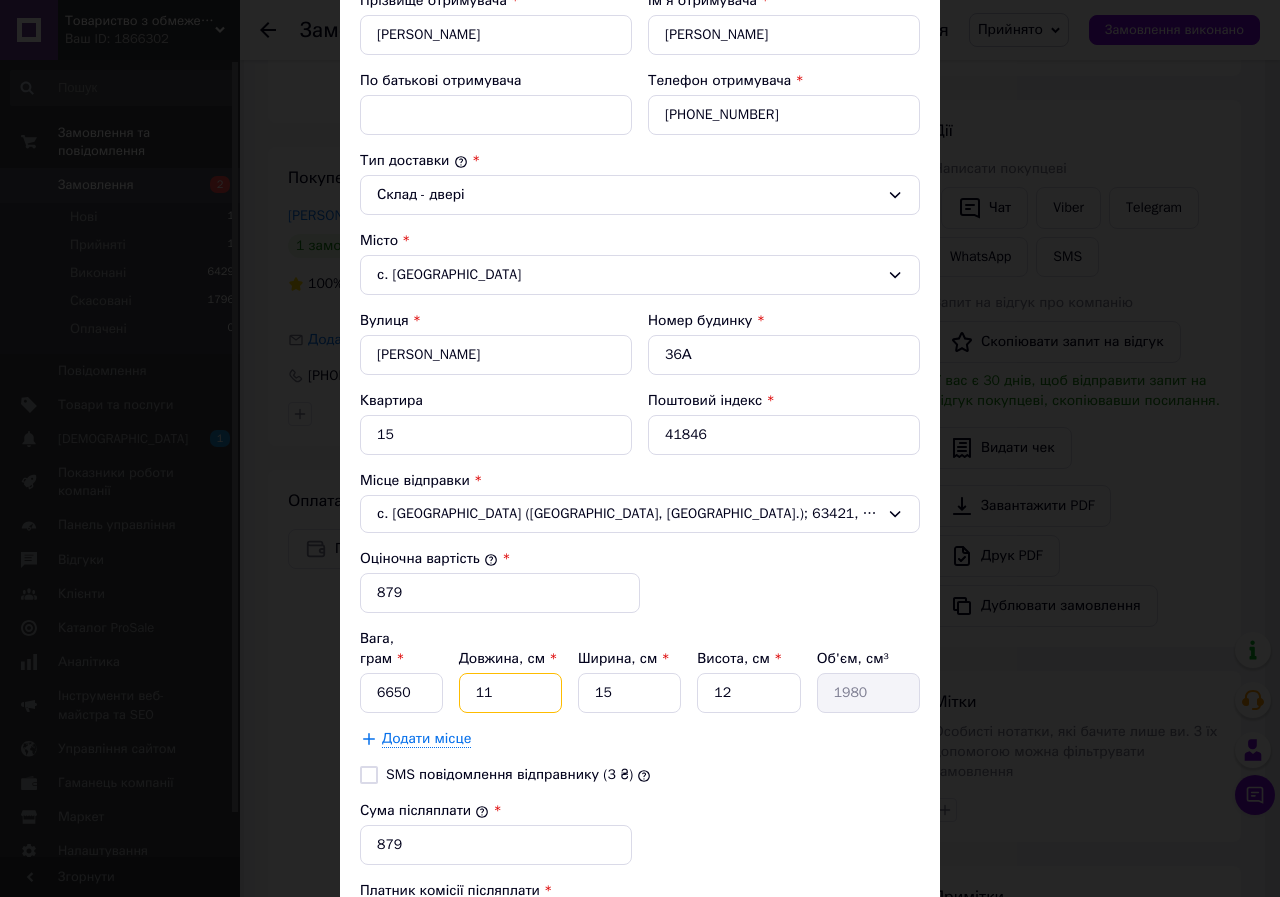 click on "11" at bounding box center (510, 693) 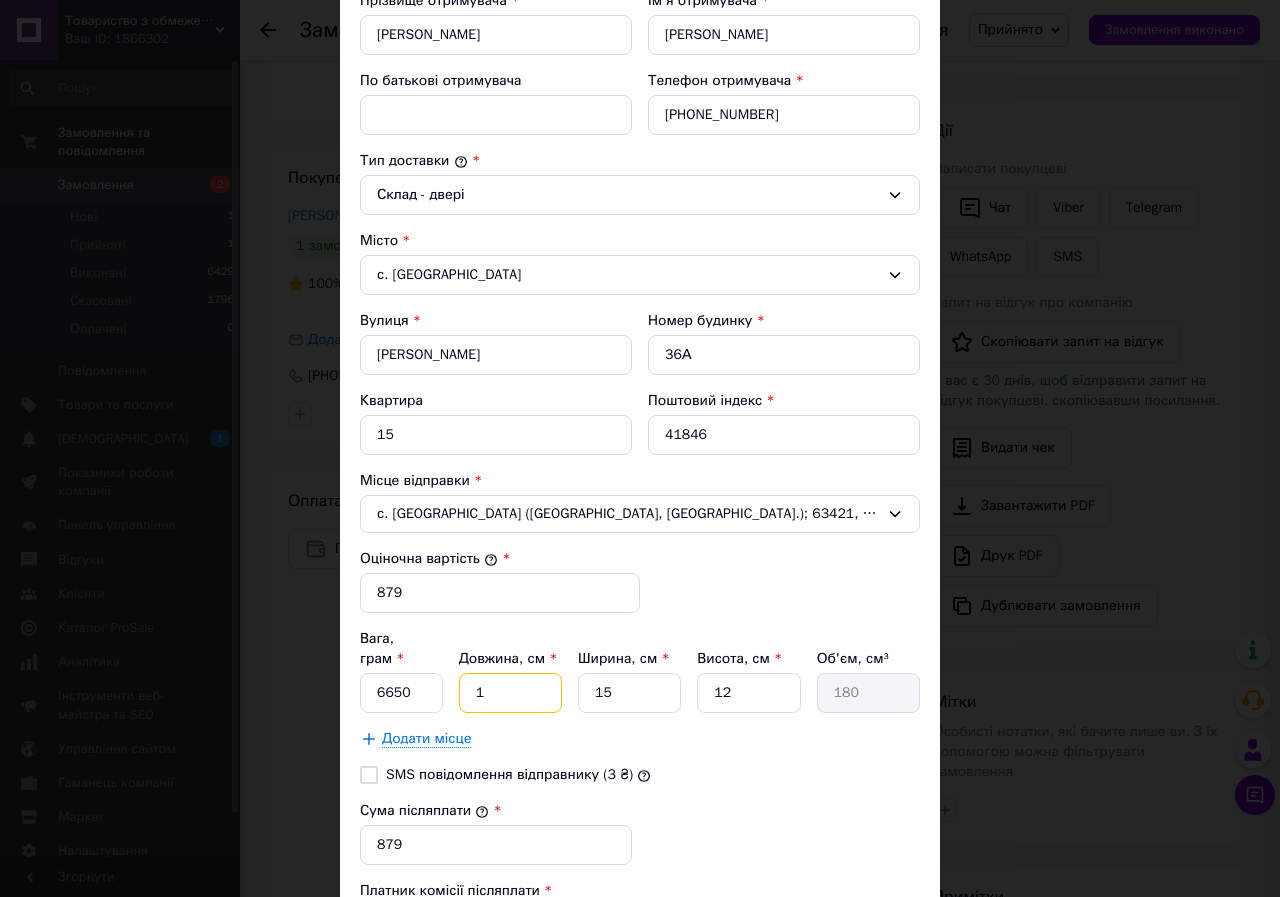 type 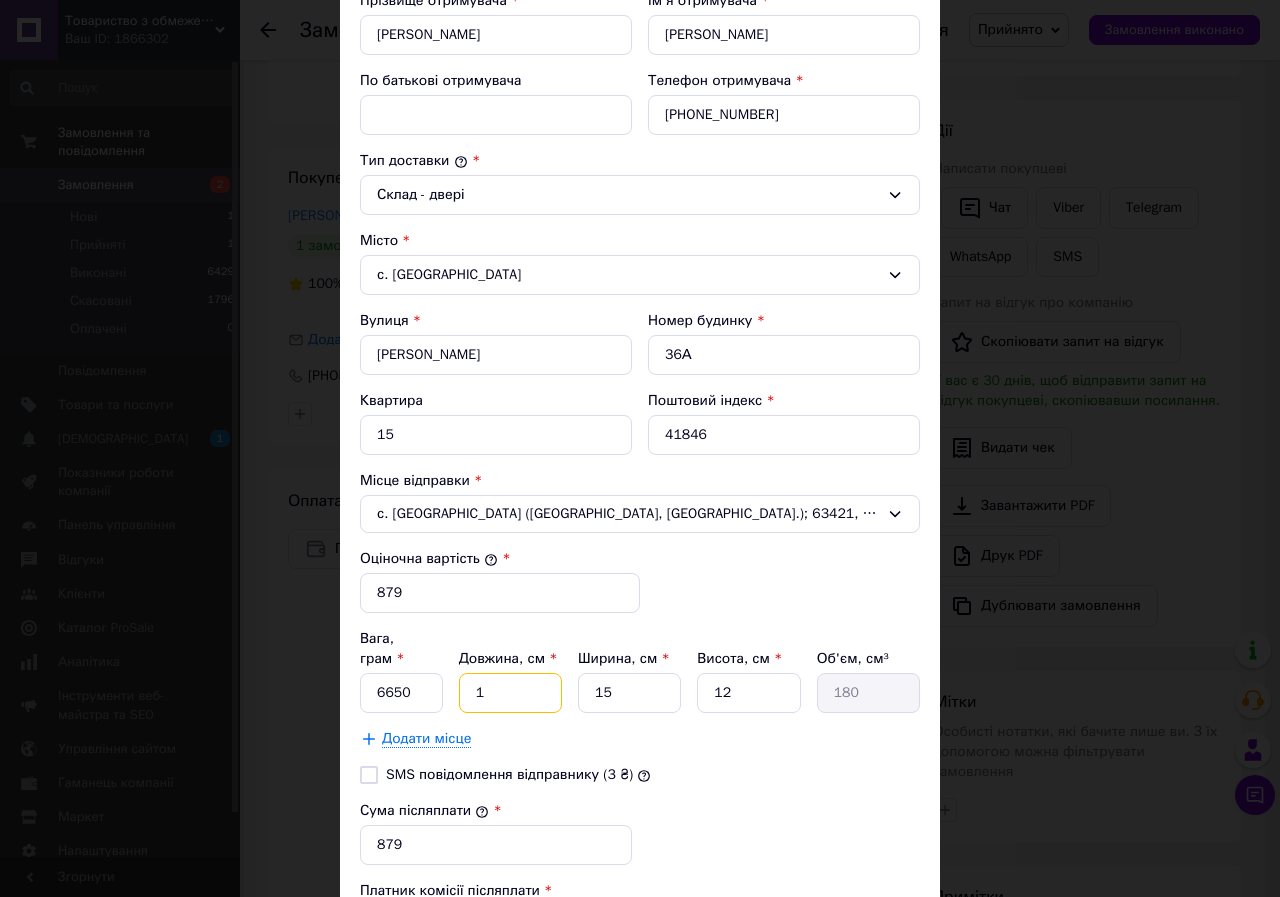 type 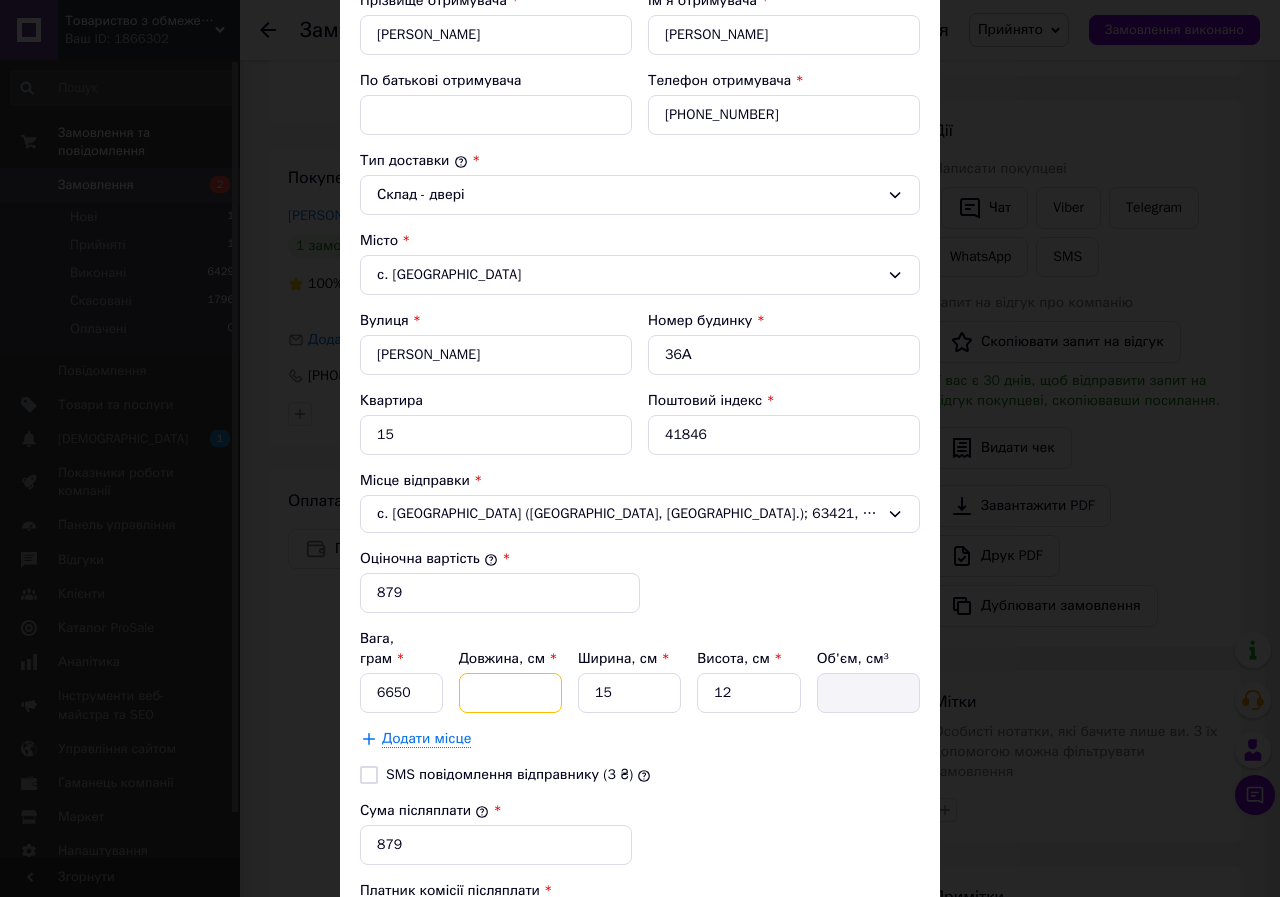 type on "3" 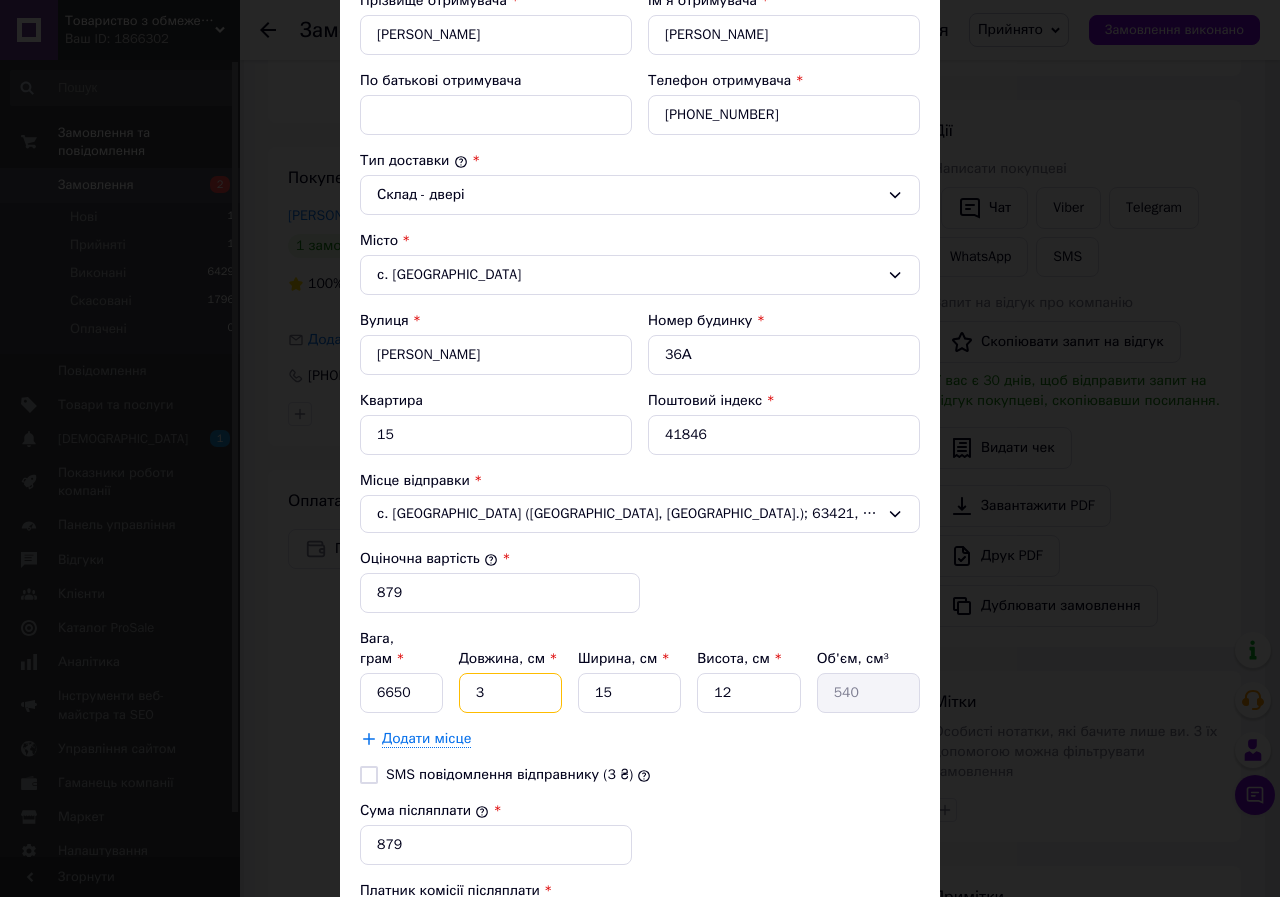 type on "36" 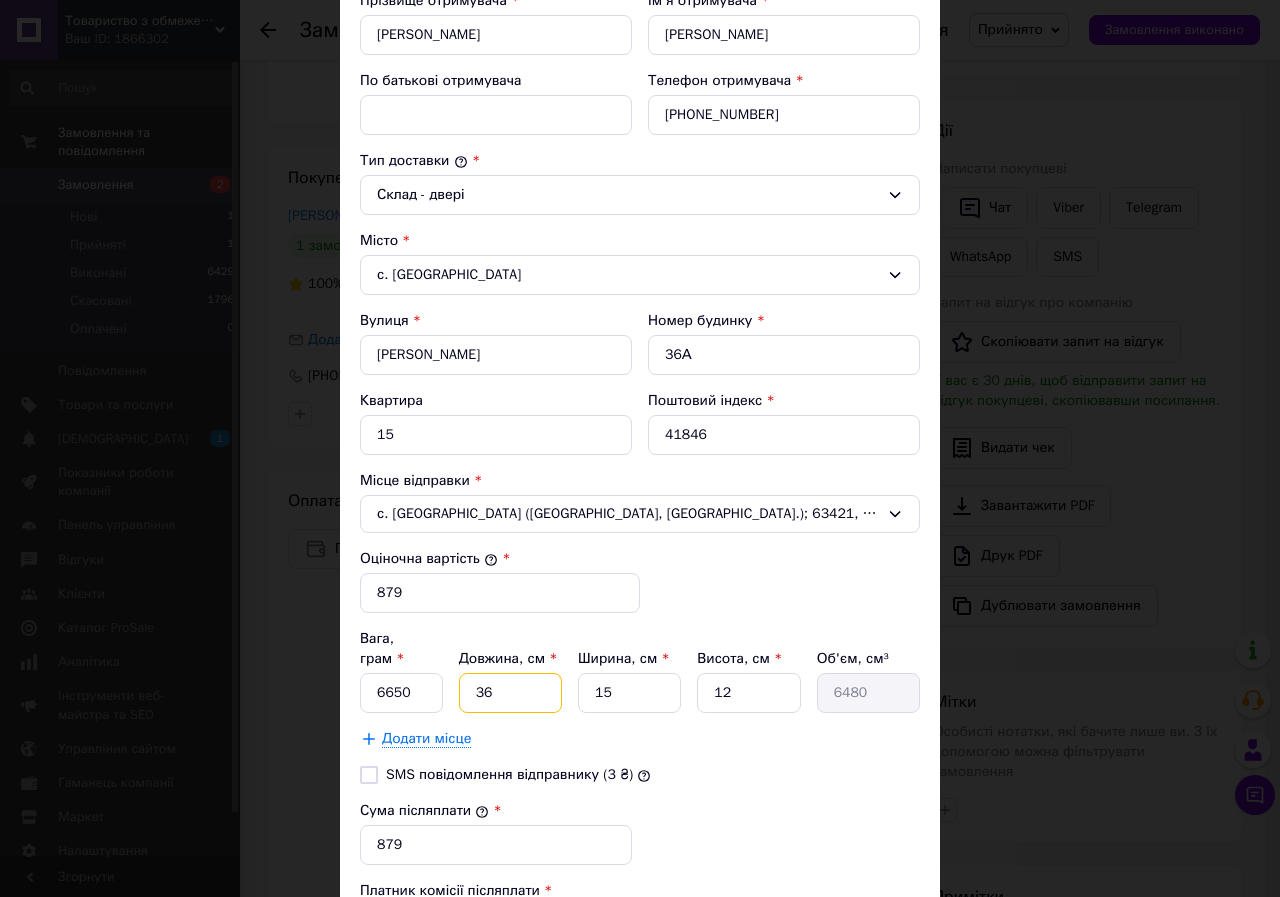type on "36" 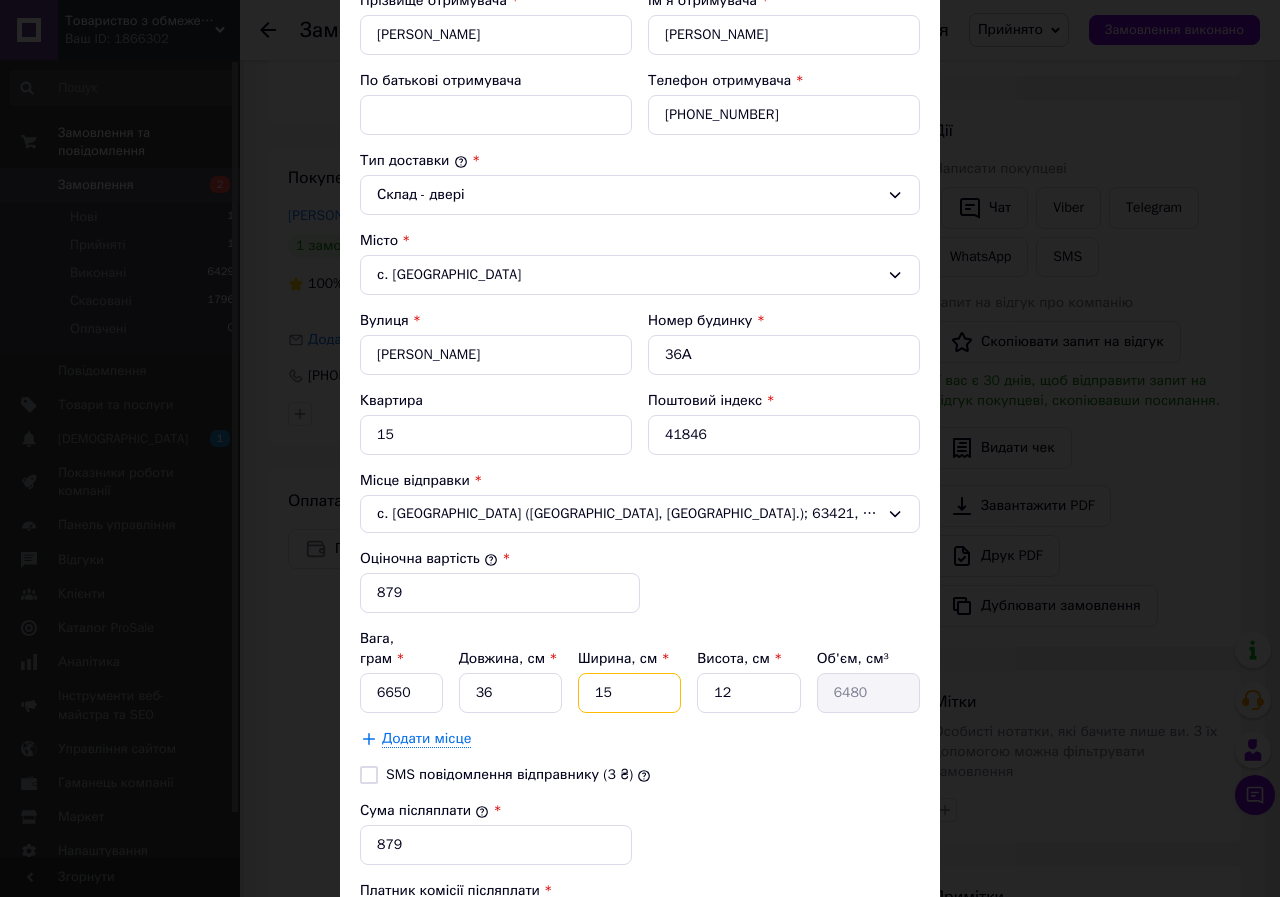 click on "15" at bounding box center [629, 693] 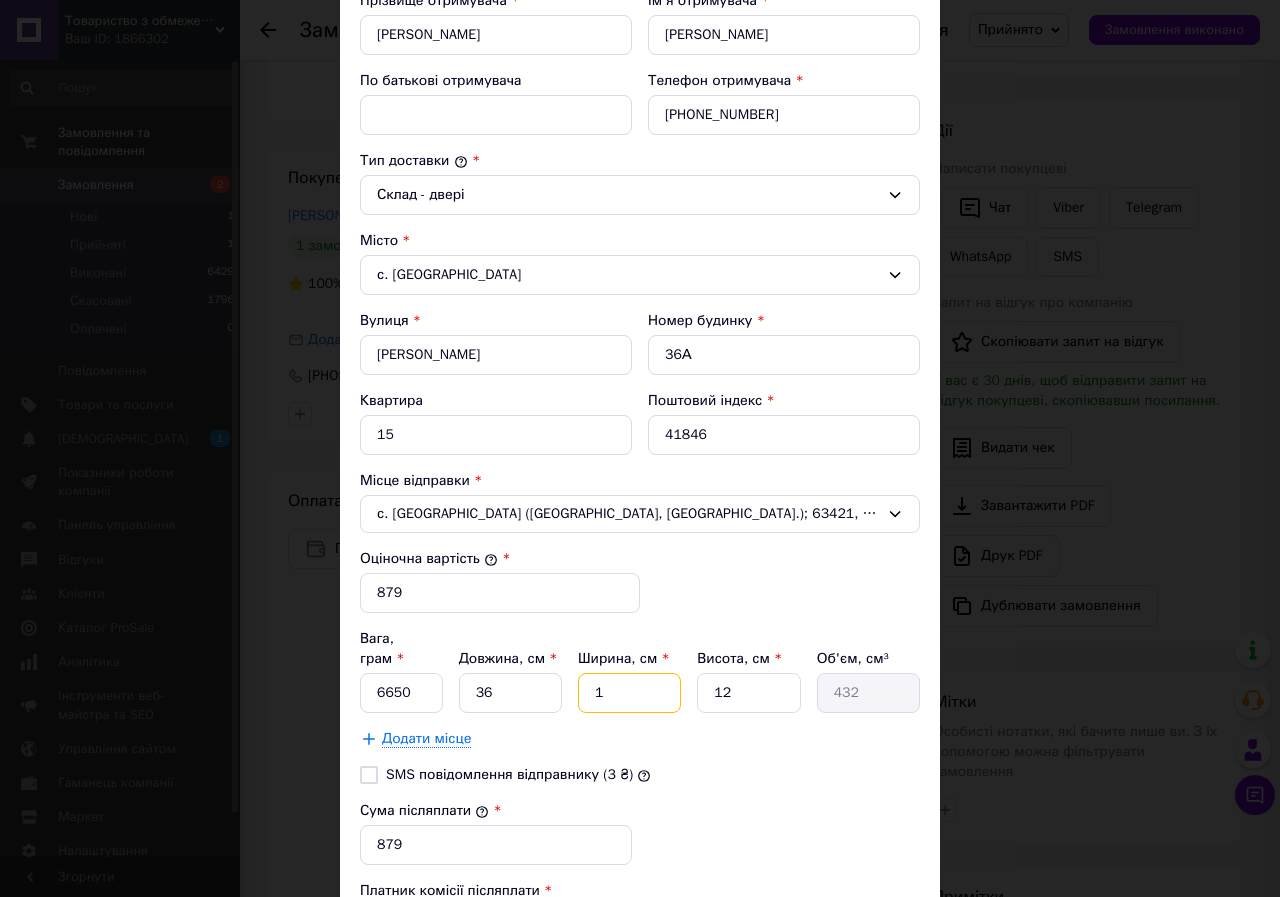 type 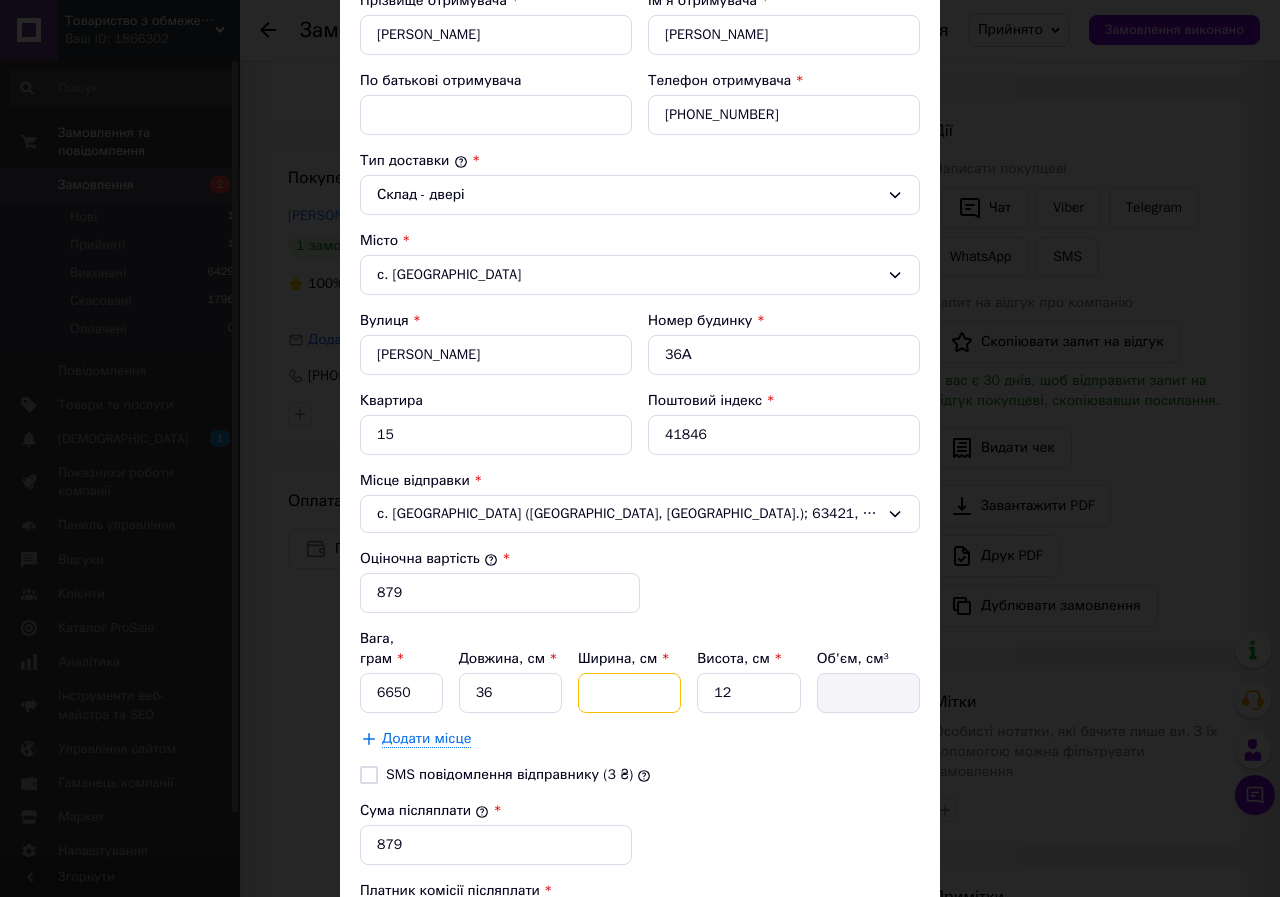 type on "3" 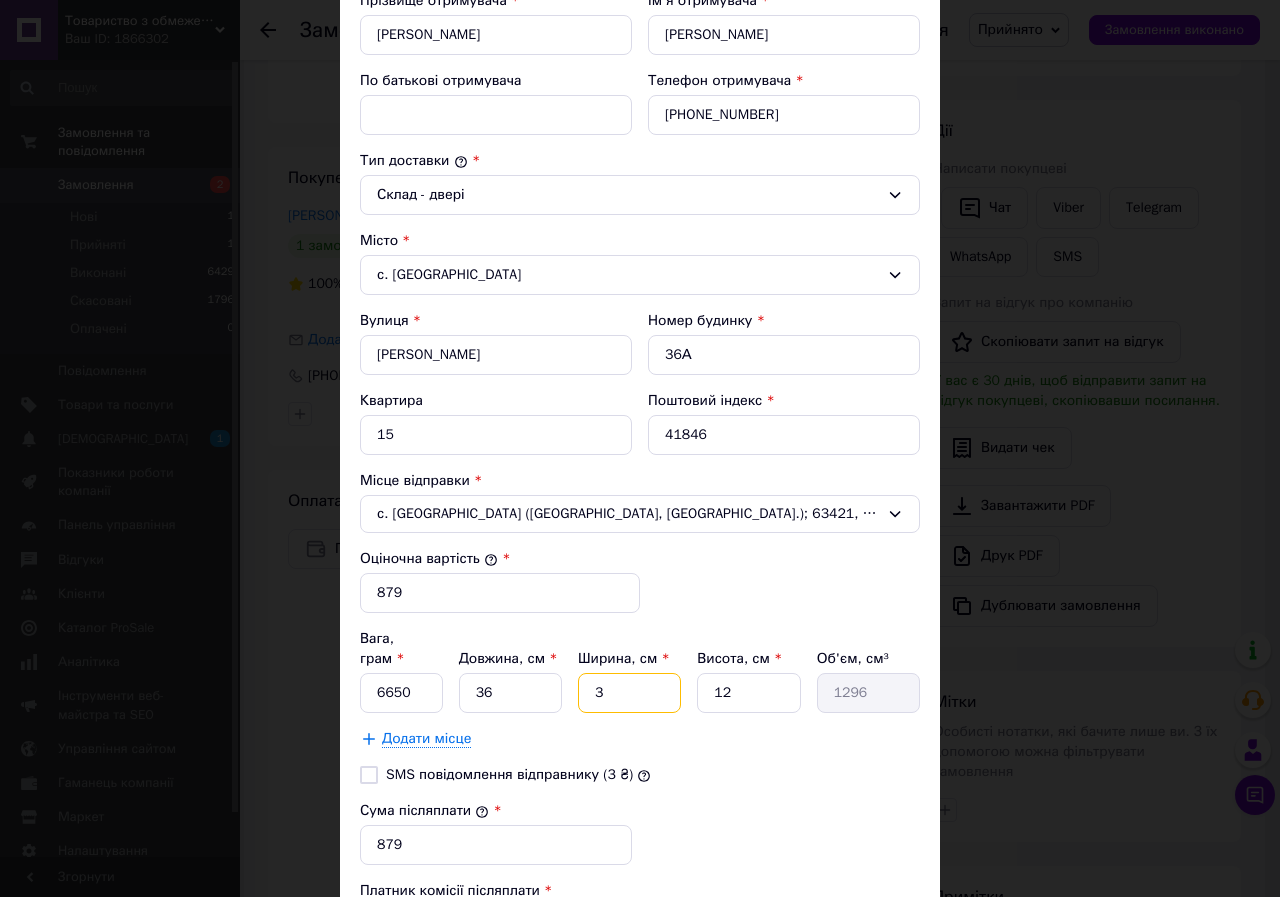 type on "36" 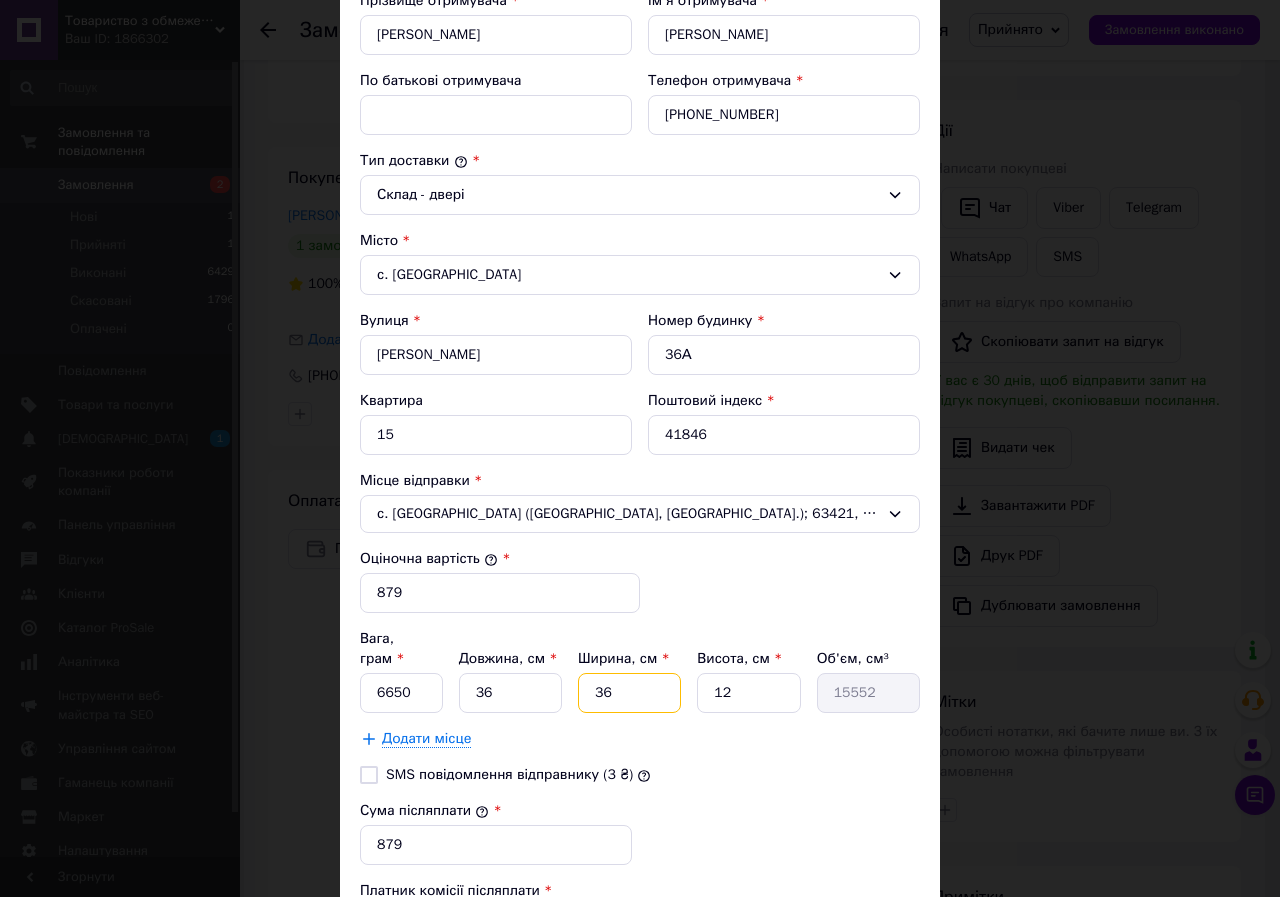 type on "36" 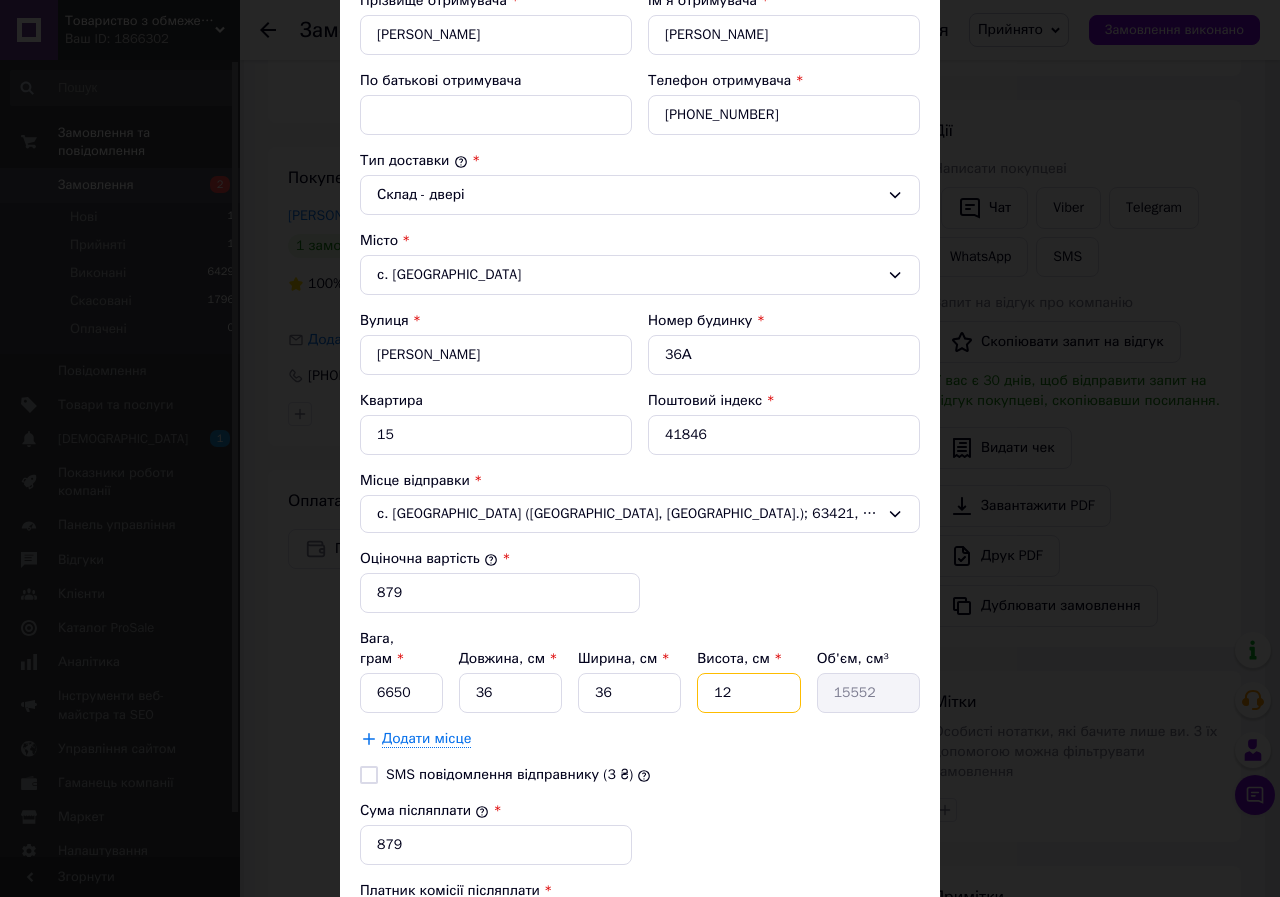 click on "12" at bounding box center [748, 693] 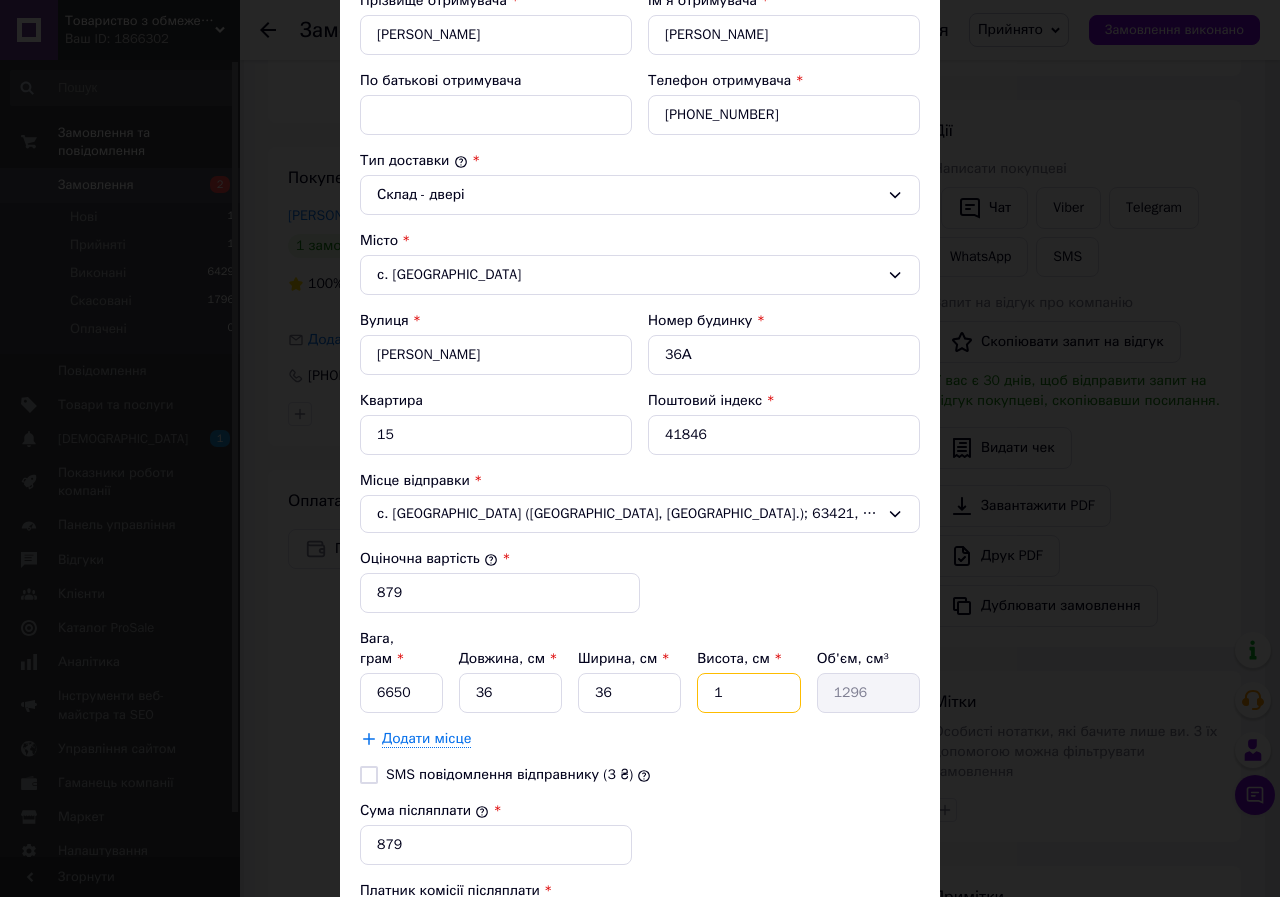 type 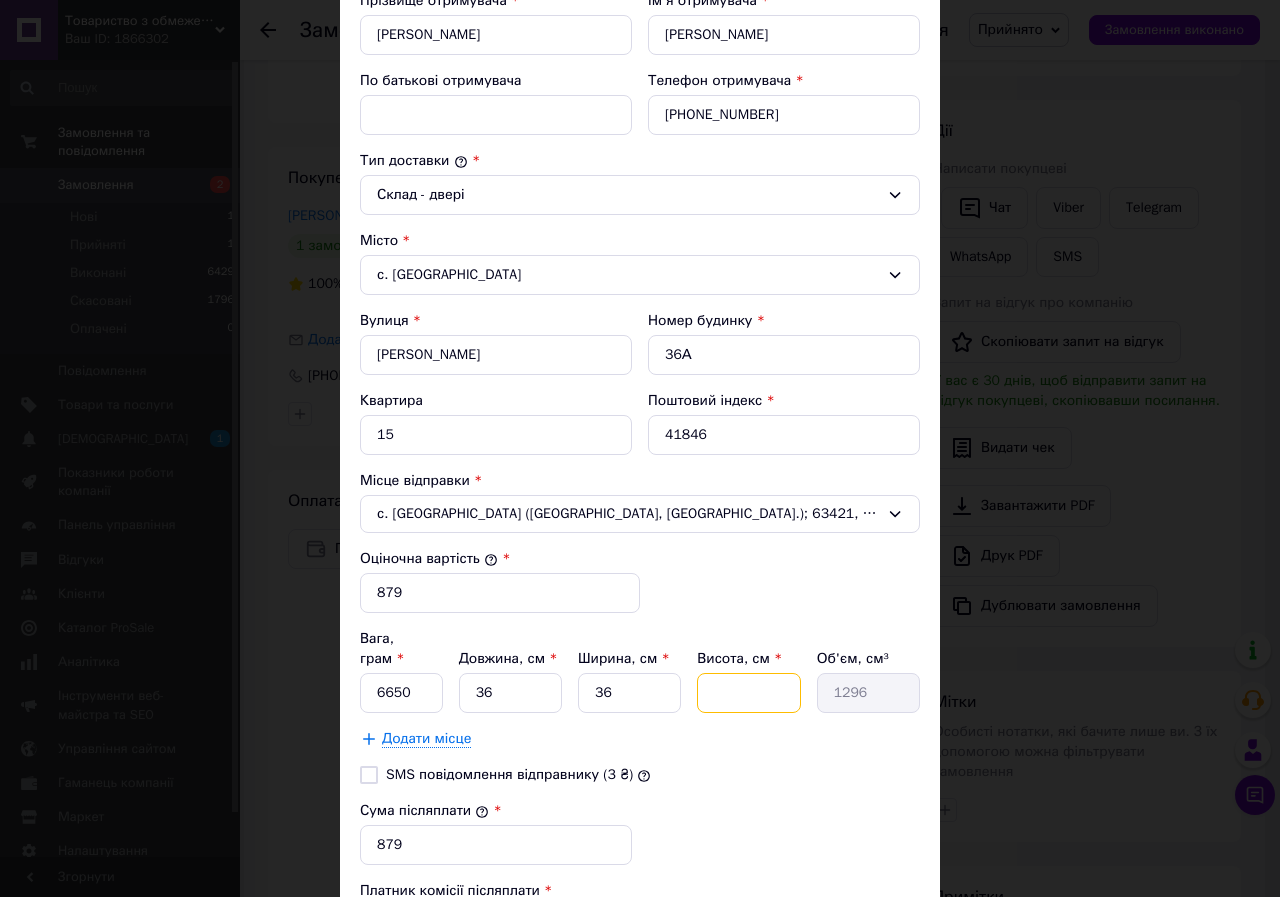 type 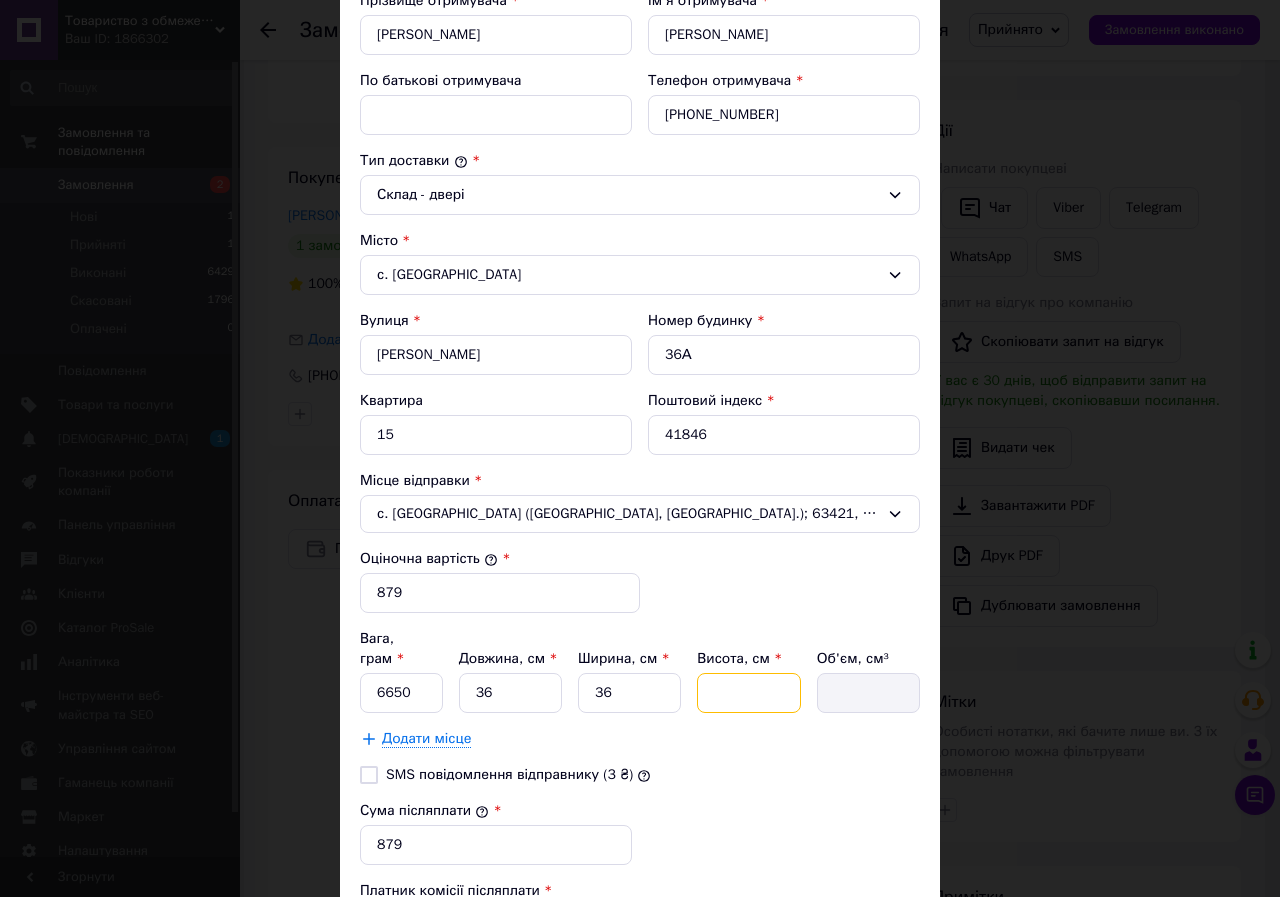 type on "9" 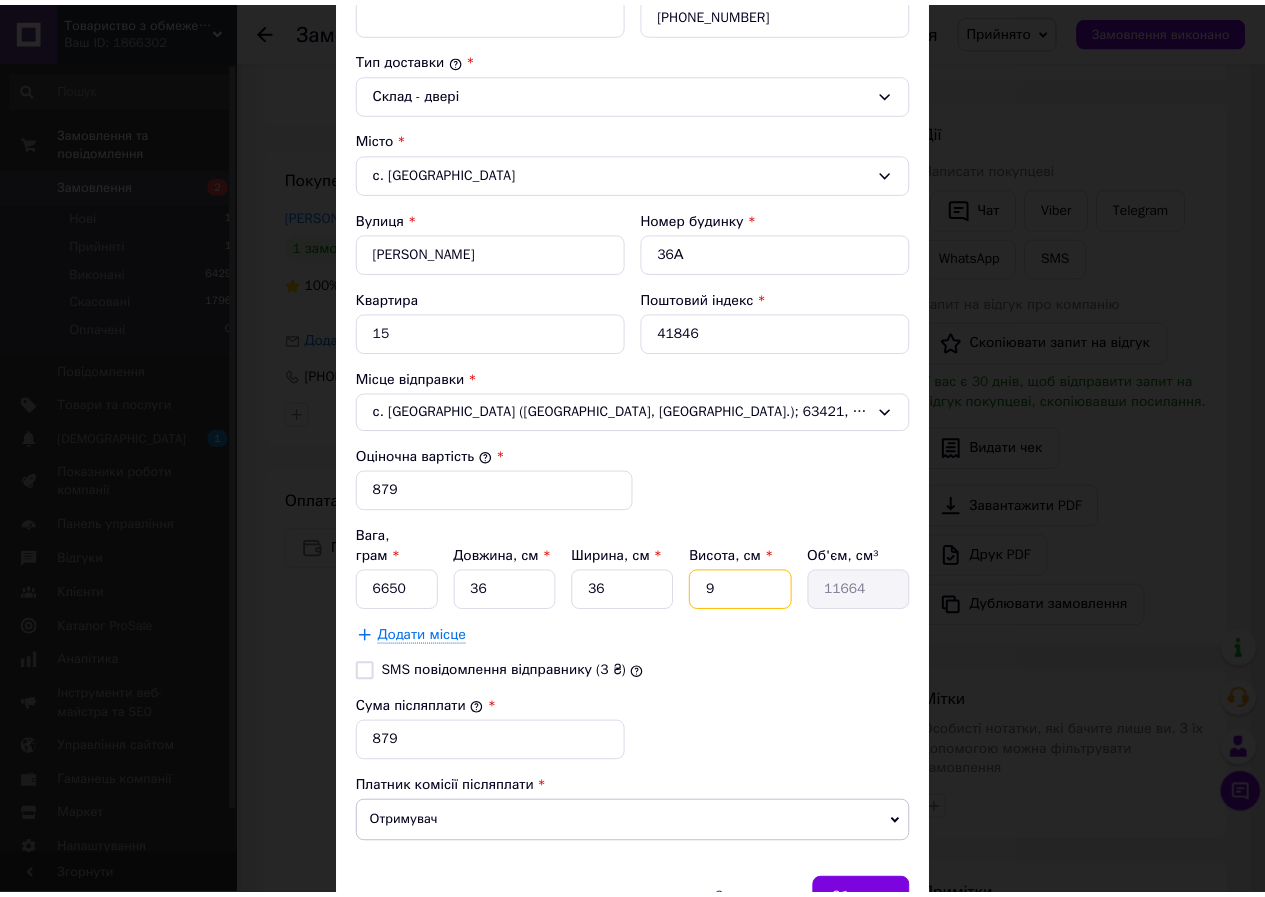 scroll, scrollTop: 596, scrollLeft: 0, axis: vertical 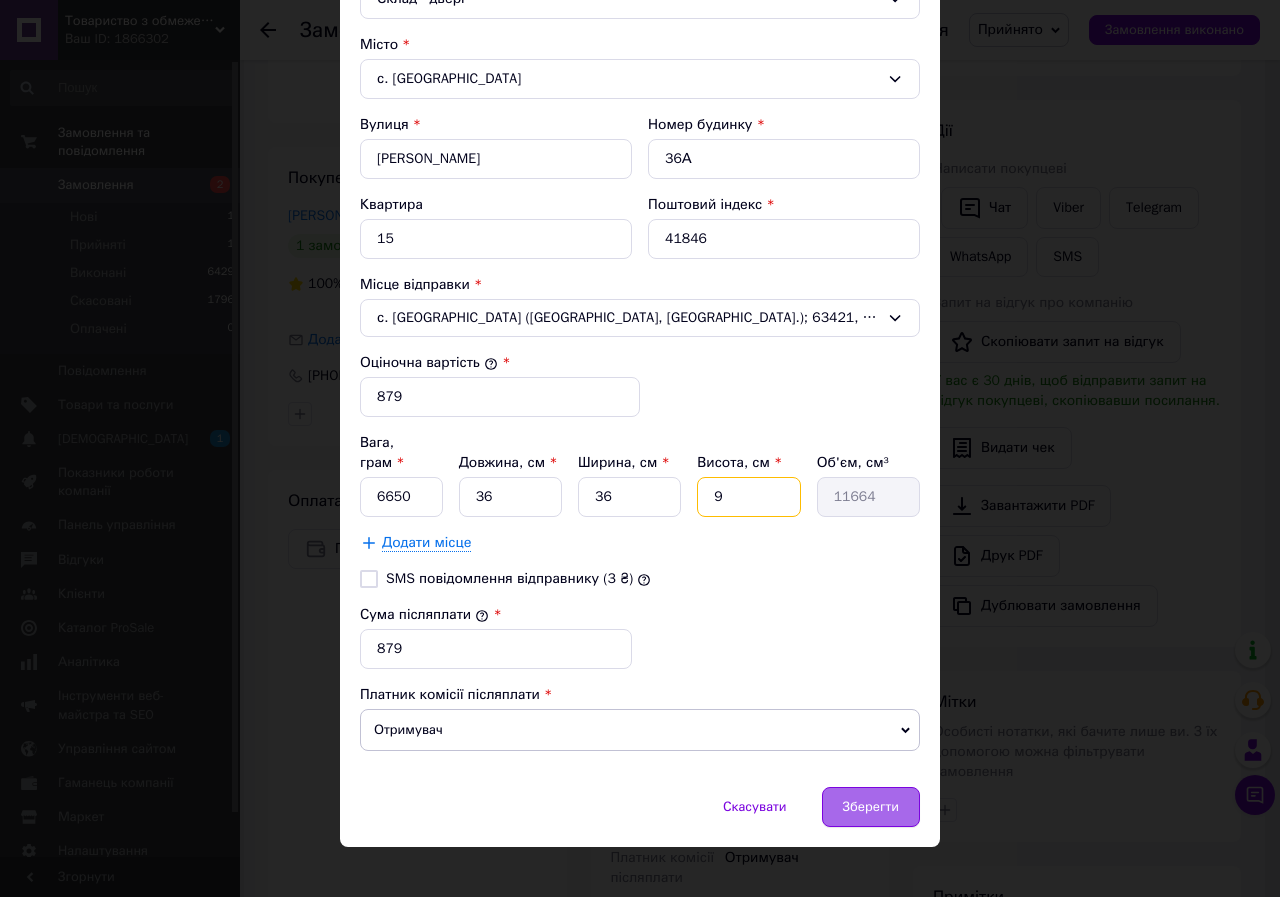 type on "9" 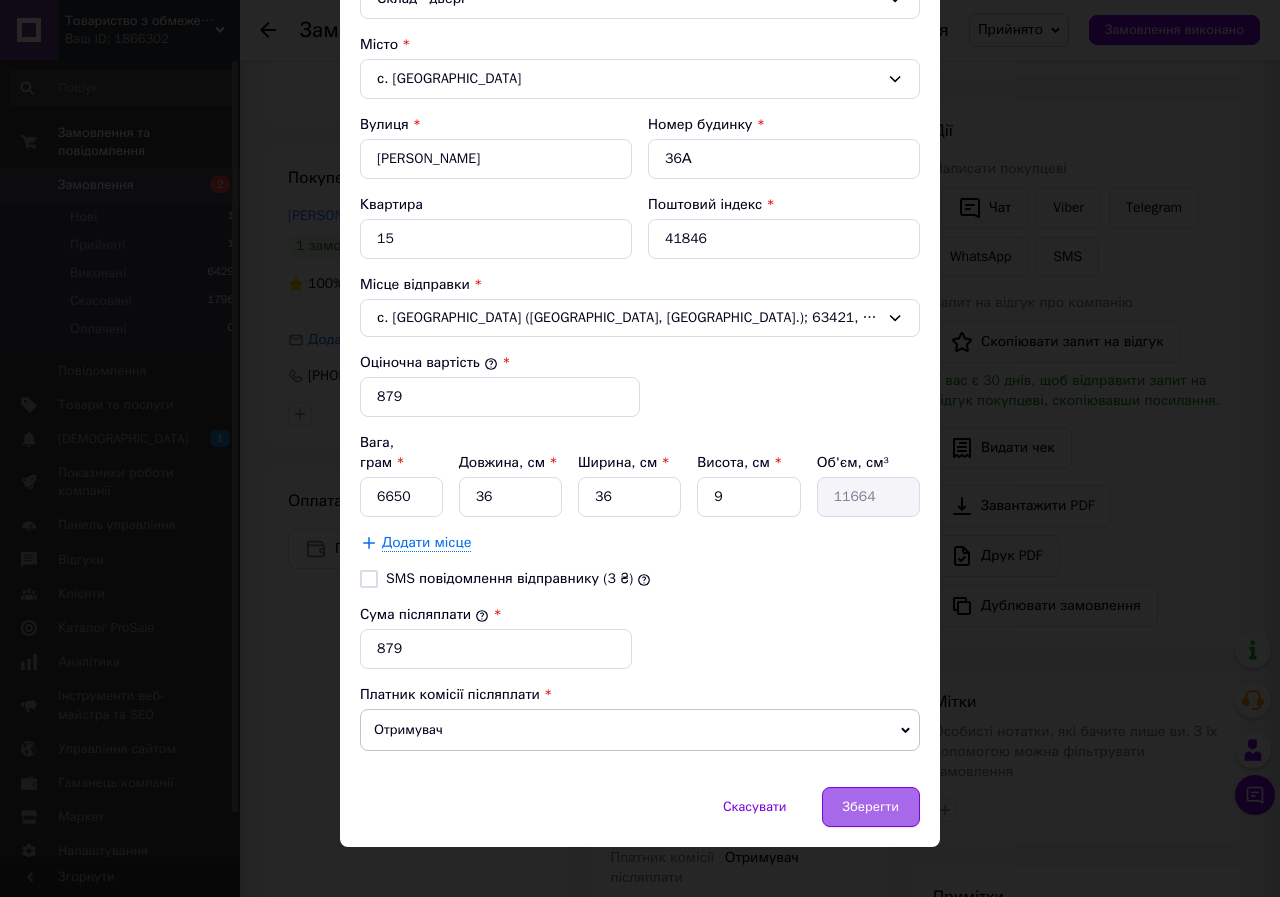 click on "Зберегти" at bounding box center (871, 807) 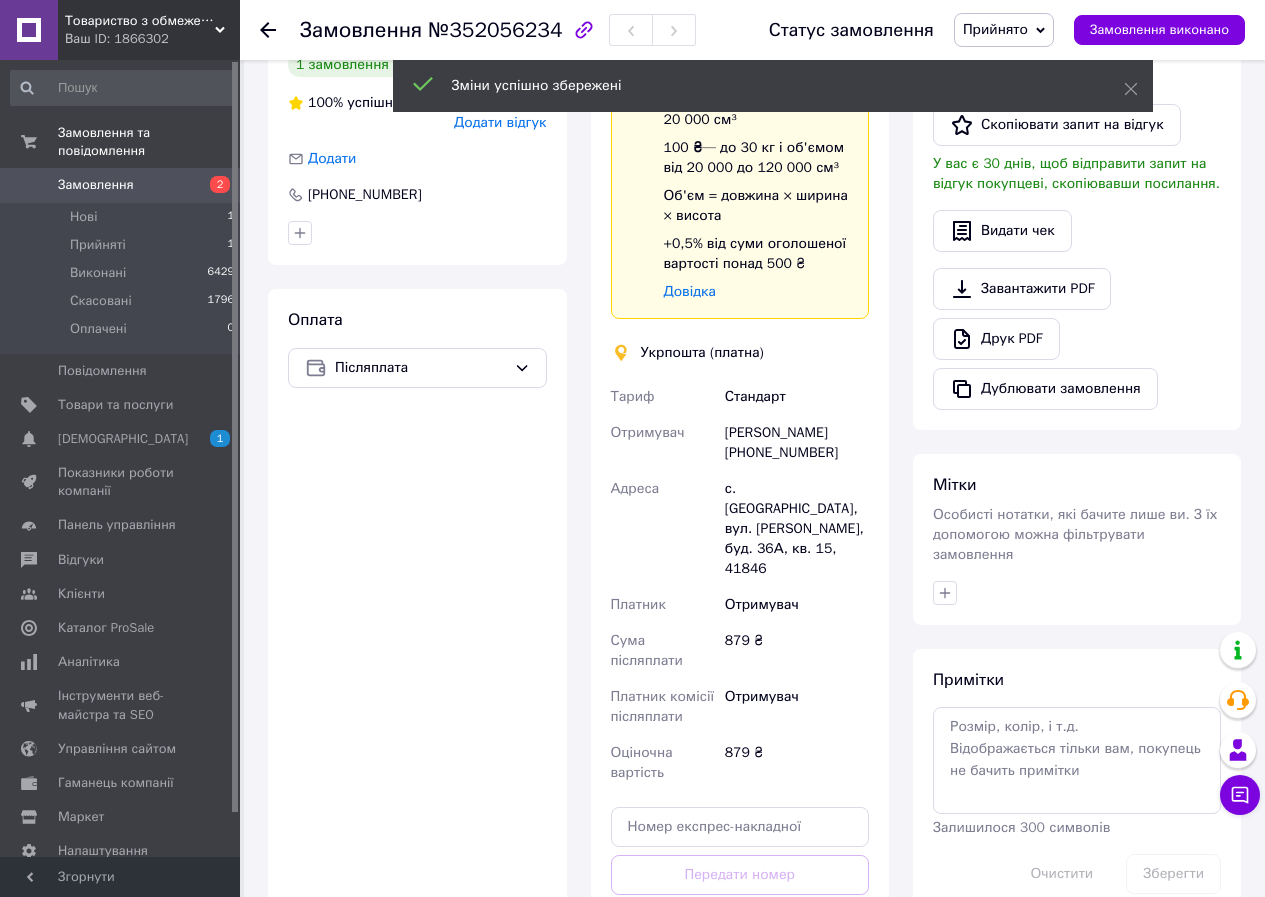 scroll, scrollTop: 500, scrollLeft: 0, axis: vertical 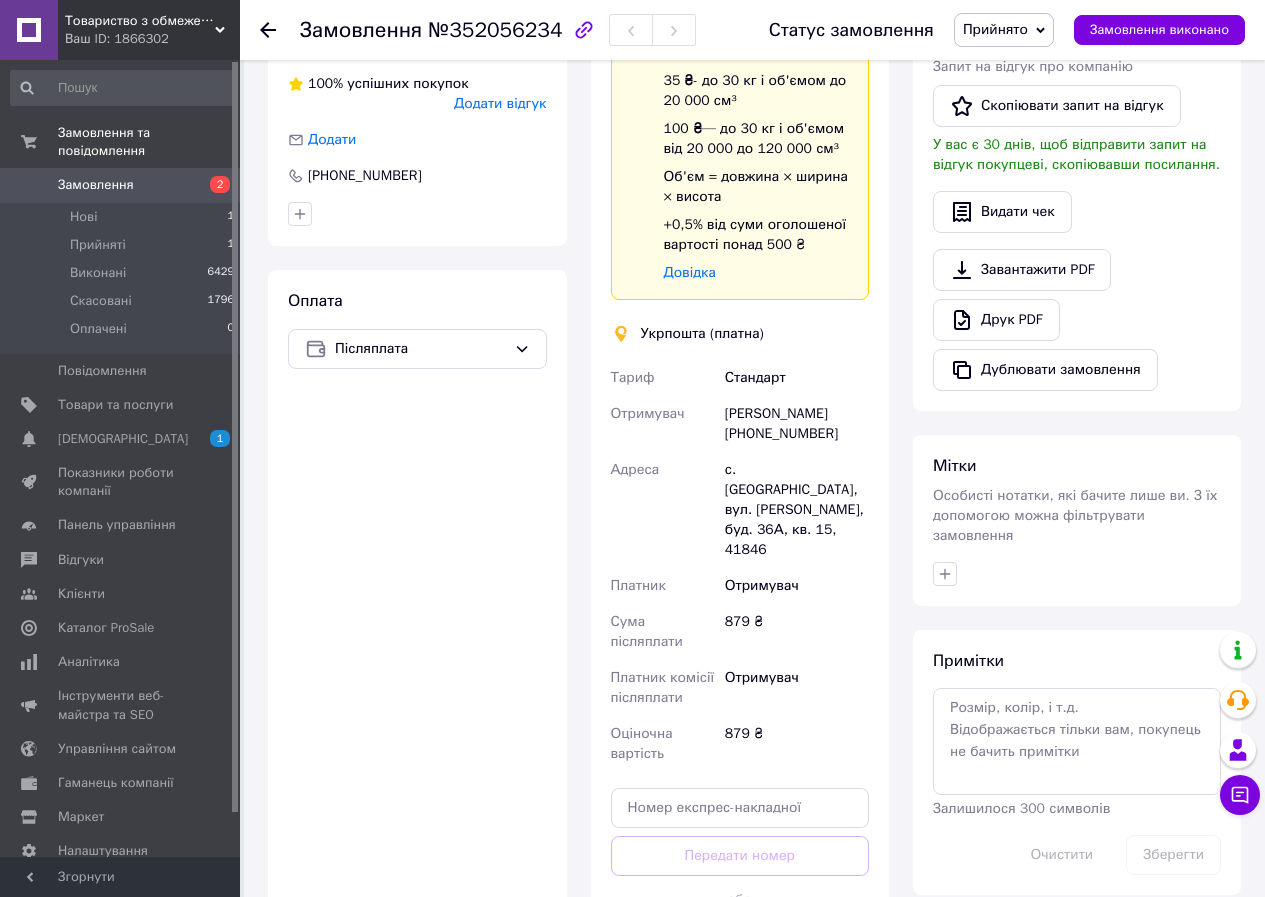 click on "Створити ярлик" at bounding box center (740, 945) 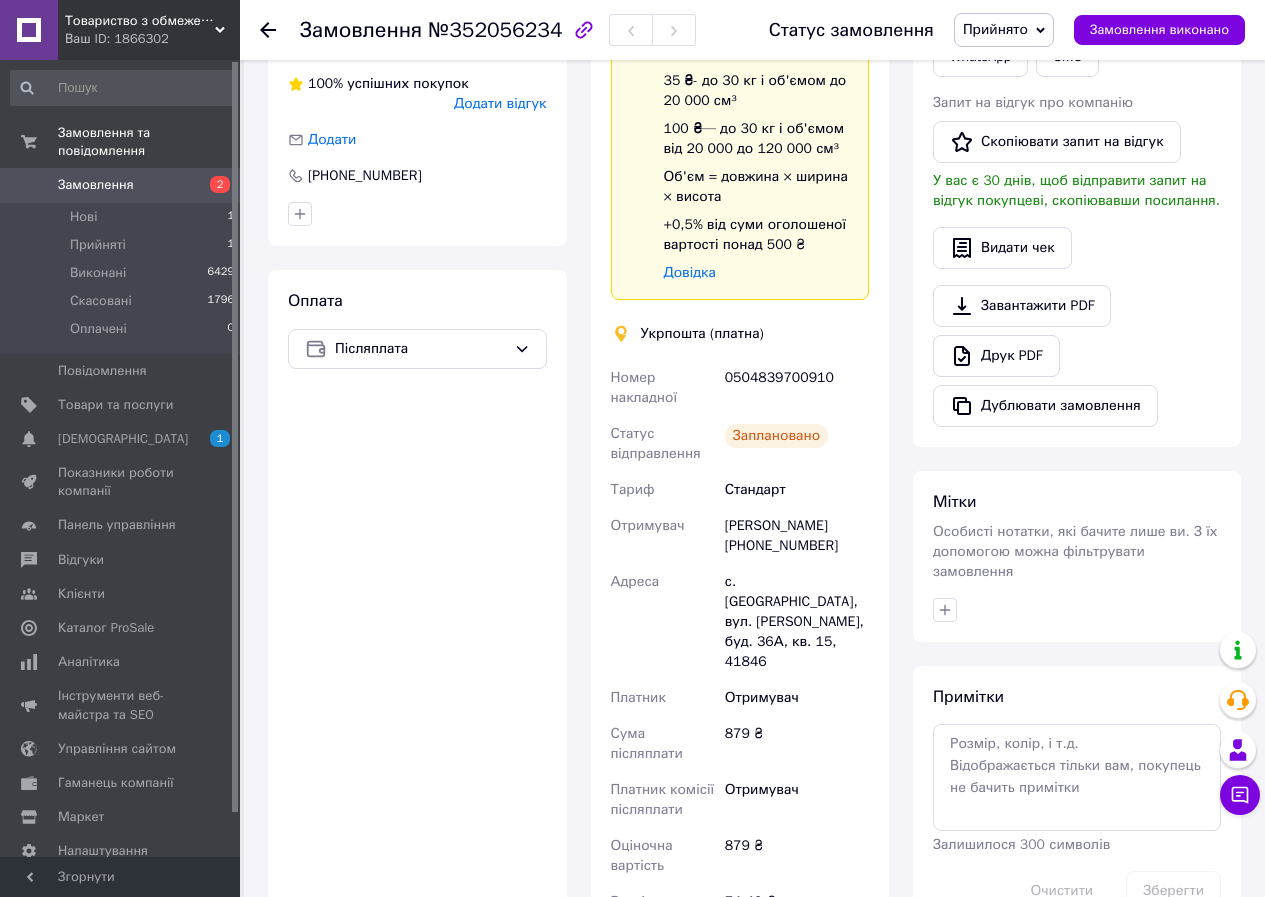 scroll, scrollTop: 700, scrollLeft: 0, axis: vertical 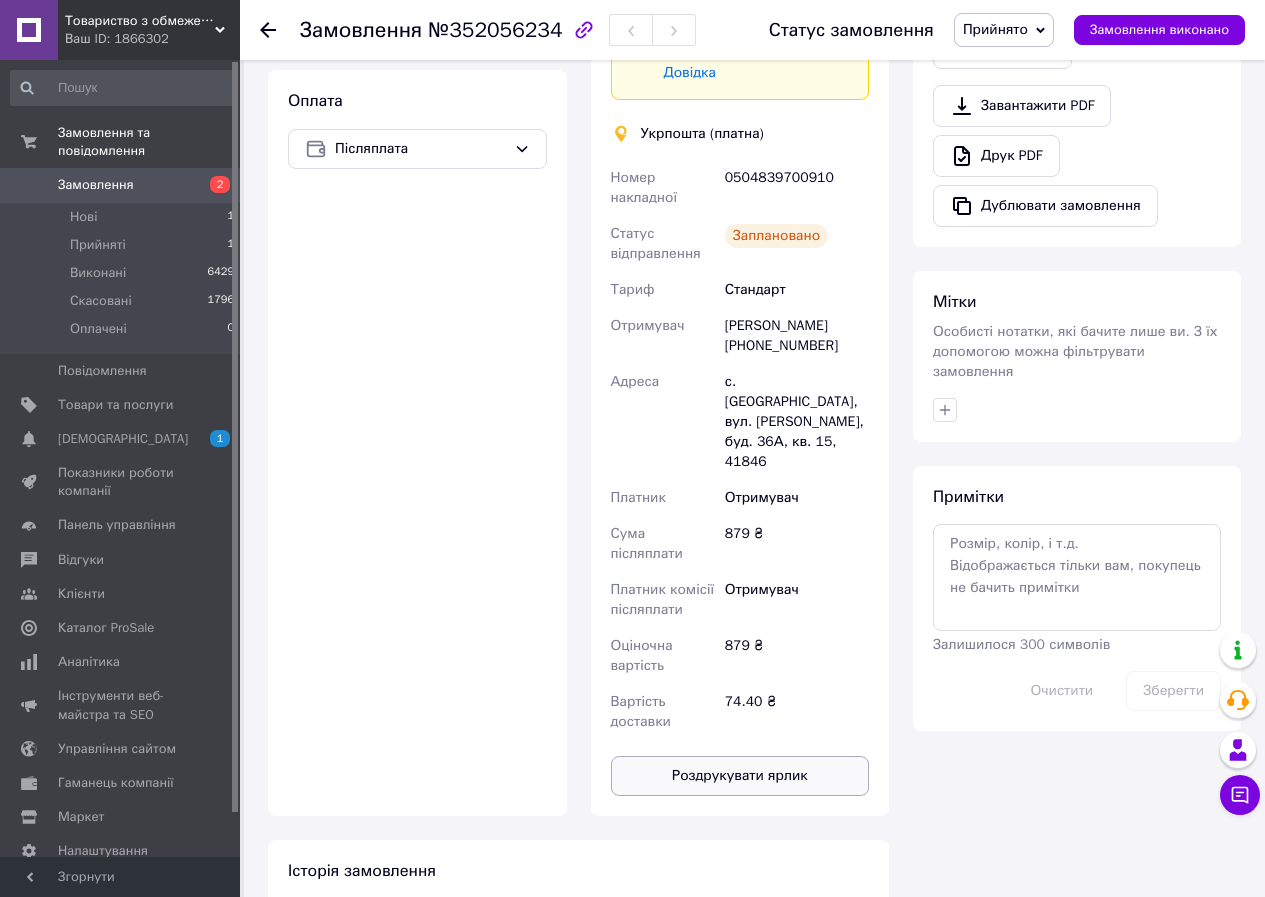 click on "Роздрукувати ярлик" at bounding box center (740, 776) 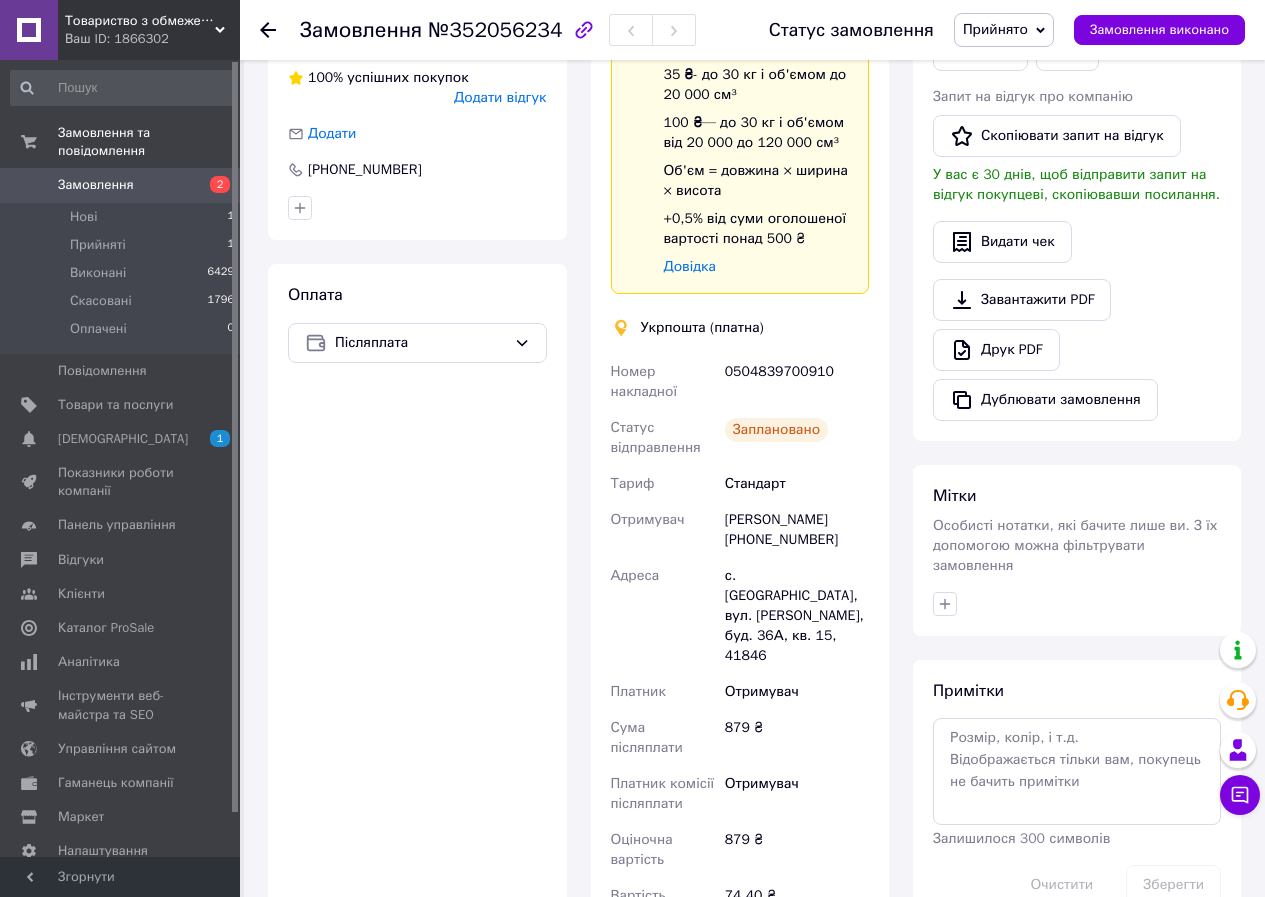 scroll, scrollTop: 500, scrollLeft: 0, axis: vertical 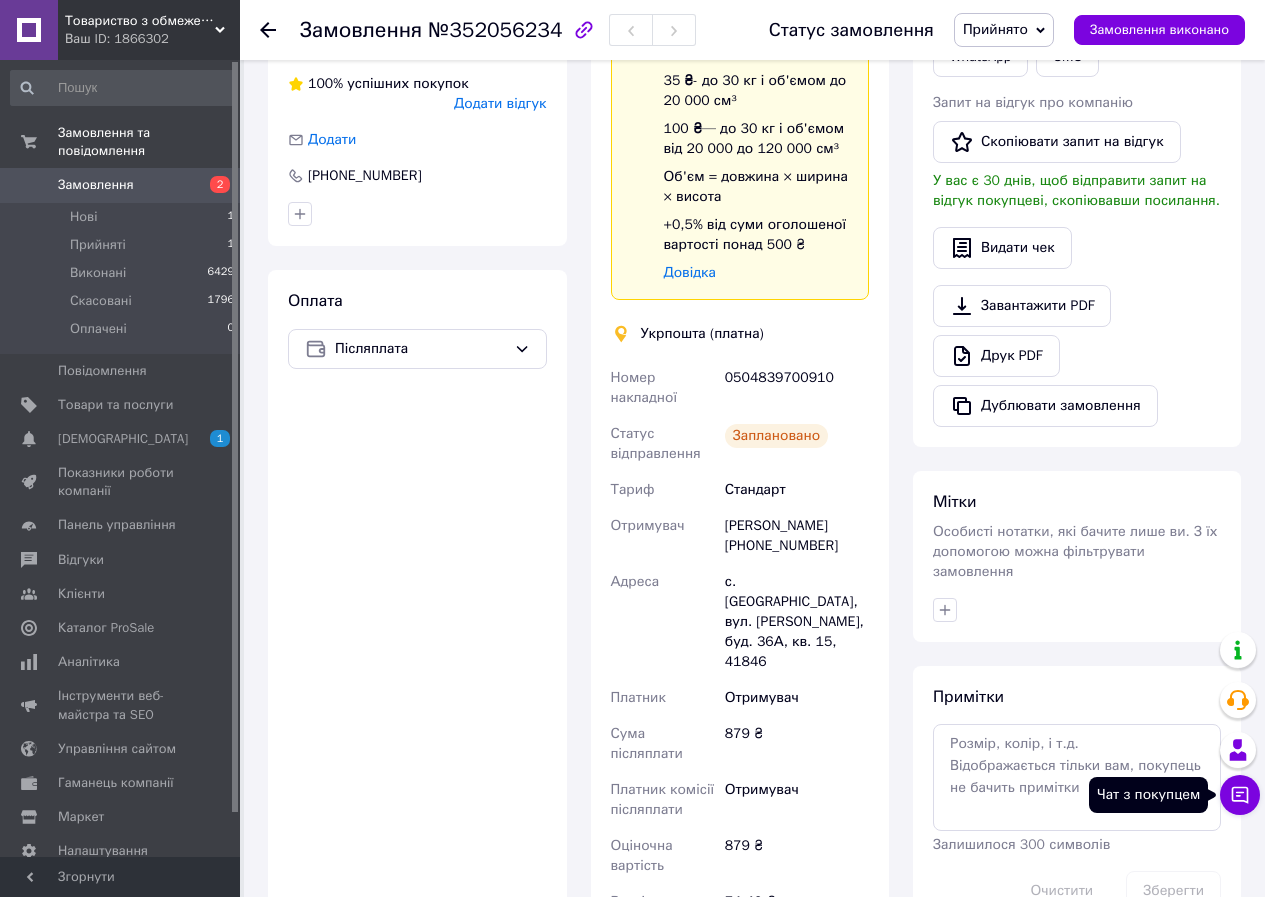 click 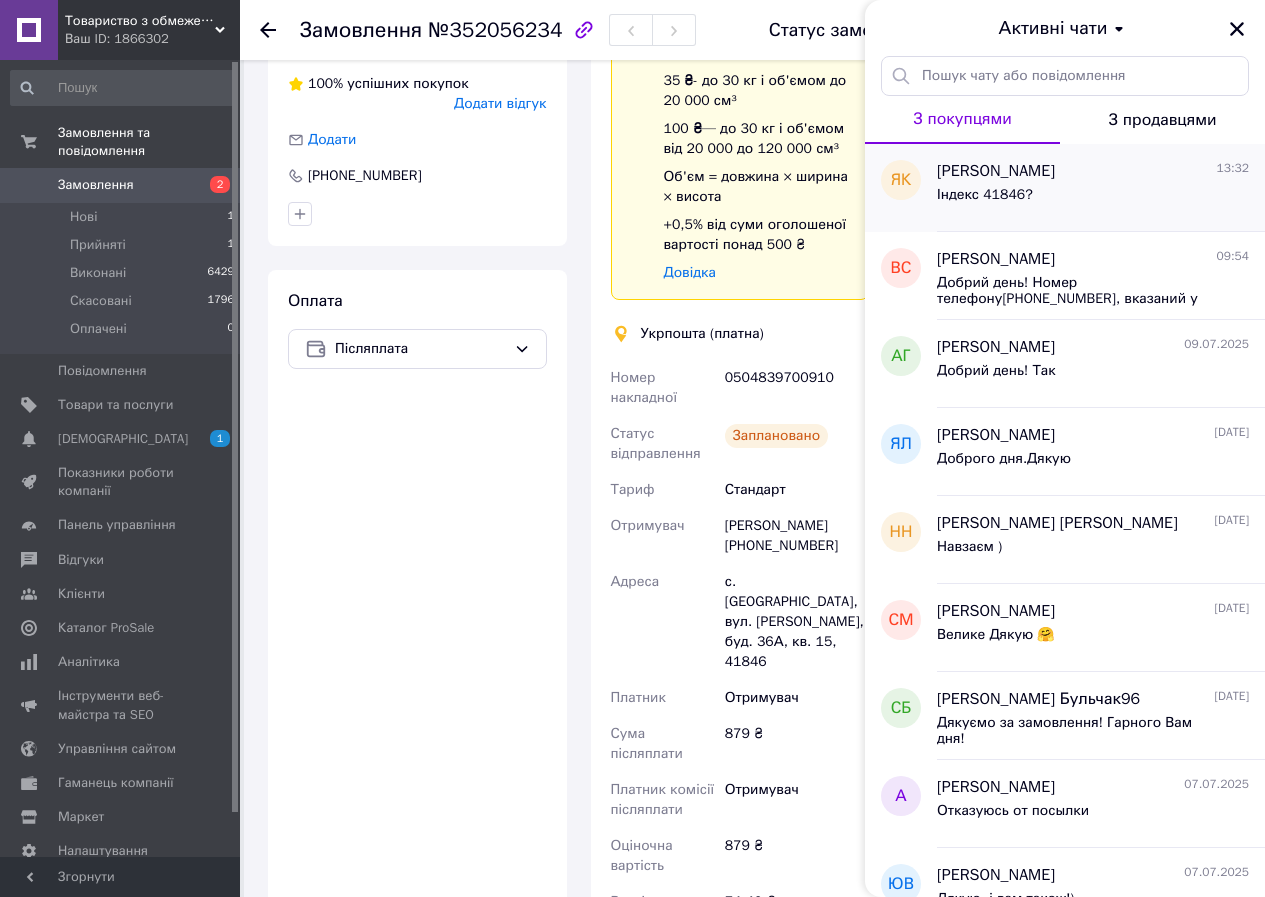 click on "Індекс 41846?" at bounding box center [1093, 199] 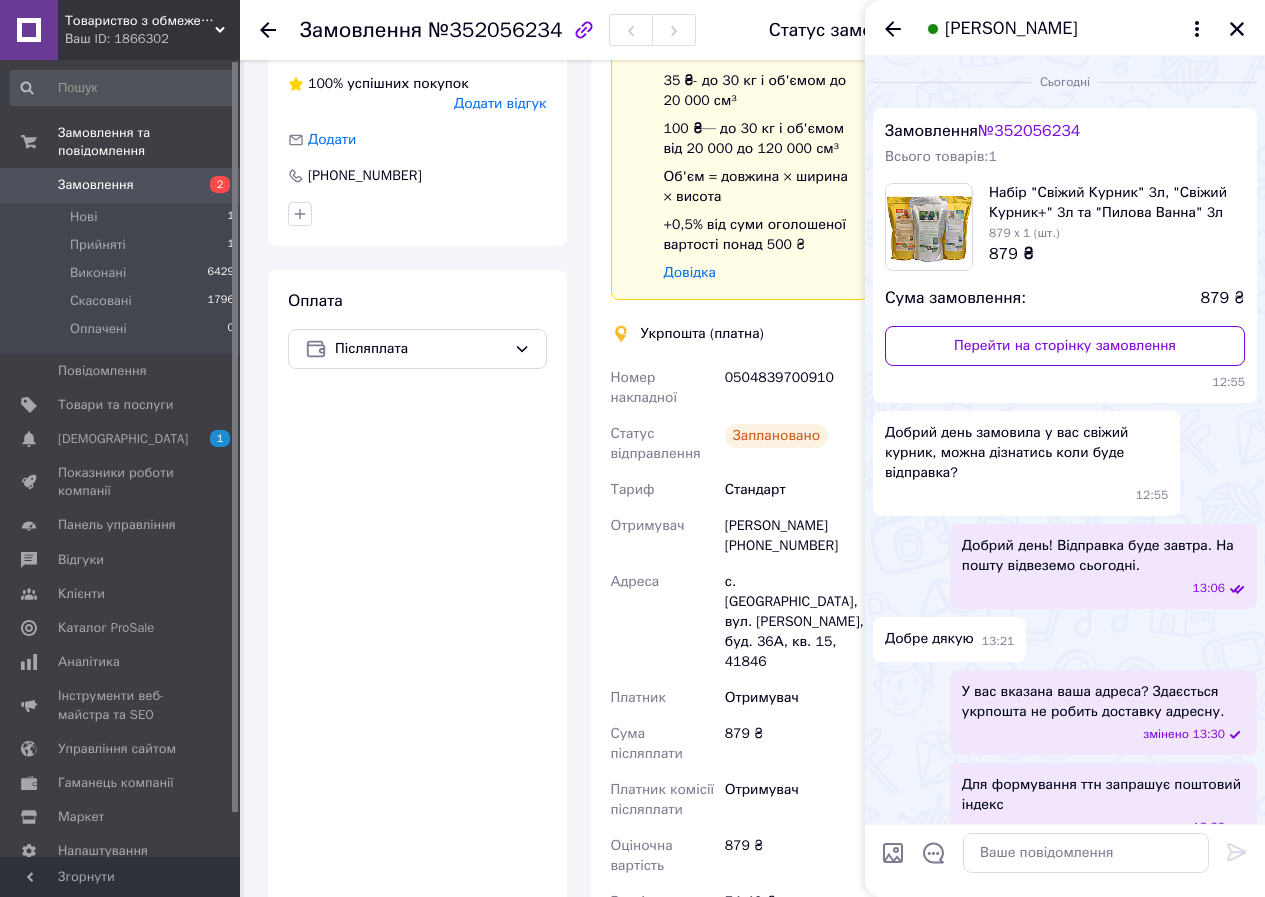 scroll, scrollTop: 86, scrollLeft: 0, axis: vertical 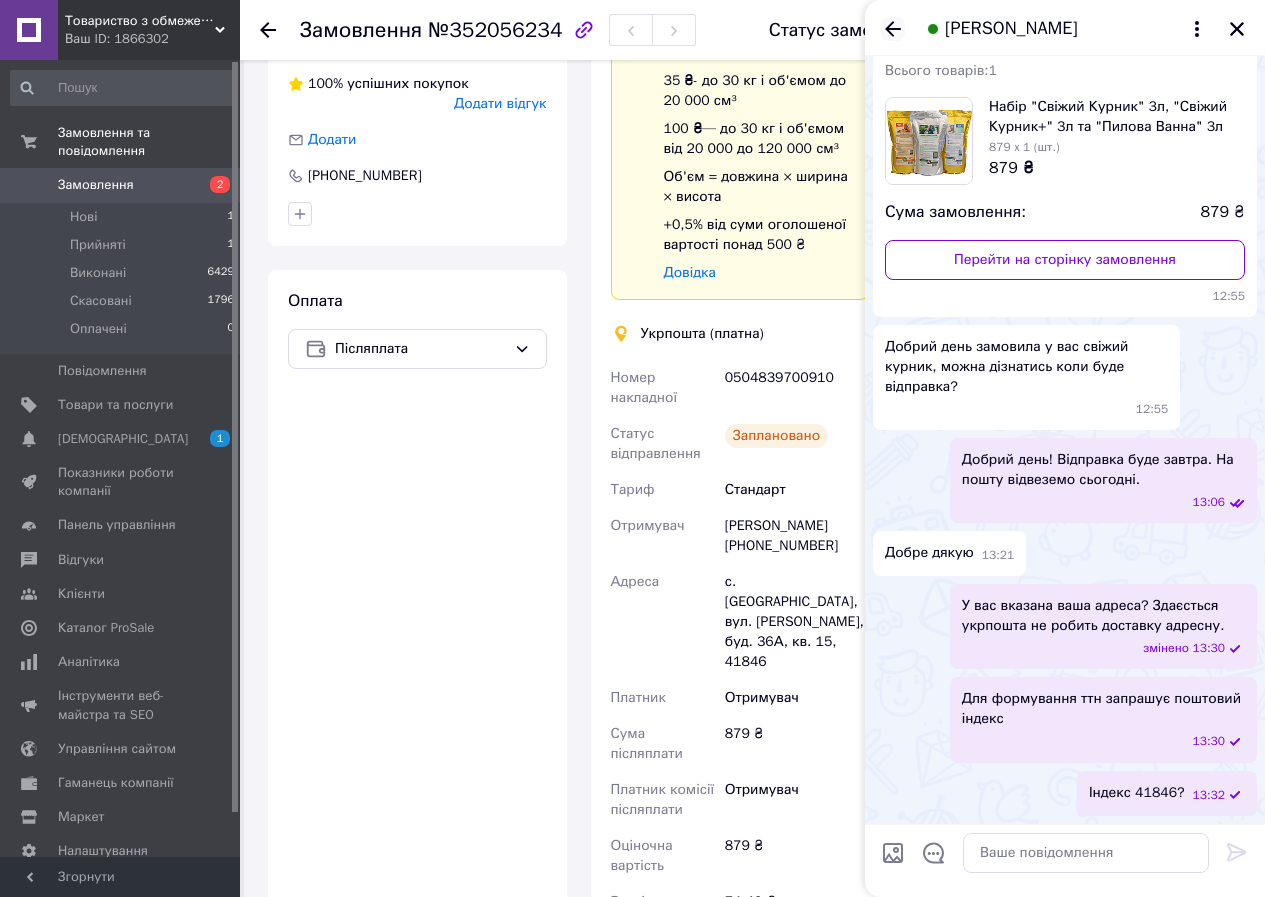 click 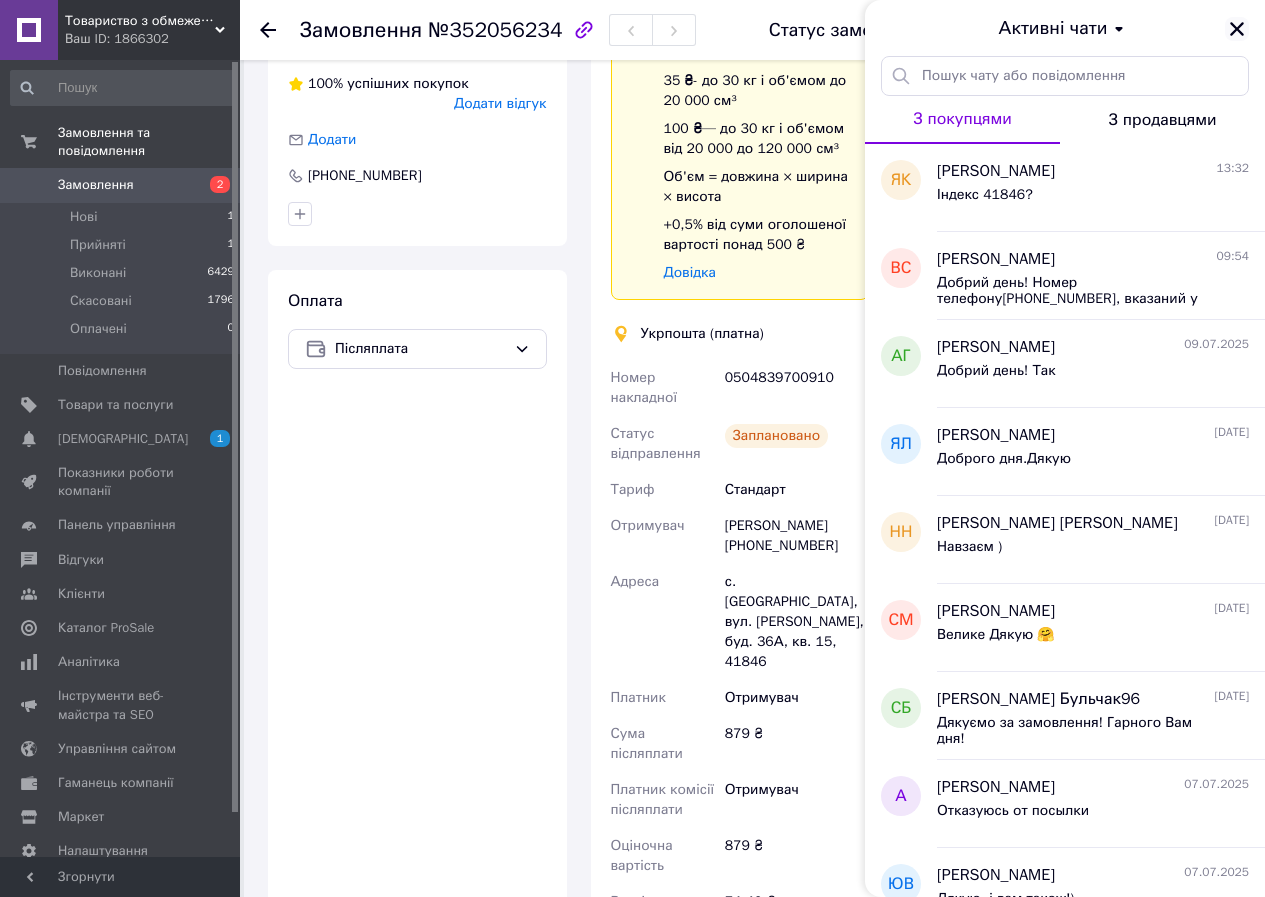 click 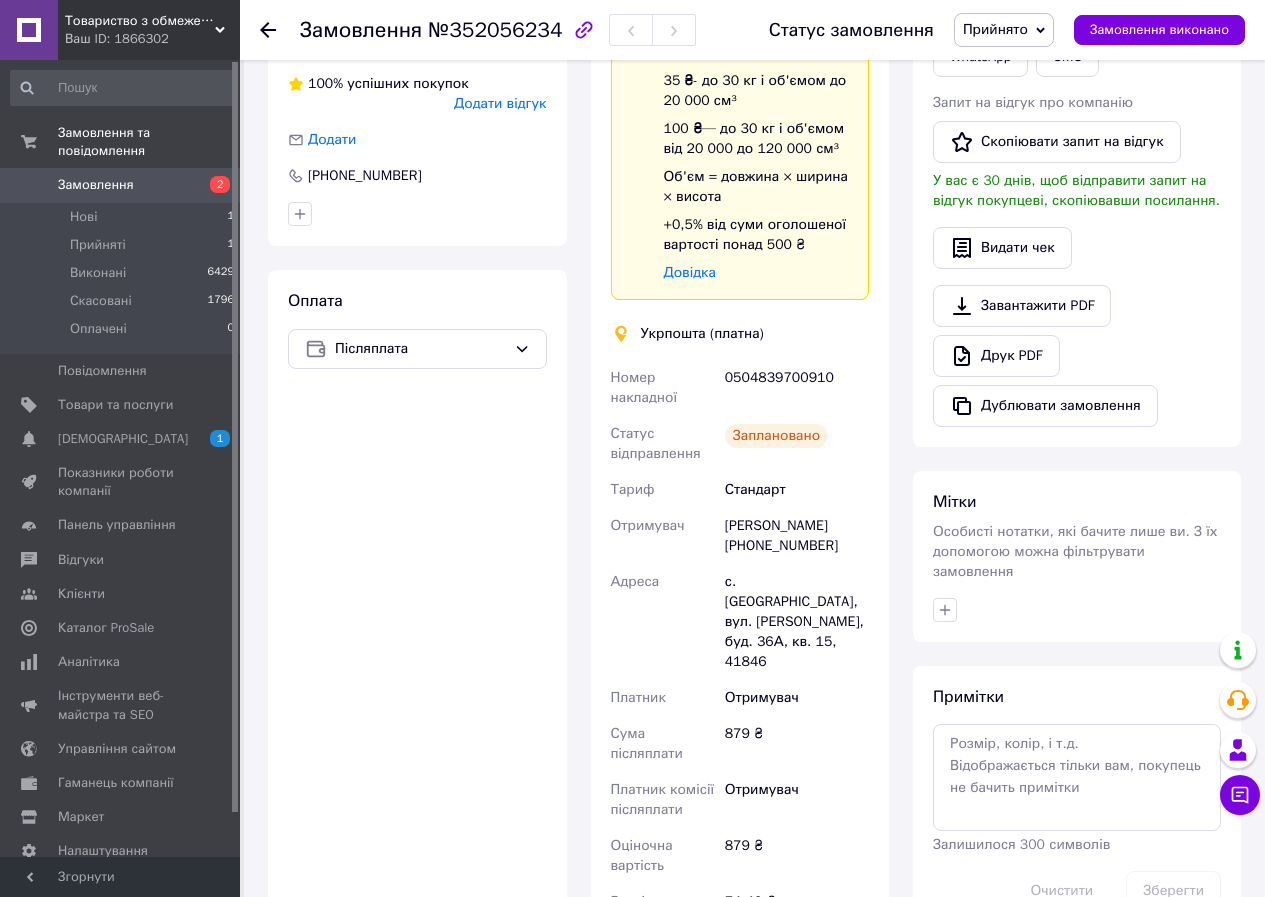 click 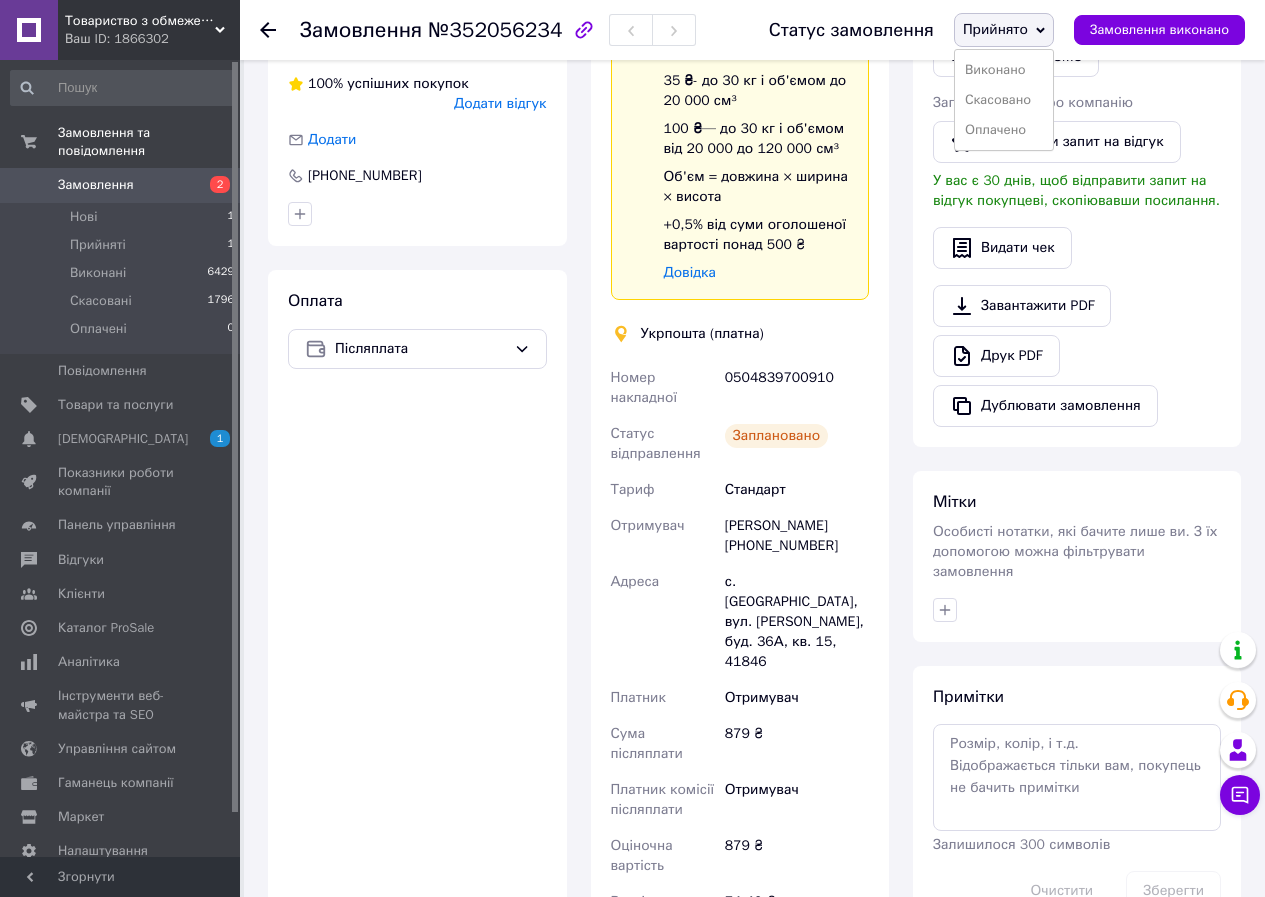 click on "Виконано" at bounding box center (1004, 70) 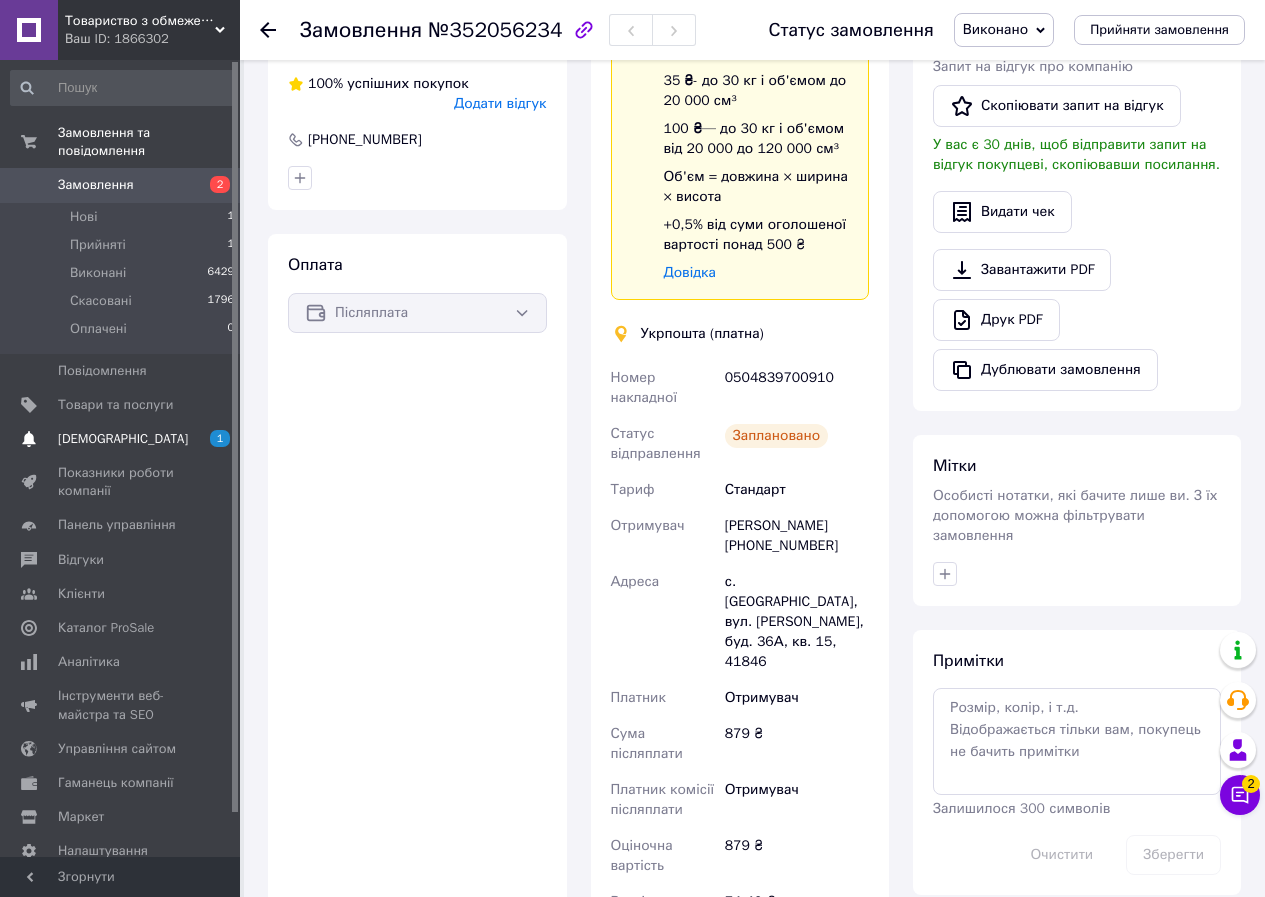 click on "[DEMOGRAPHIC_DATA]" at bounding box center (121, 439) 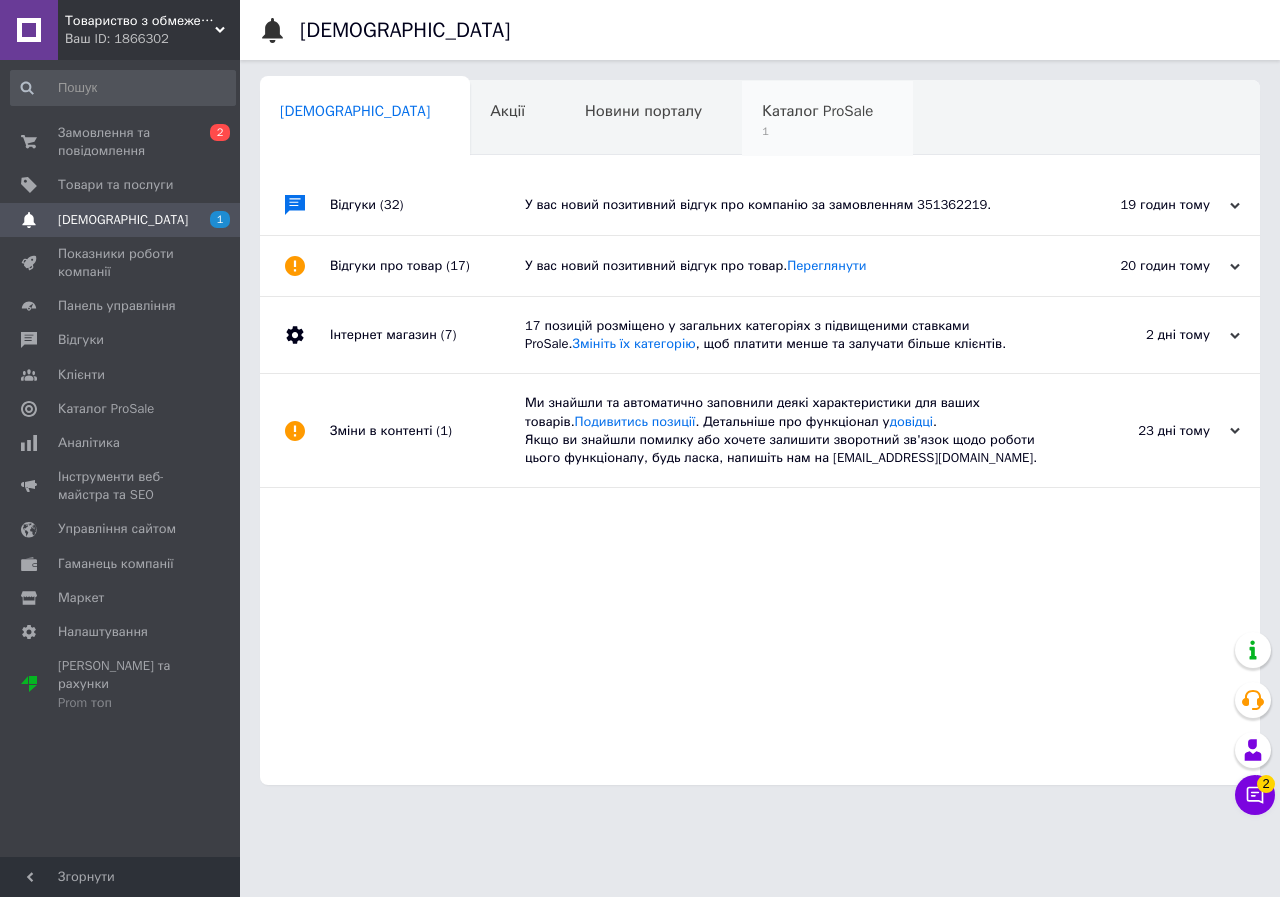 click on "Каталог ProSale" at bounding box center [817, 111] 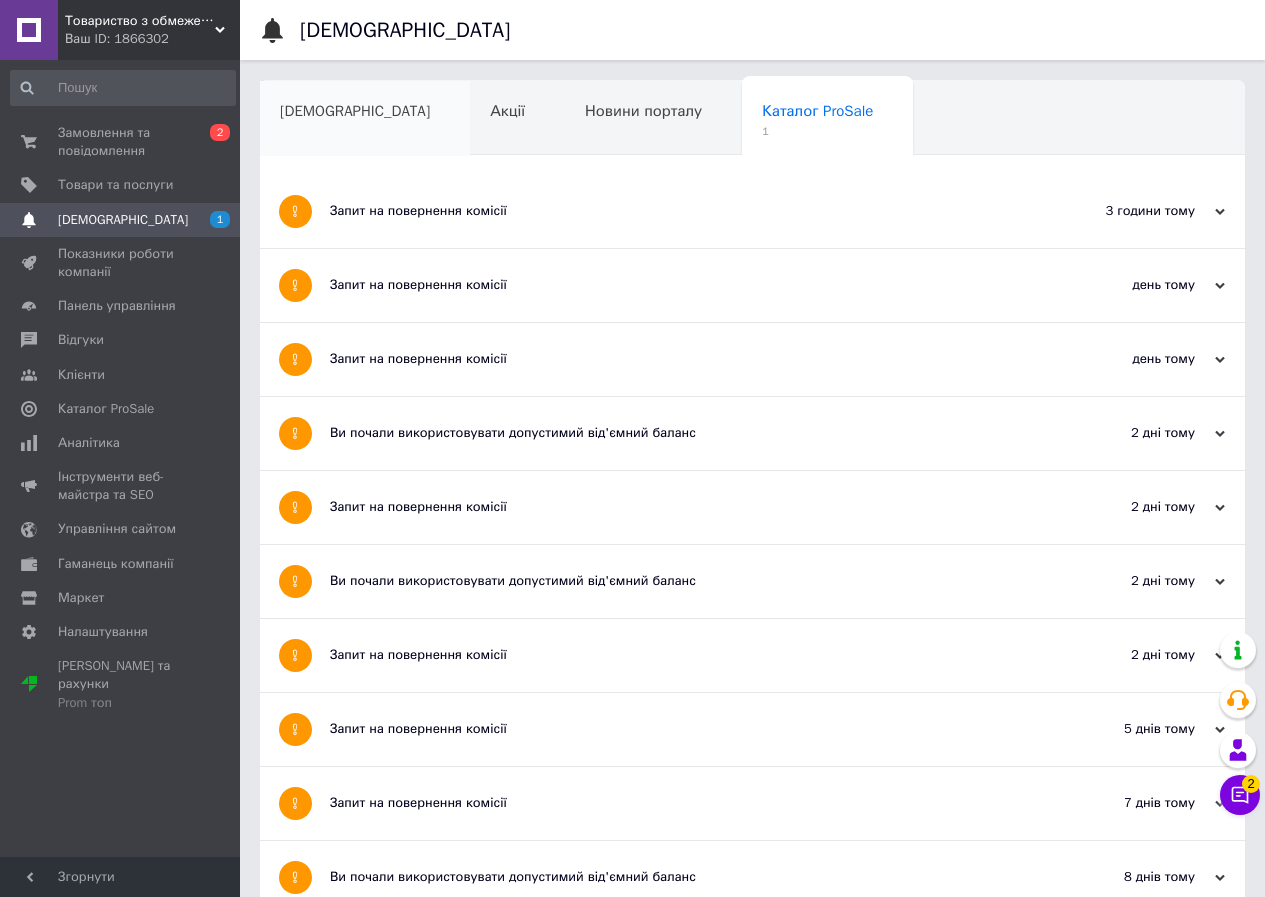 click on "[DEMOGRAPHIC_DATA]" at bounding box center [365, 119] 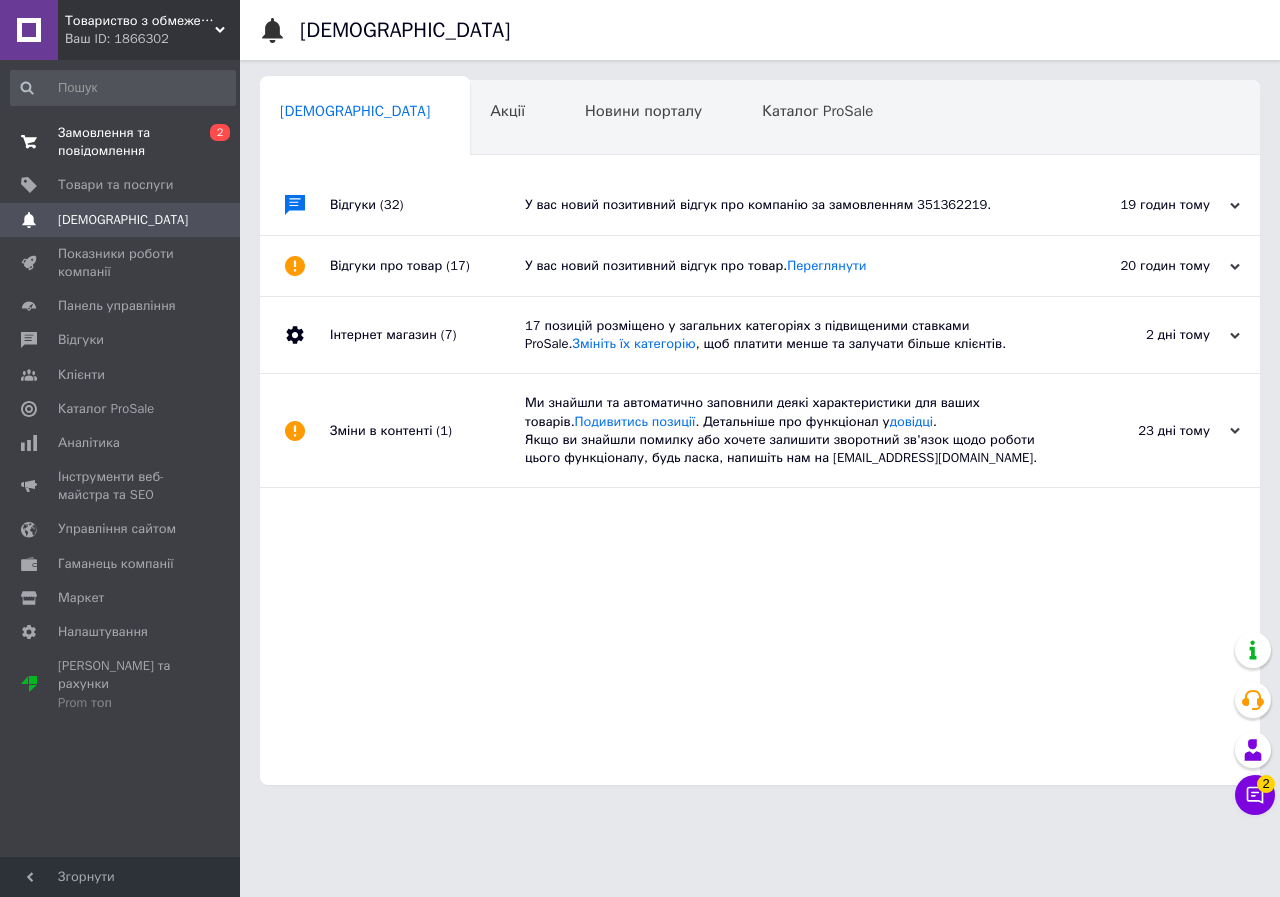 click on "Замовлення та повідомлення" at bounding box center (121, 142) 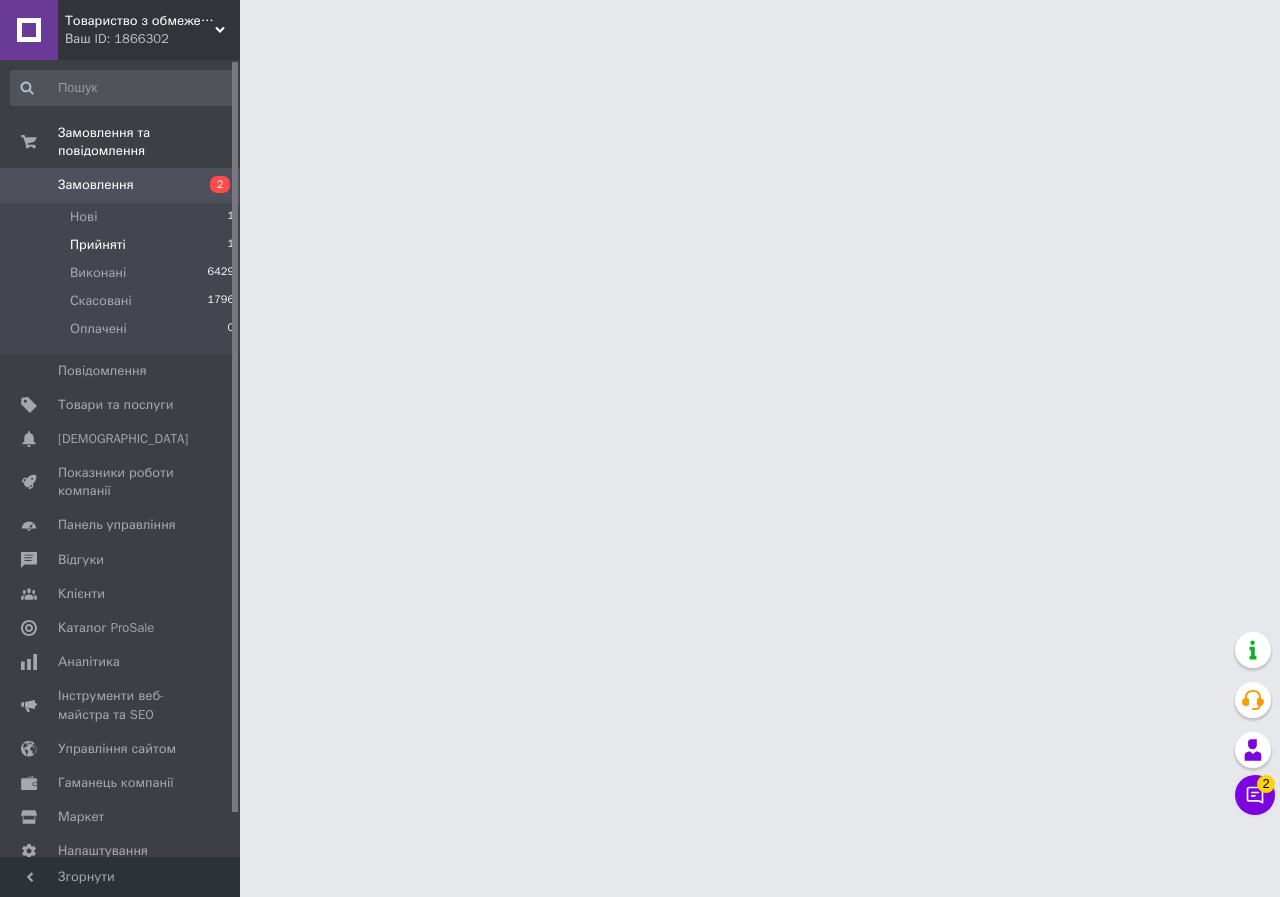 click on "Прийняті 1" at bounding box center [123, 245] 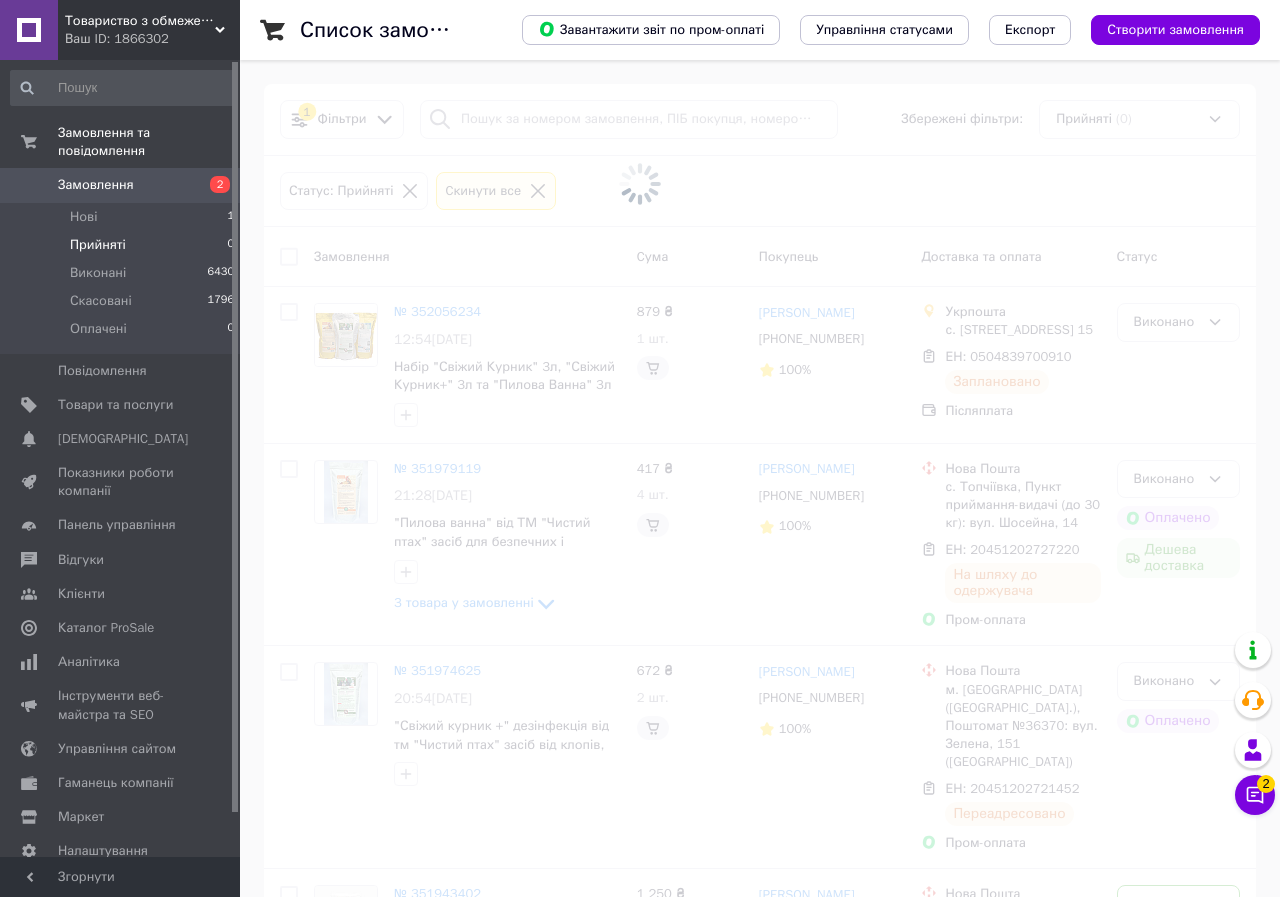 click on "Чат з покупцем 2" at bounding box center (1255, 795) 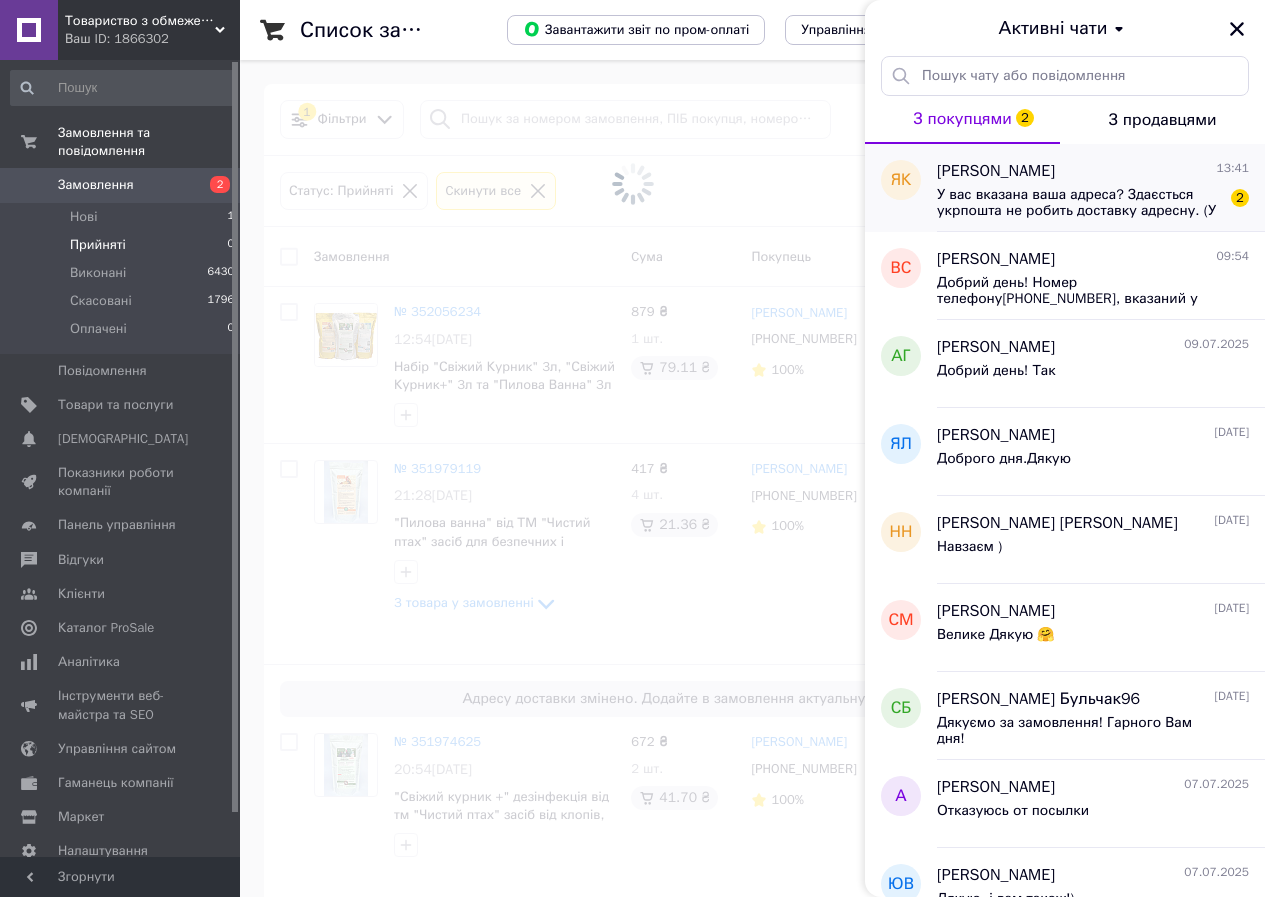 click on "У вас вказана ваша адреса? Здаєсться укрпошта не робить доставку адресну.
(У нас в селі приїздна укр почта тобто кур'єрська доставка) 2" at bounding box center [1093, 201] 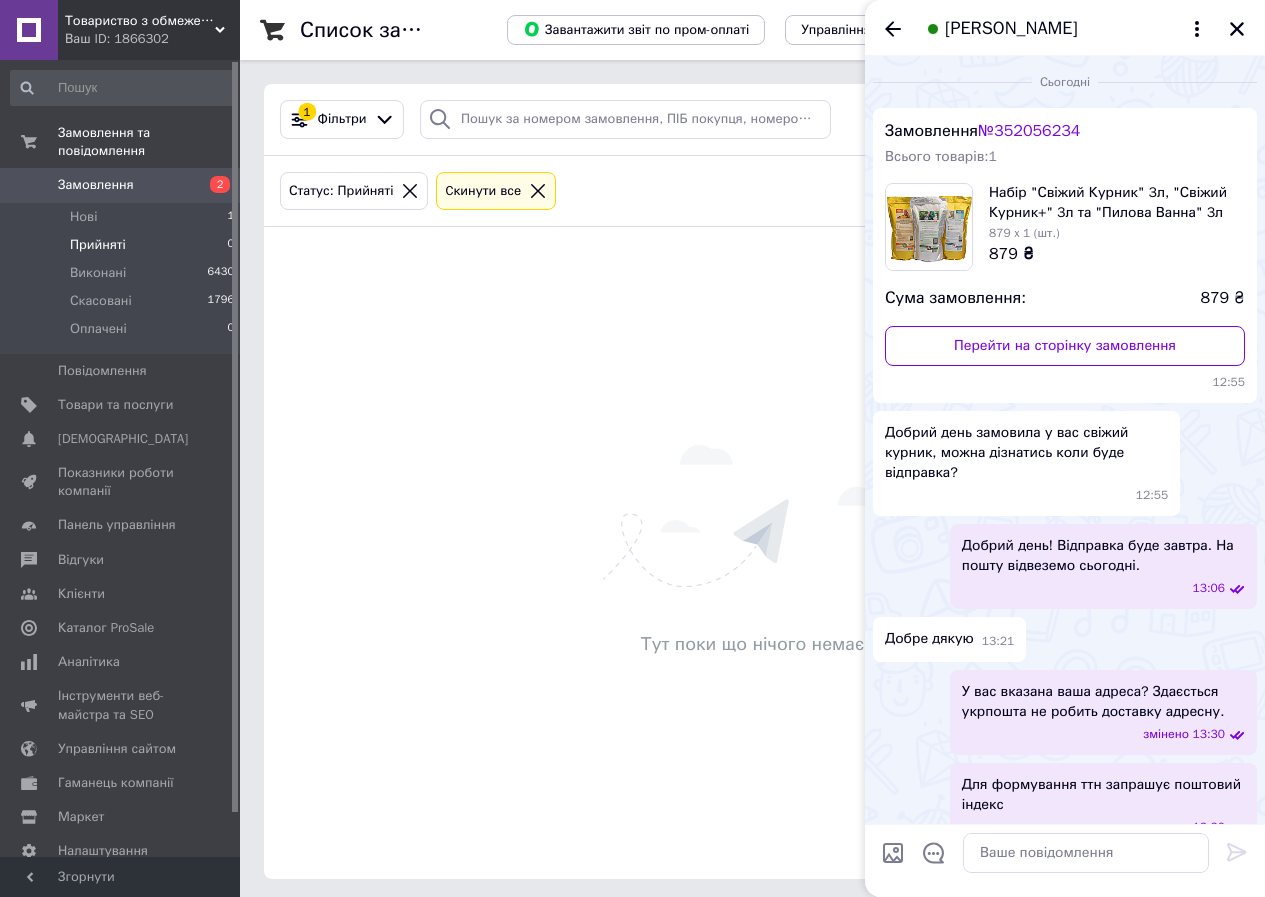 scroll, scrollTop: 308, scrollLeft: 0, axis: vertical 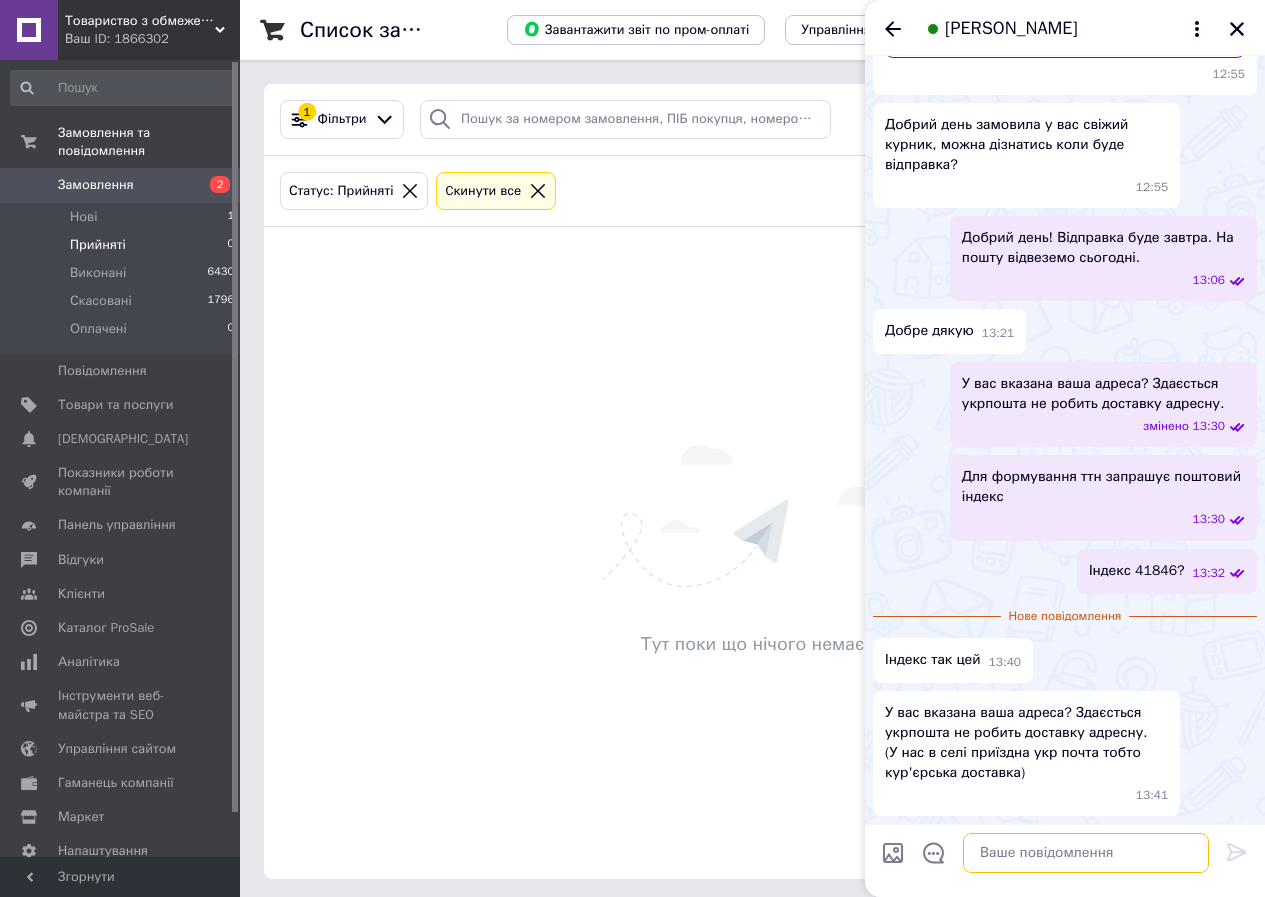 click at bounding box center [1086, 853] 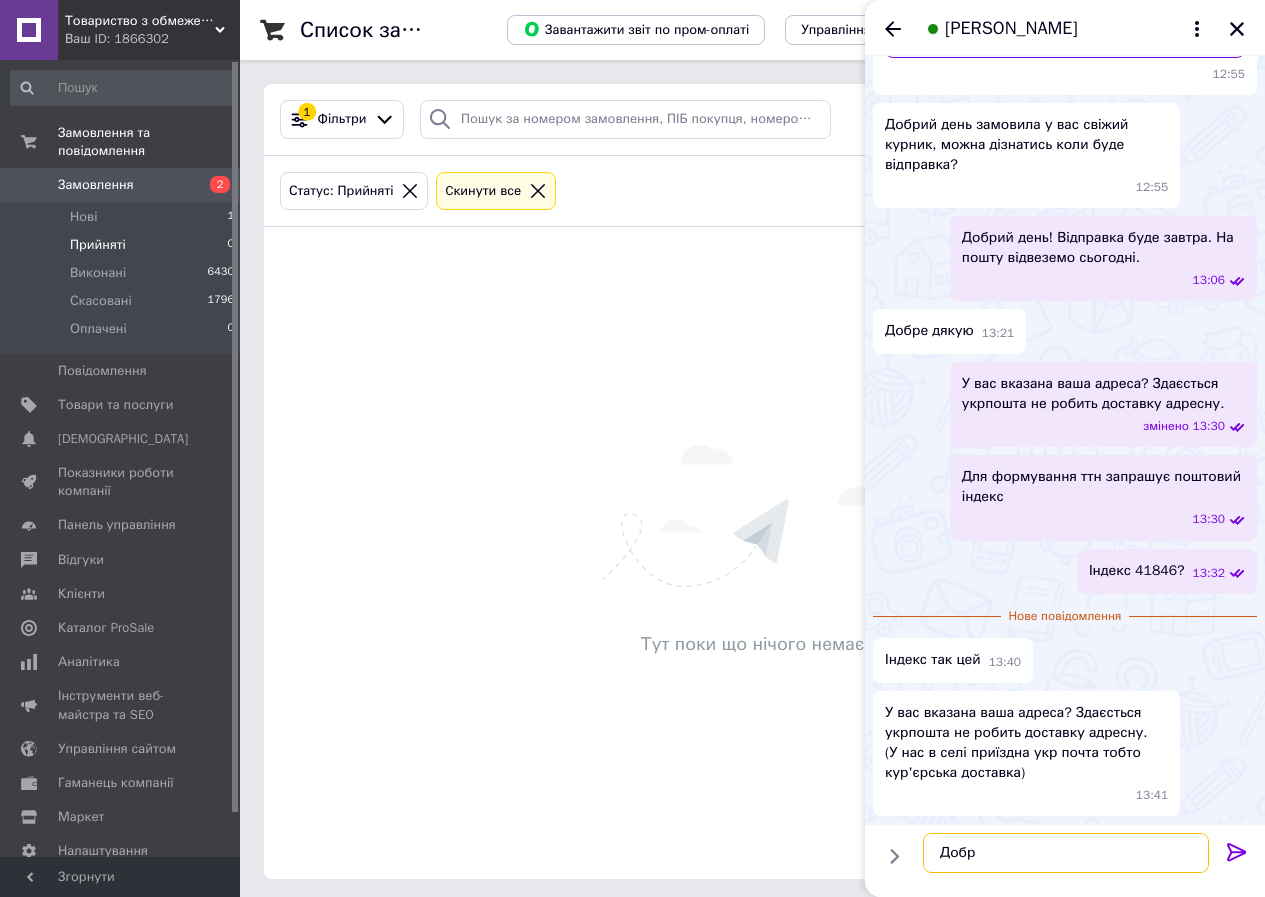 type on "Добре" 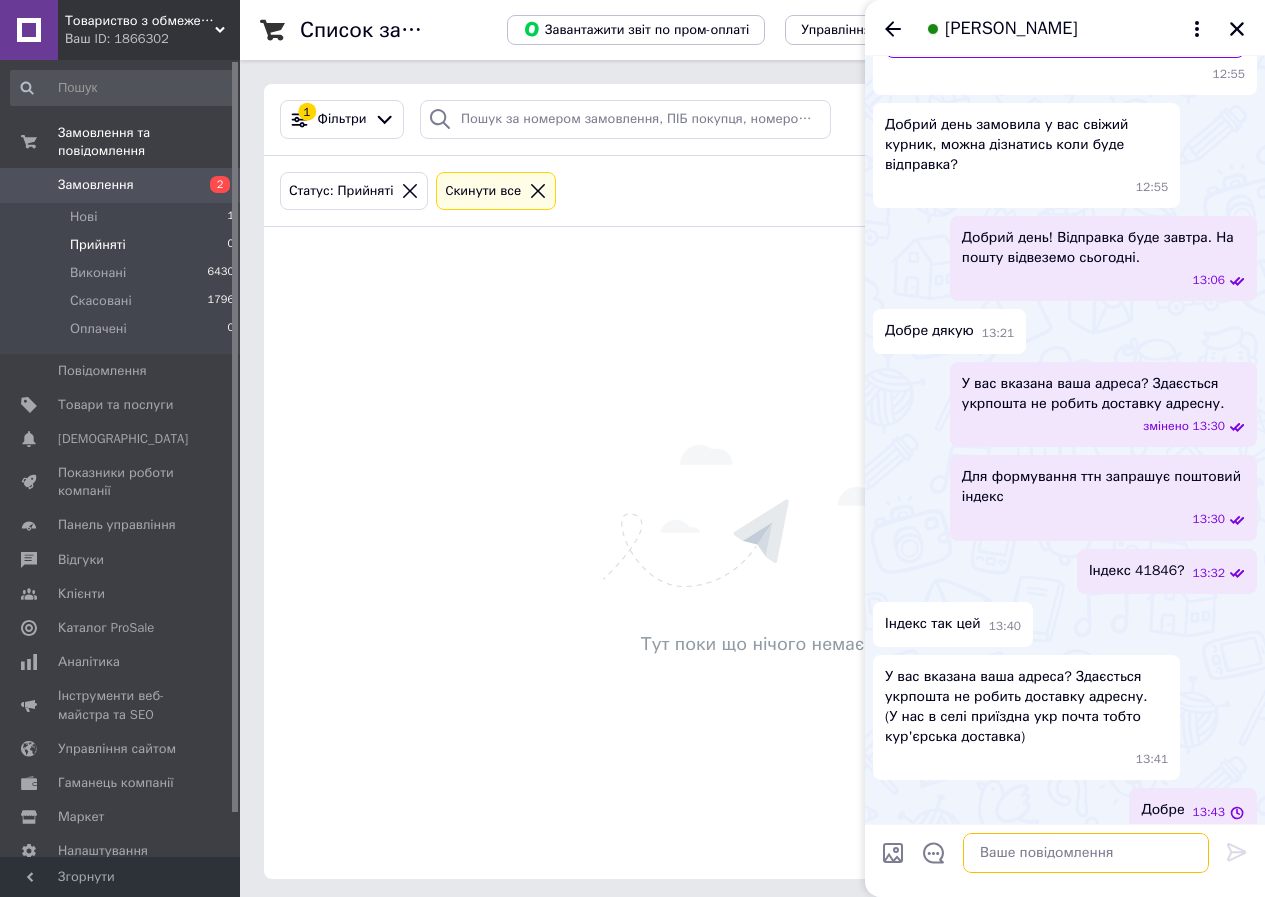 scroll, scrollTop: 325, scrollLeft: 0, axis: vertical 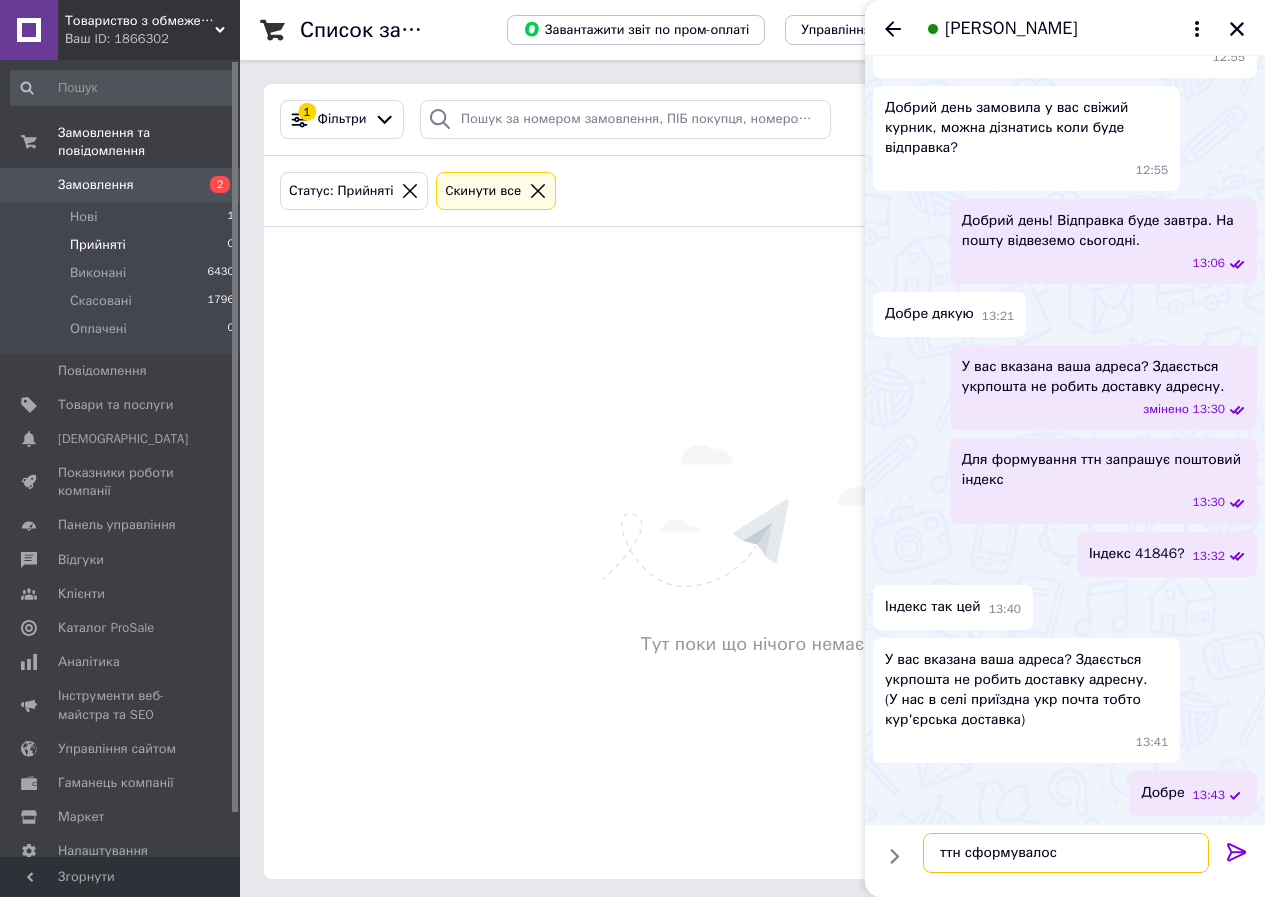 type on "ттн сформувалось" 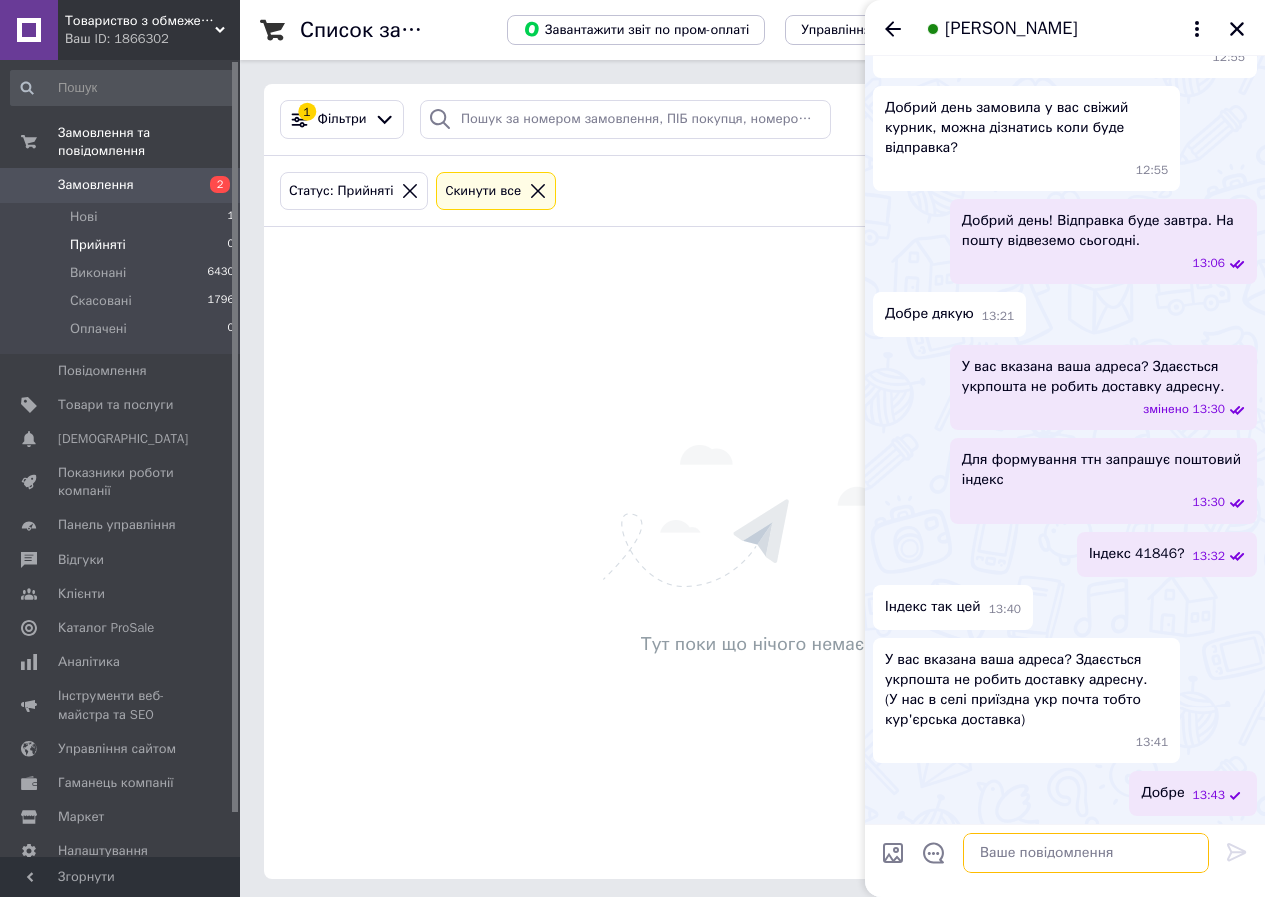 scroll, scrollTop: 378, scrollLeft: 0, axis: vertical 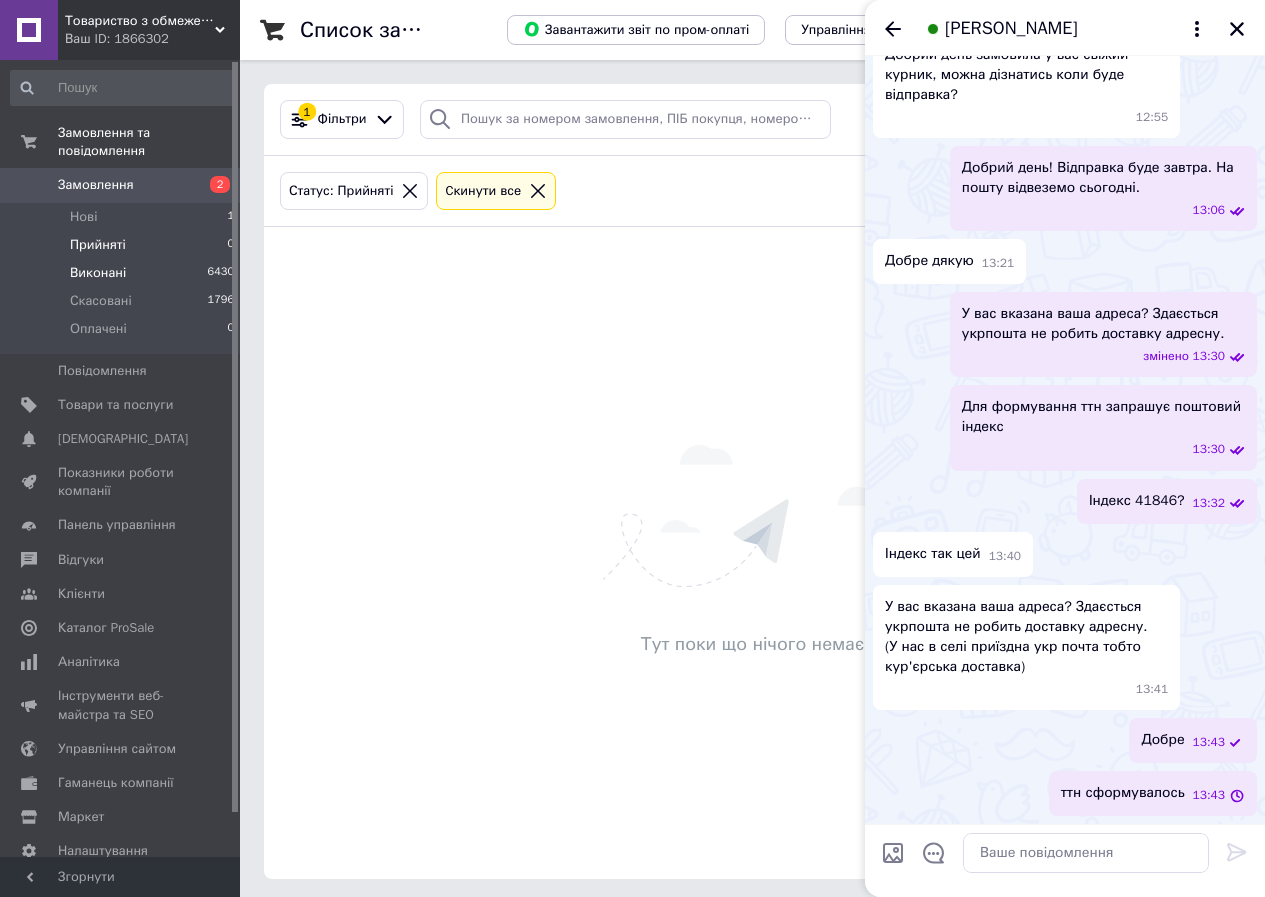 click on "Виконані" at bounding box center [98, 273] 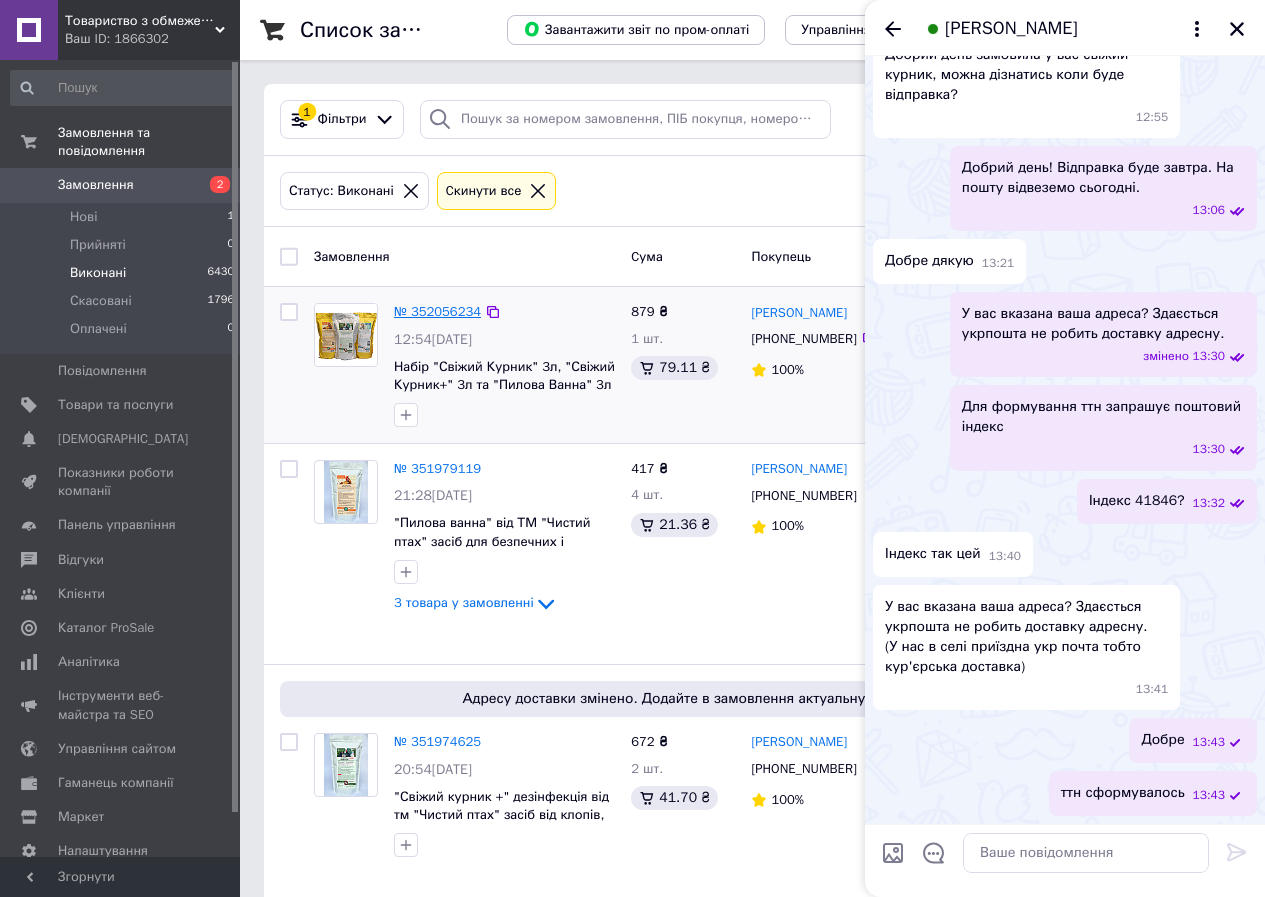 click on "№ 352056234" at bounding box center [437, 311] 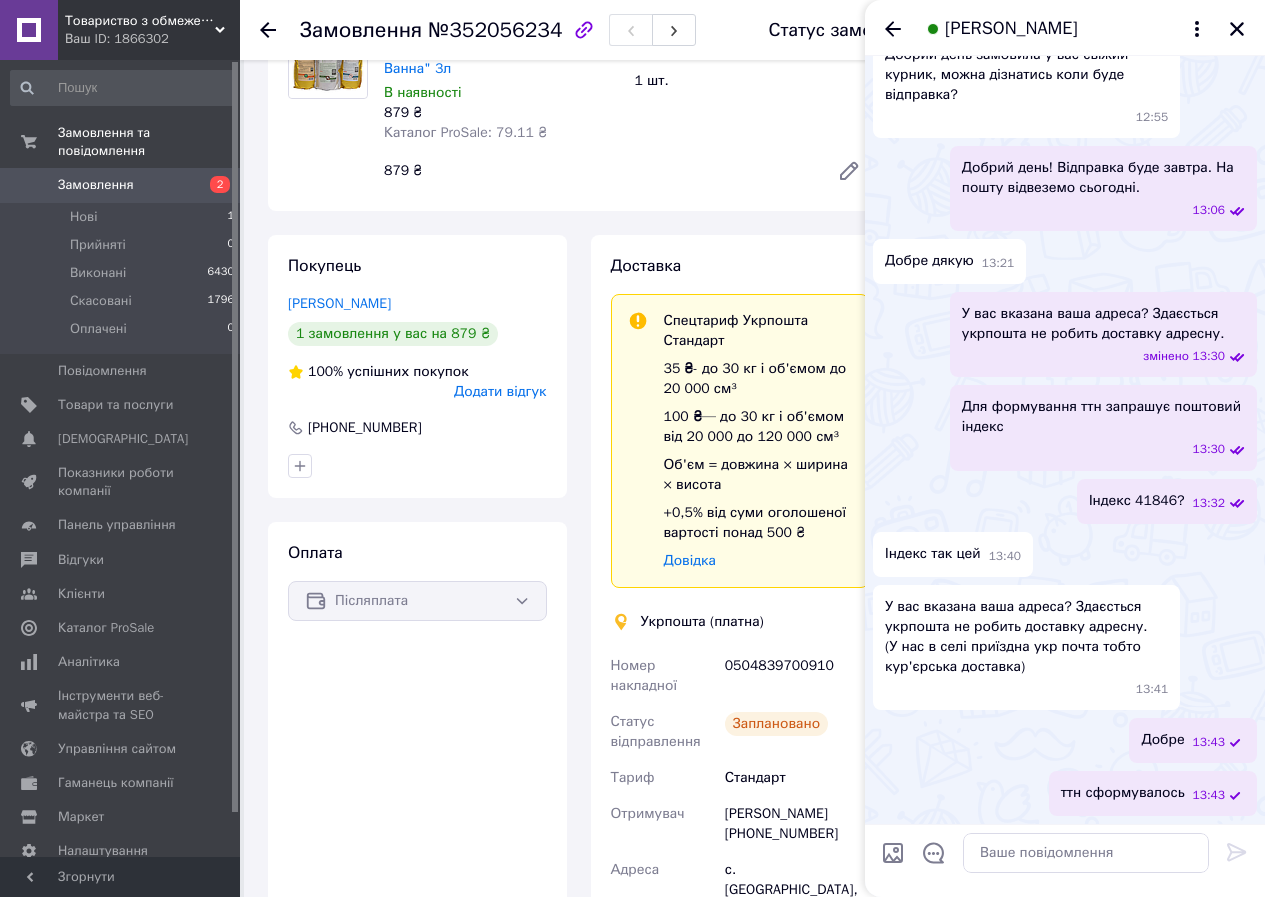 scroll, scrollTop: 300, scrollLeft: 0, axis: vertical 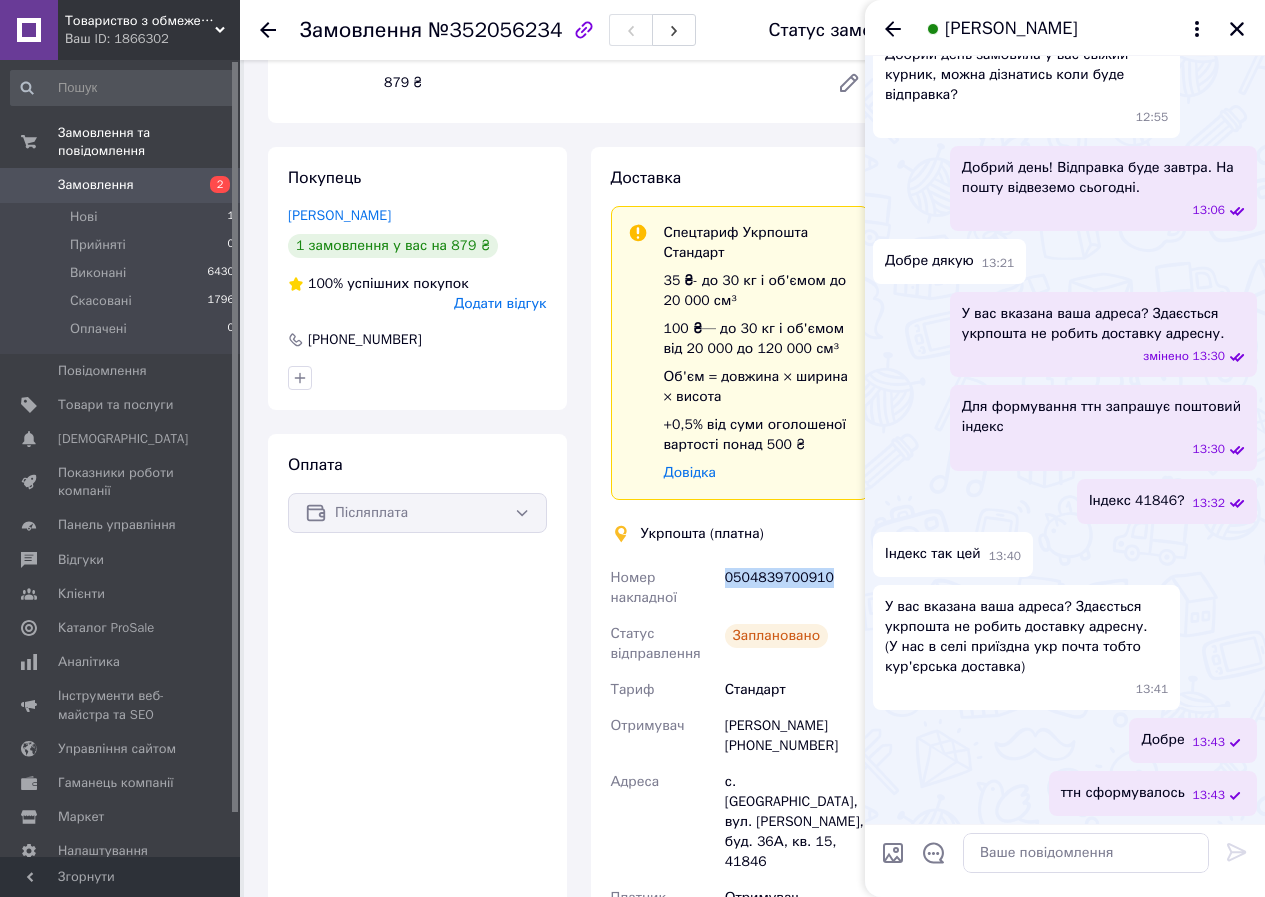 drag, startPoint x: 727, startPoint y: 557, endPoint x: 830, endPoint y: 563, distance: 103.17461 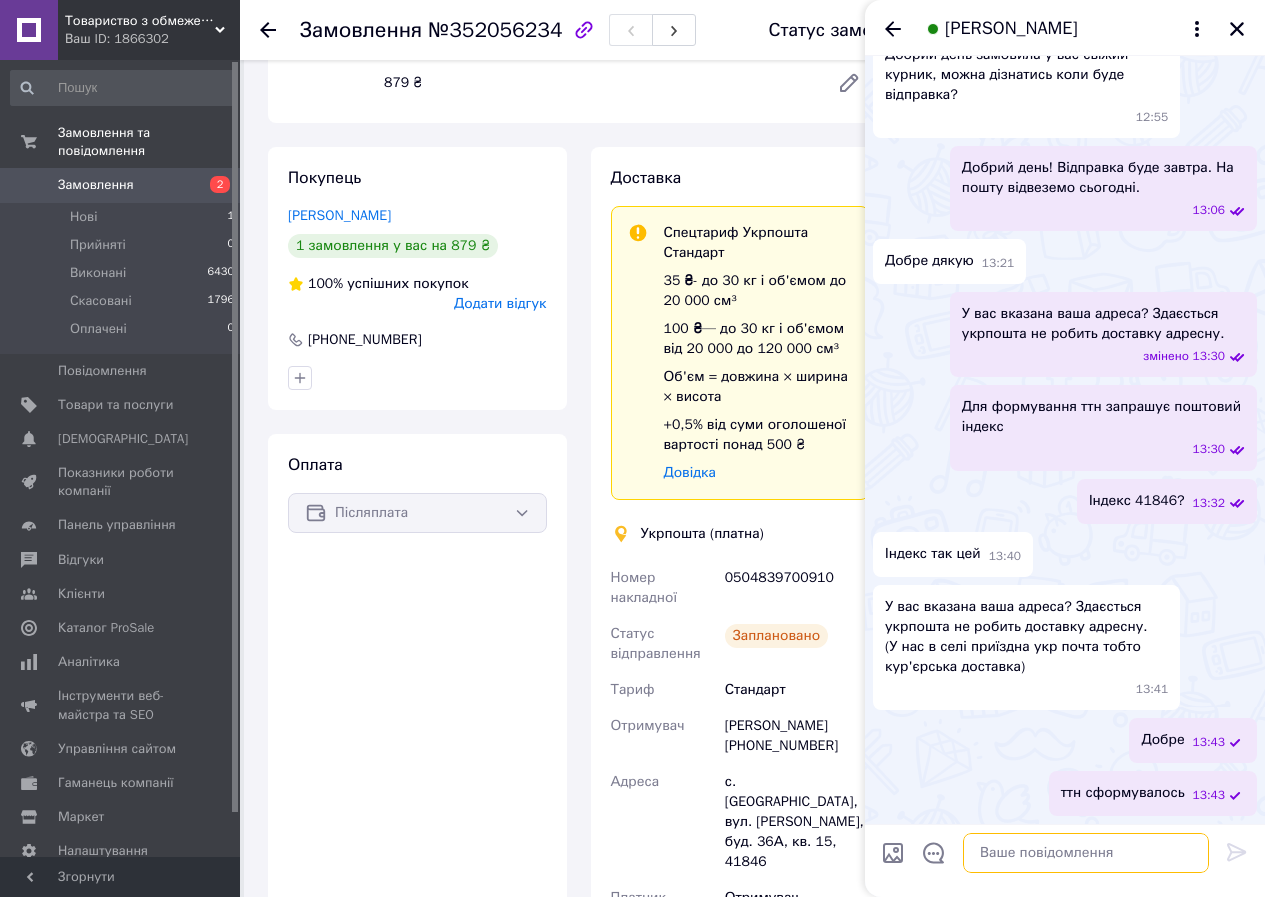 paste on "0504839700910" 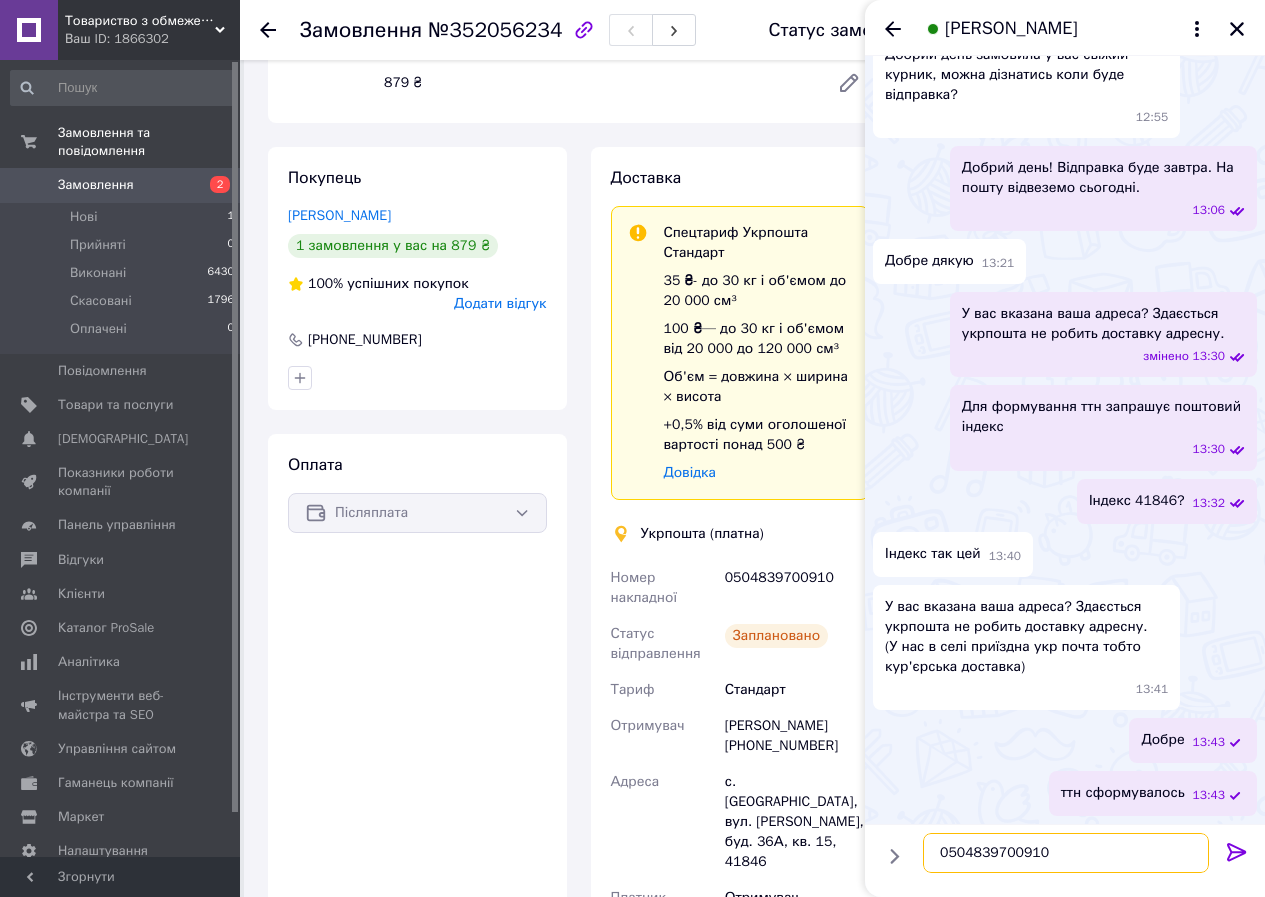 type on "0504839700910" 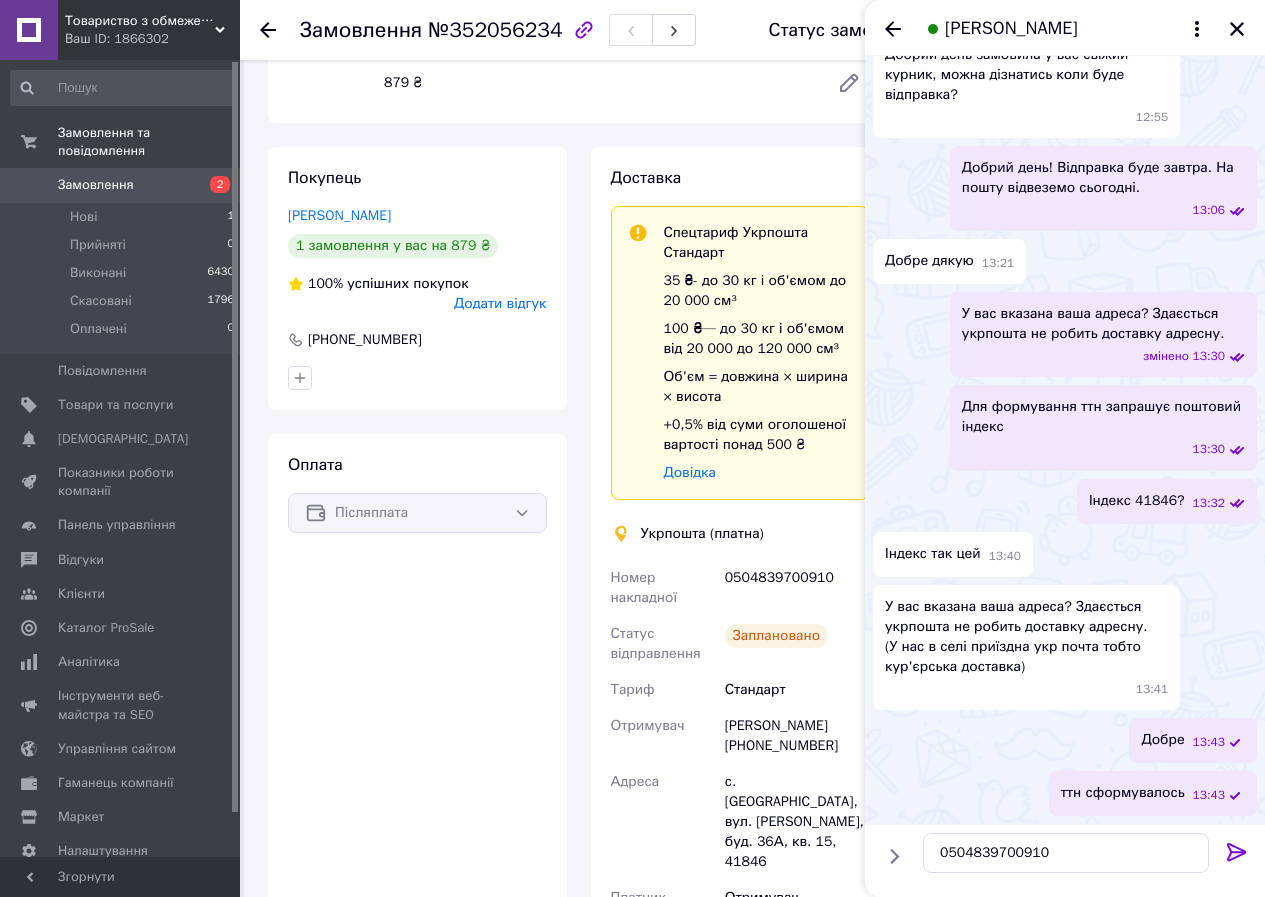 click 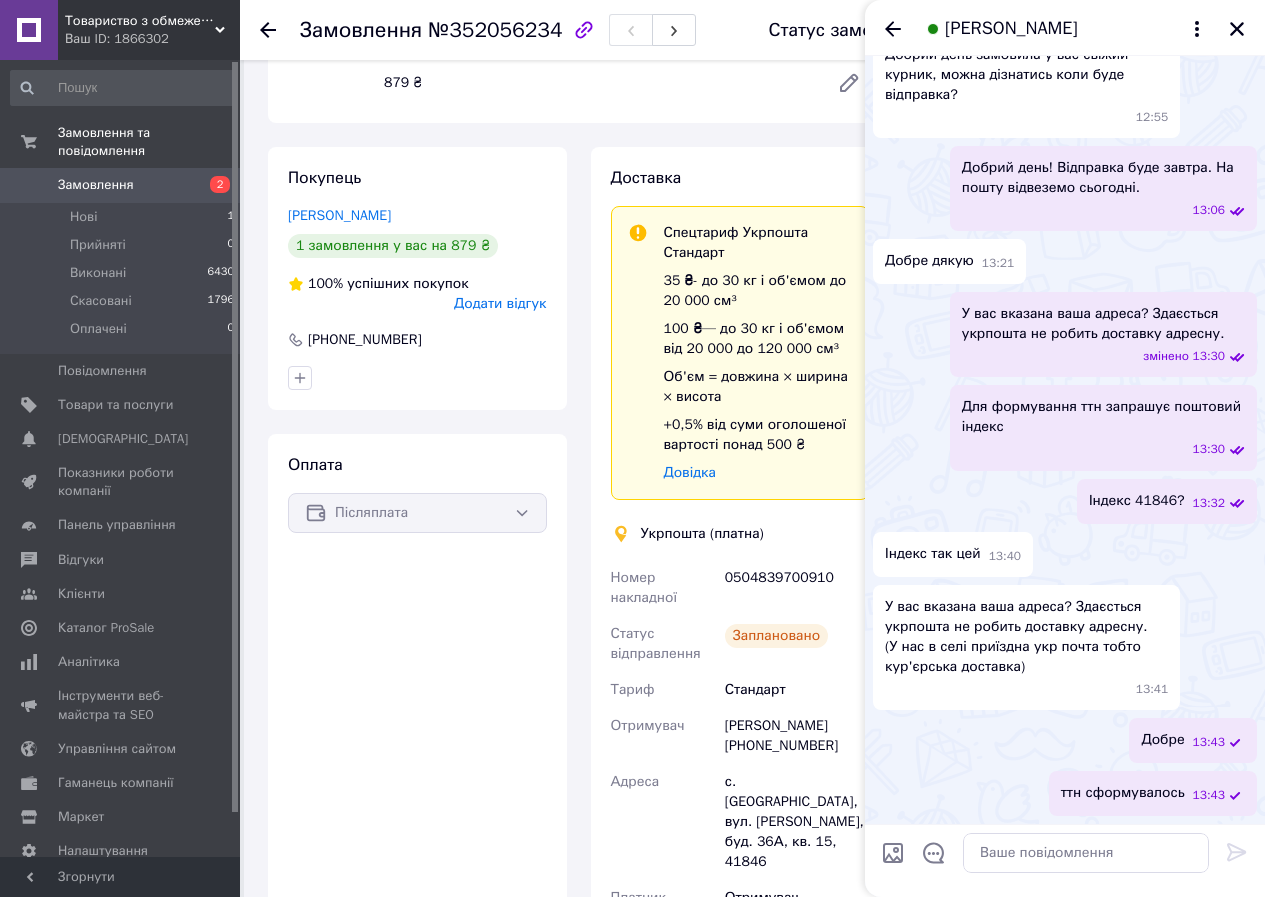 scroll, scrollTop: 431, scrollLeft: 0, axis: vertical 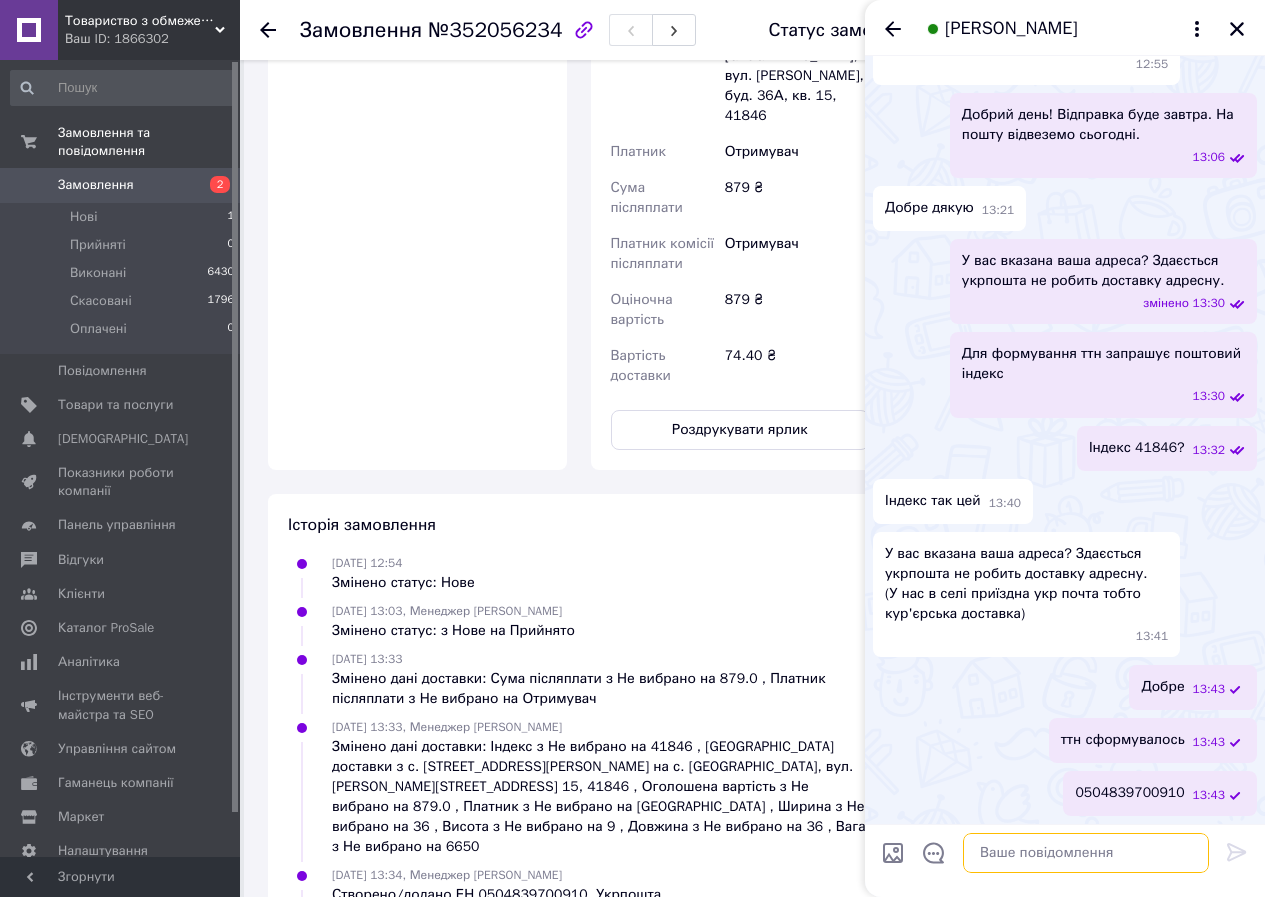 click at bounding box center (1086, 853) 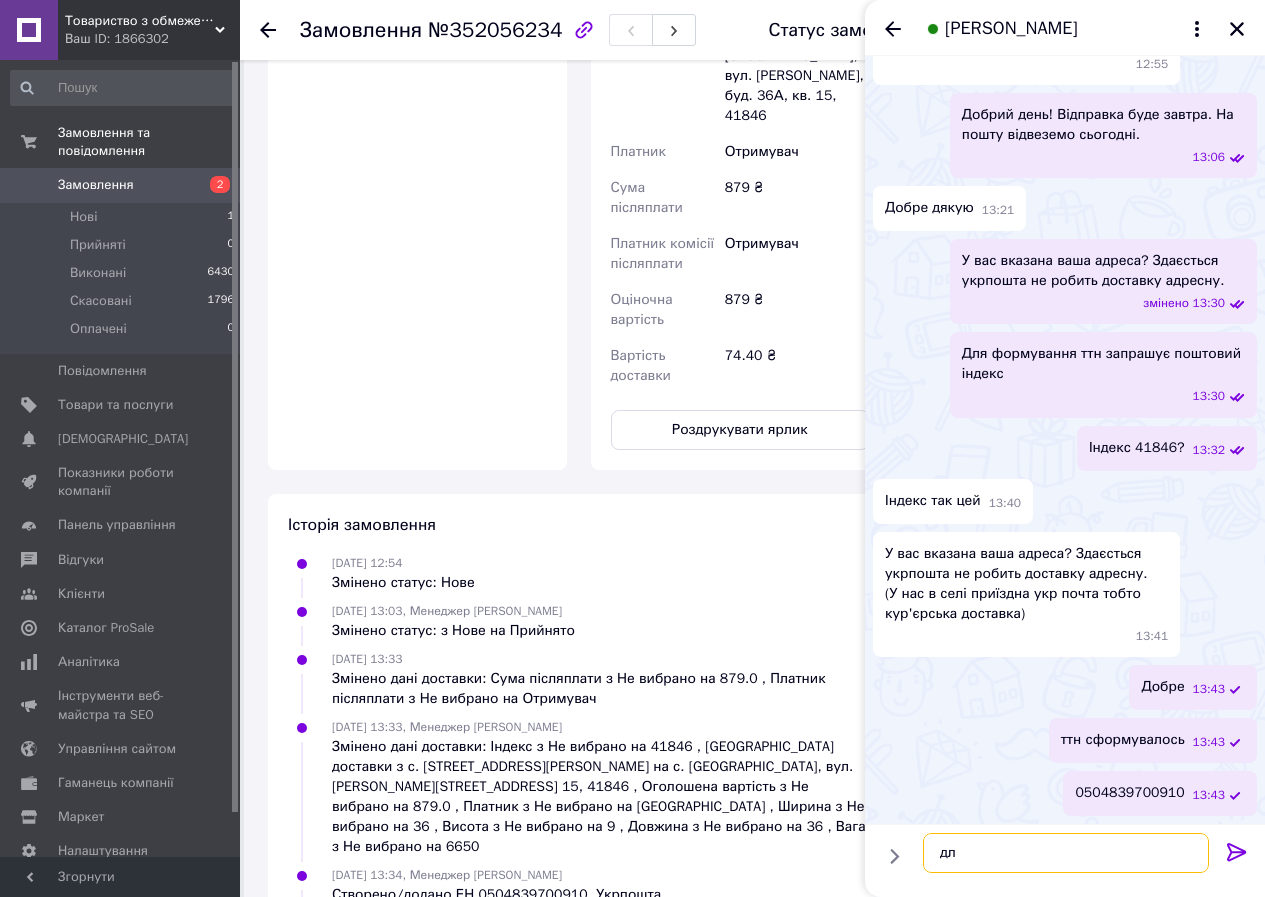 type on "д" 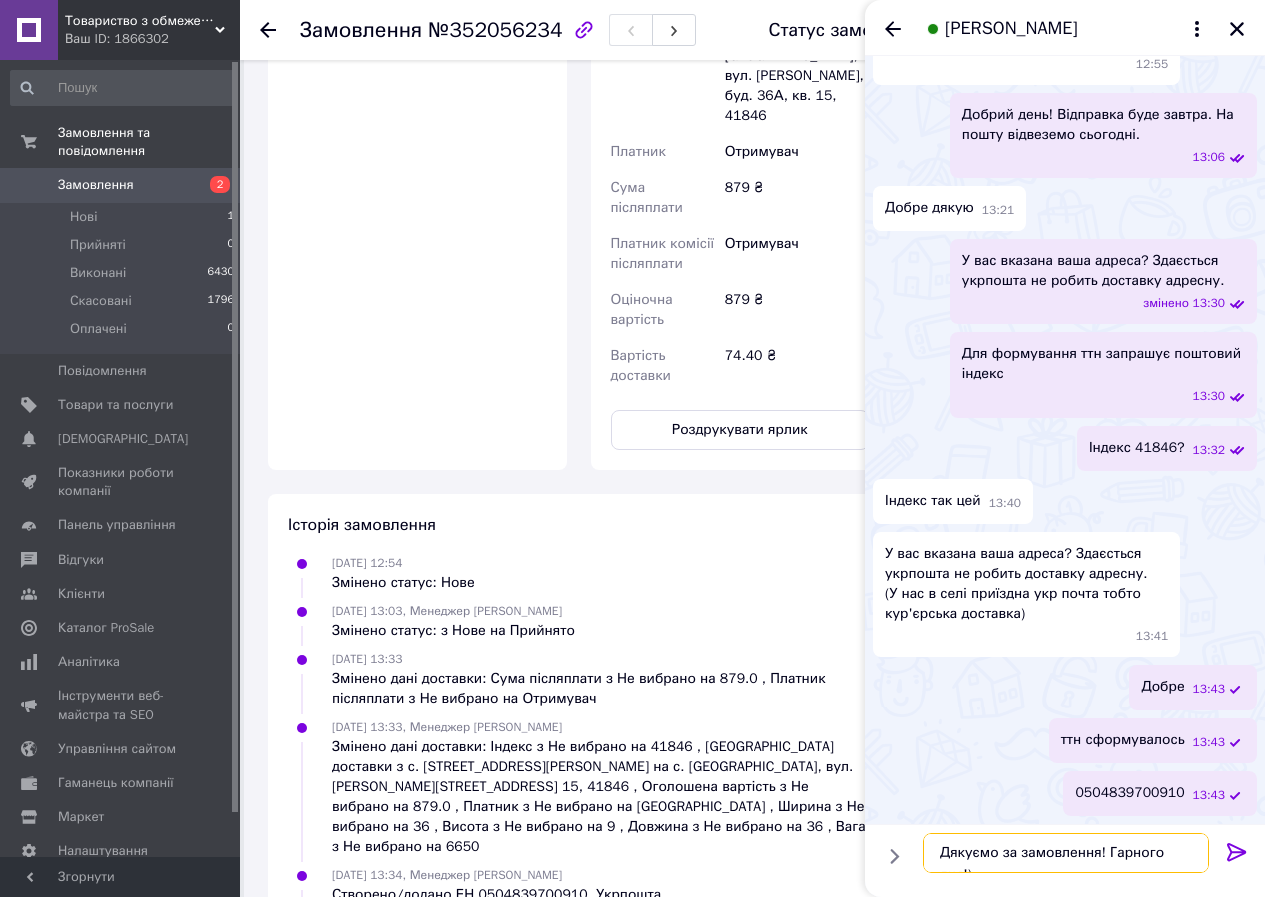 type on "Дякуємо за замовлення! Гарного дня!))" 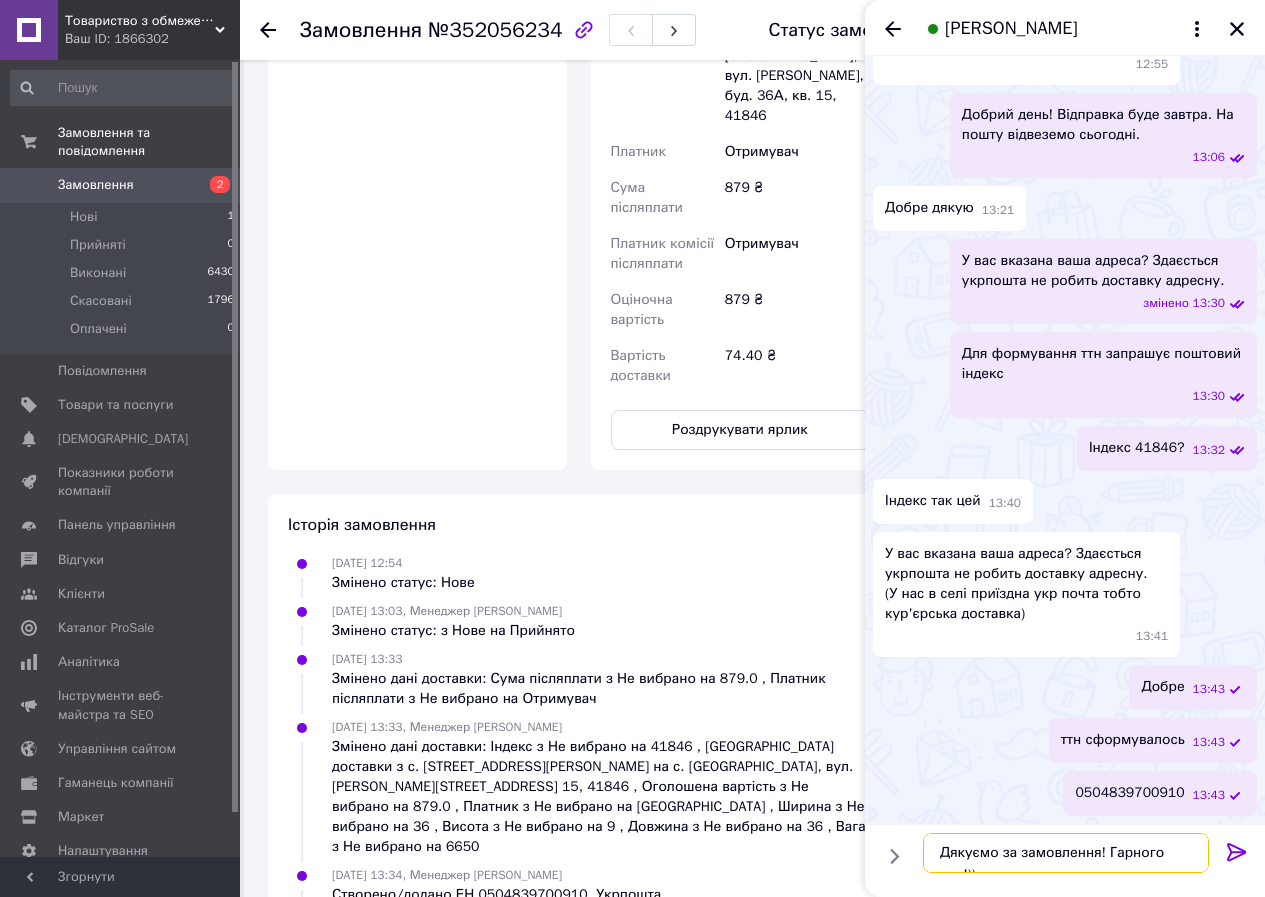 type 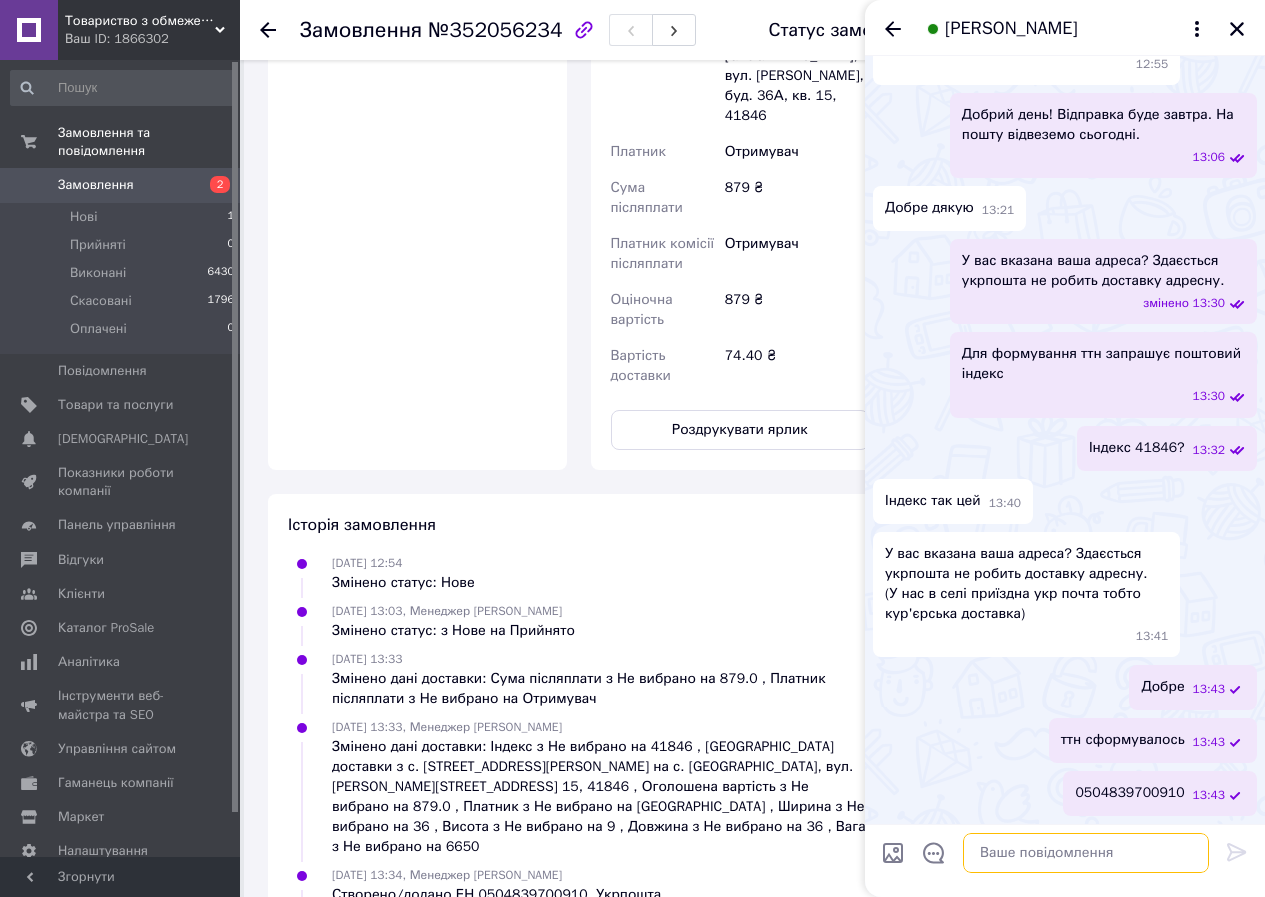 scroll, scrollTop: 505, scrollLeft: 0, axis: vertical 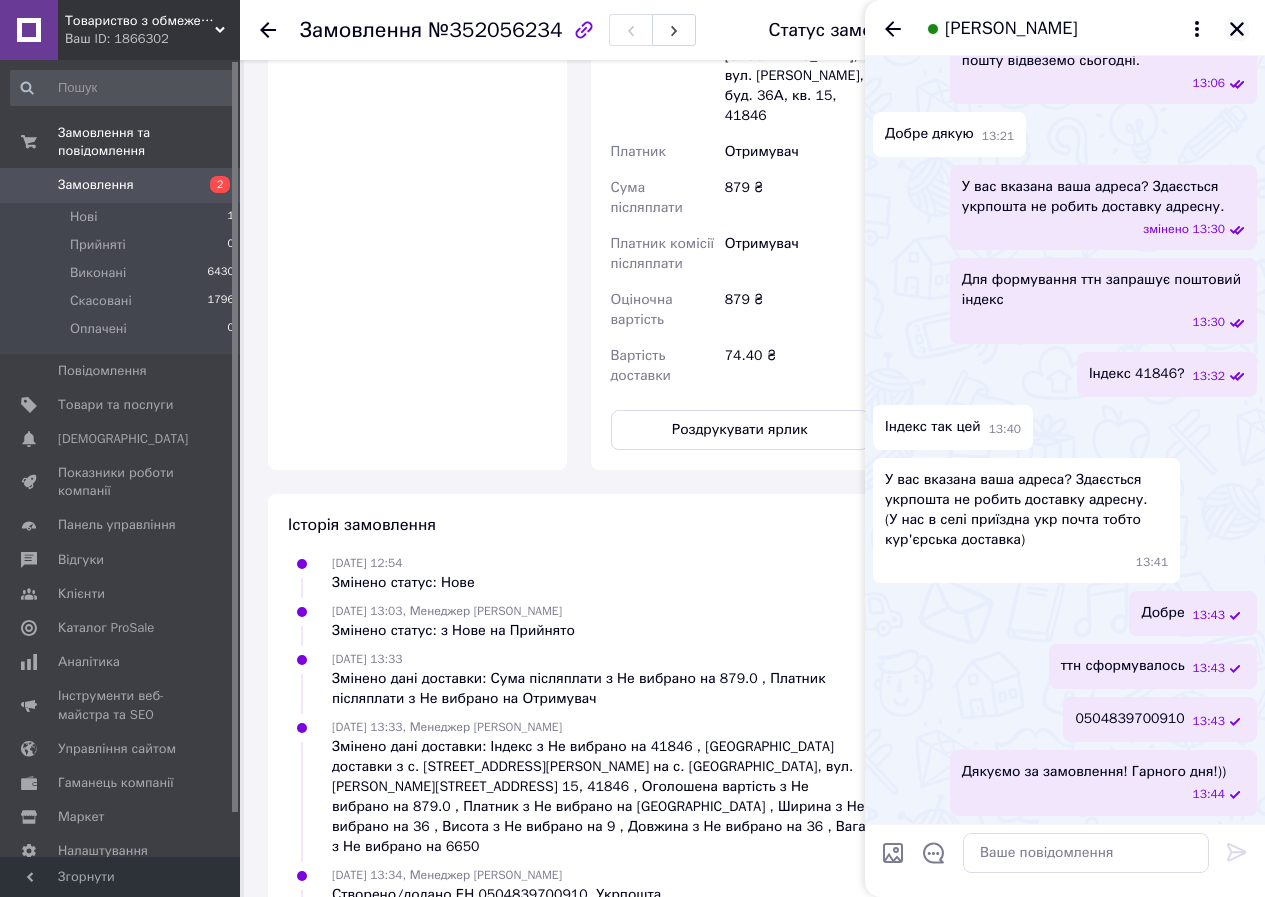 click 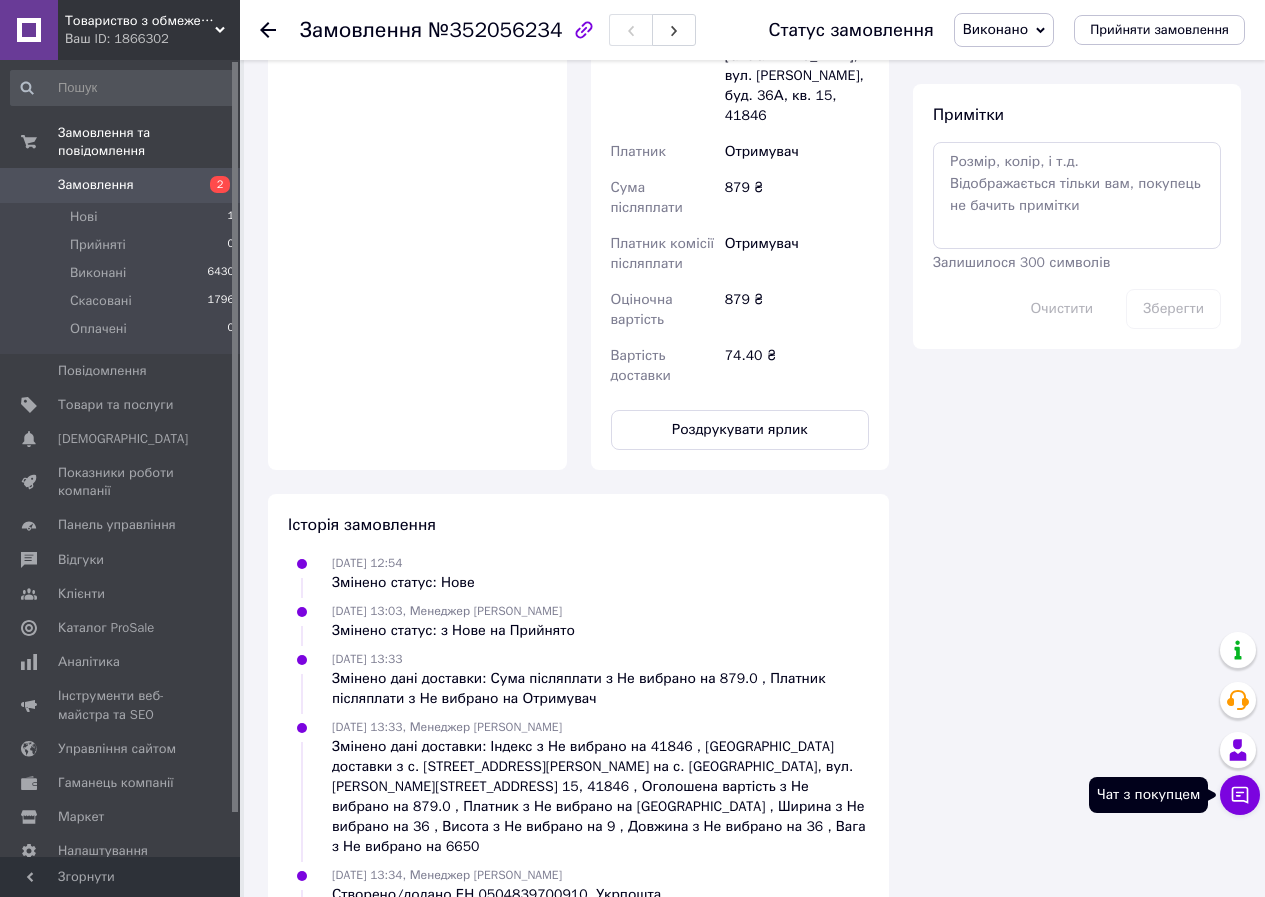 click on "Чат з покупцем" at bounding box center (1240, 795) 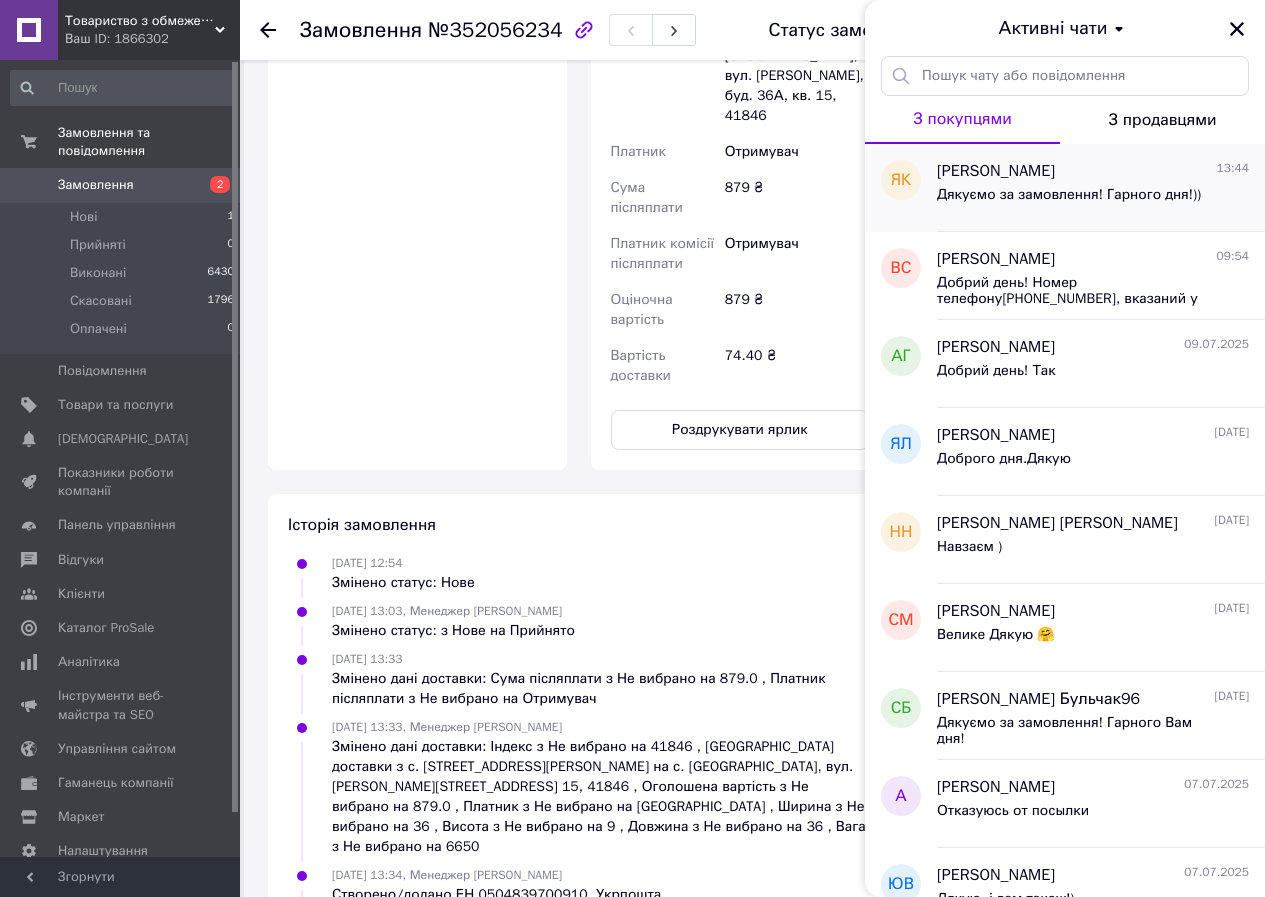 click on "[PERSON_NAME] 13:44 Дякуємо за замовлення! Гарного дня!))" at bounding box center (1101, 188) 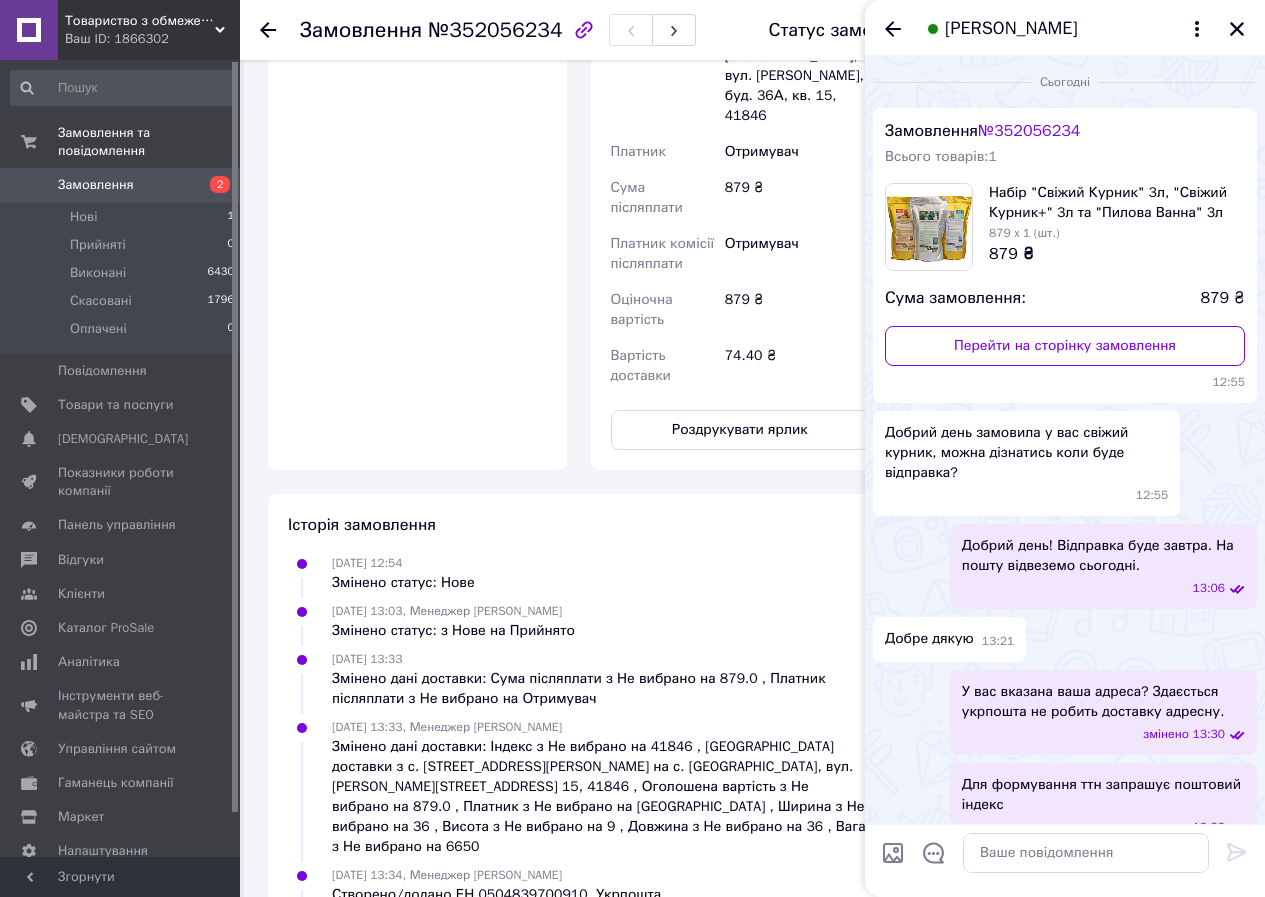scroll, scrollTop: 505, scrollLeft: 0, axis: vertical 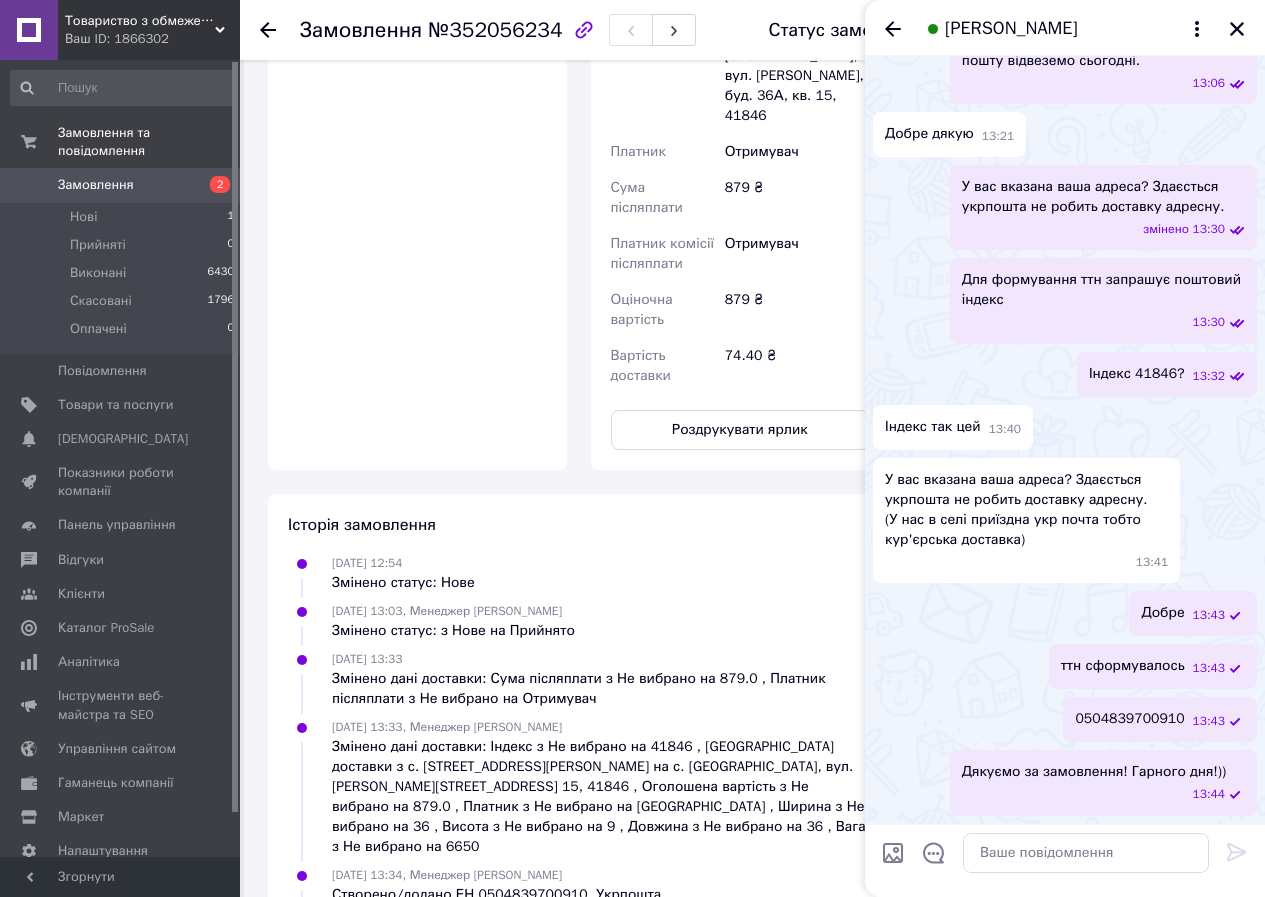 drag, startPoint x: 1166, startPoint y: 671, endPoint x: 992, endPoint y: 699, distance: 176.23848 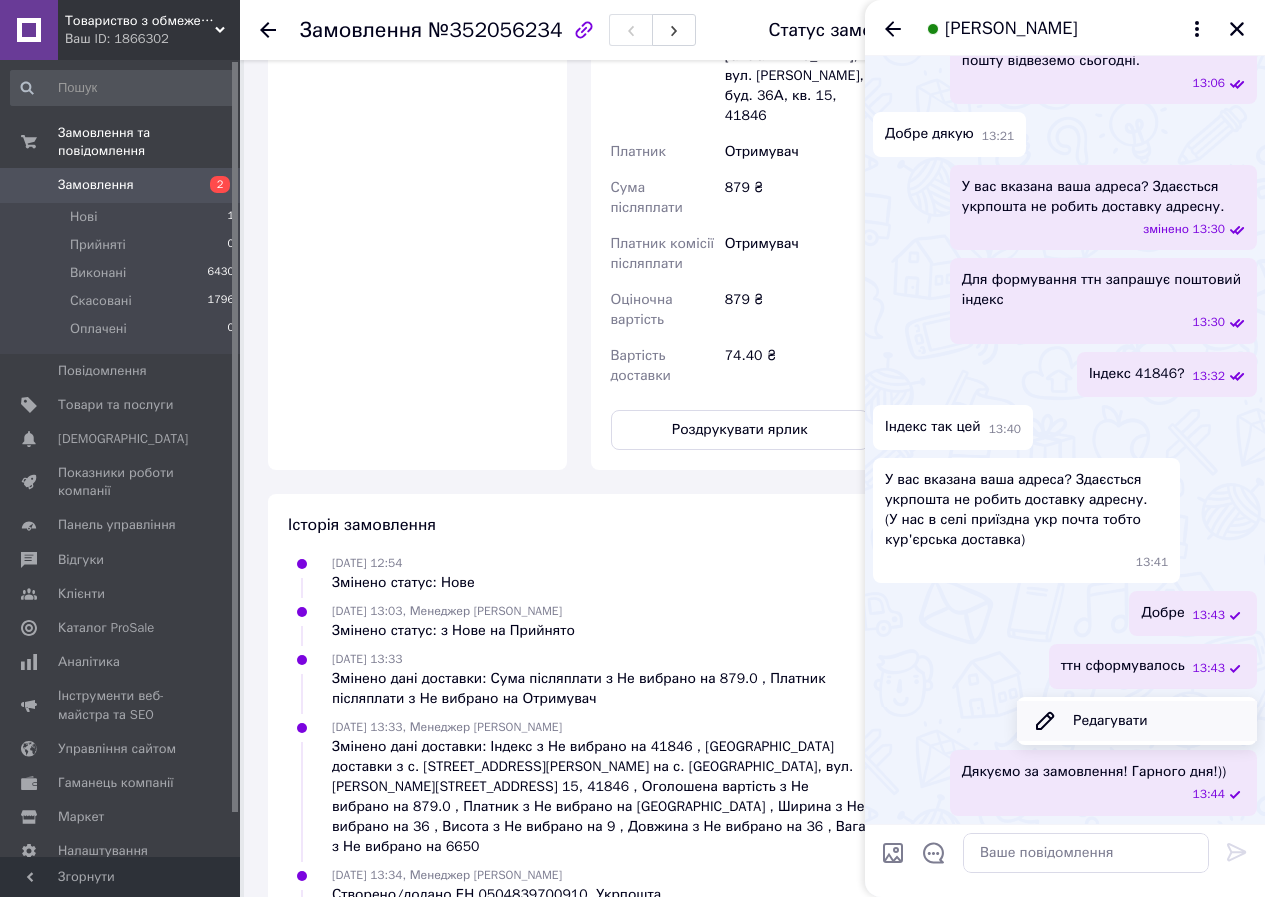 click on "Редагувати" at bounding box center [1137, 721] 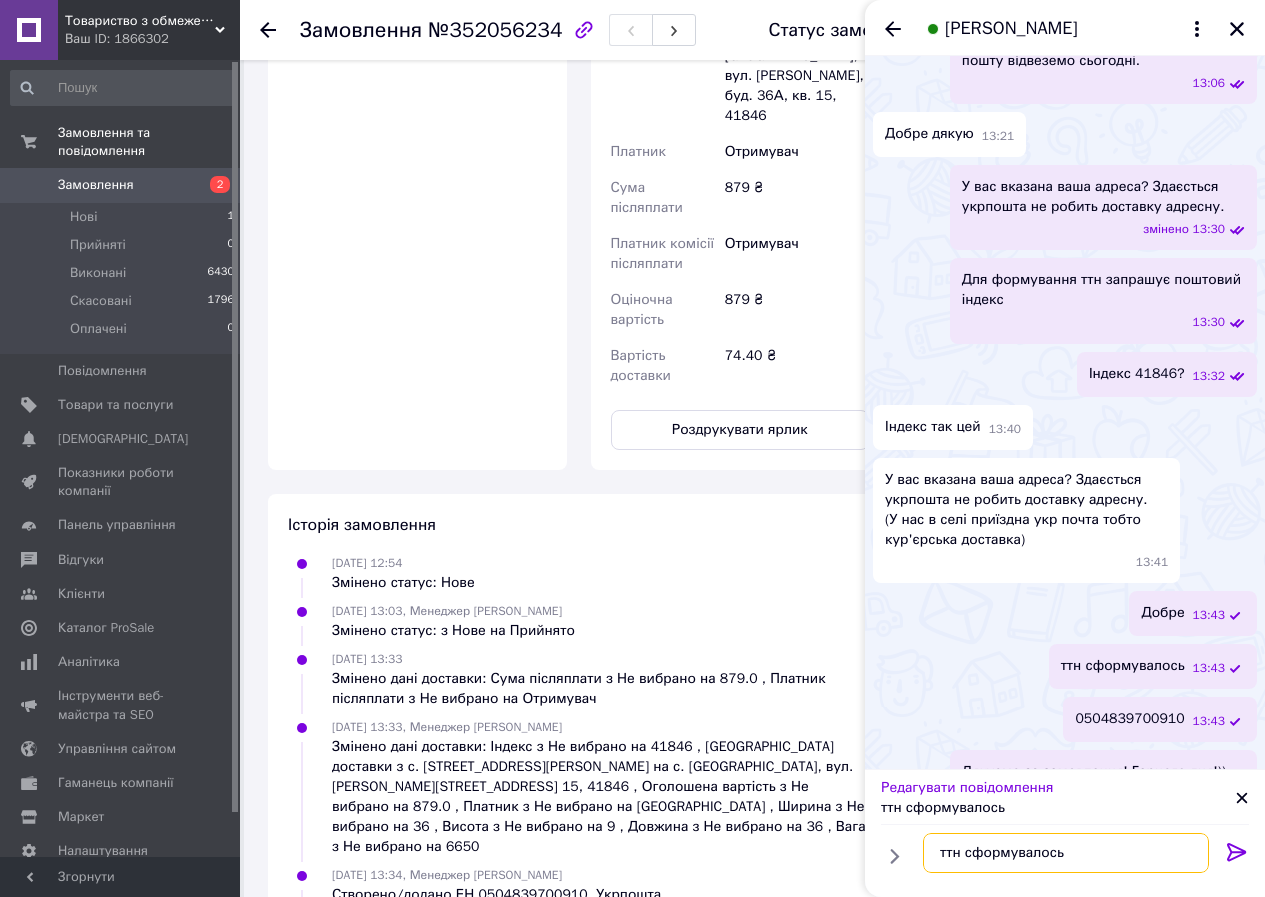 click on "ттн сформувалось" at bounding box center [1066, 853] 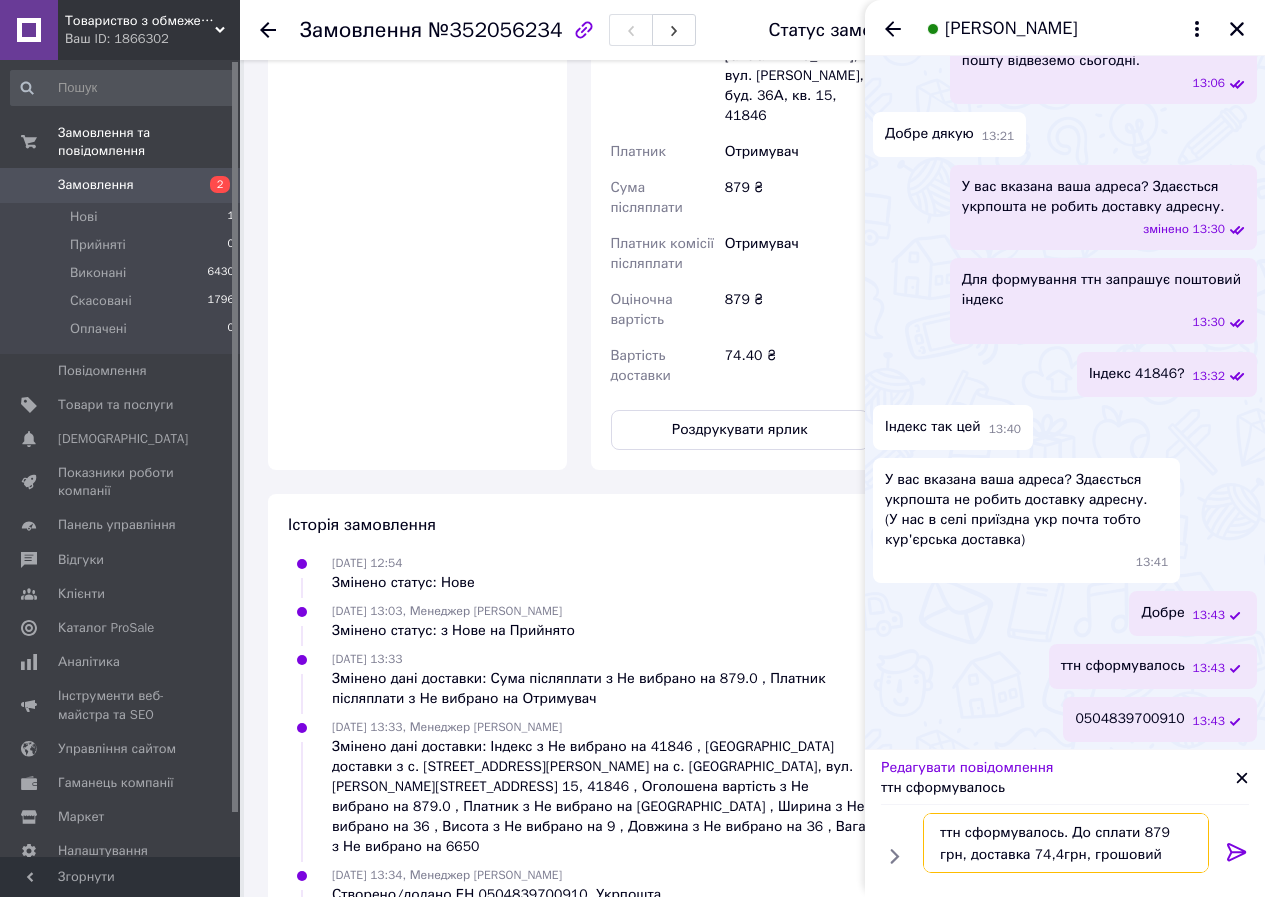click on "ттн сформувалось. До сплати 879 грн, доставка 74,4грн, грошовий переказ" at bounding box center [1066, 843] 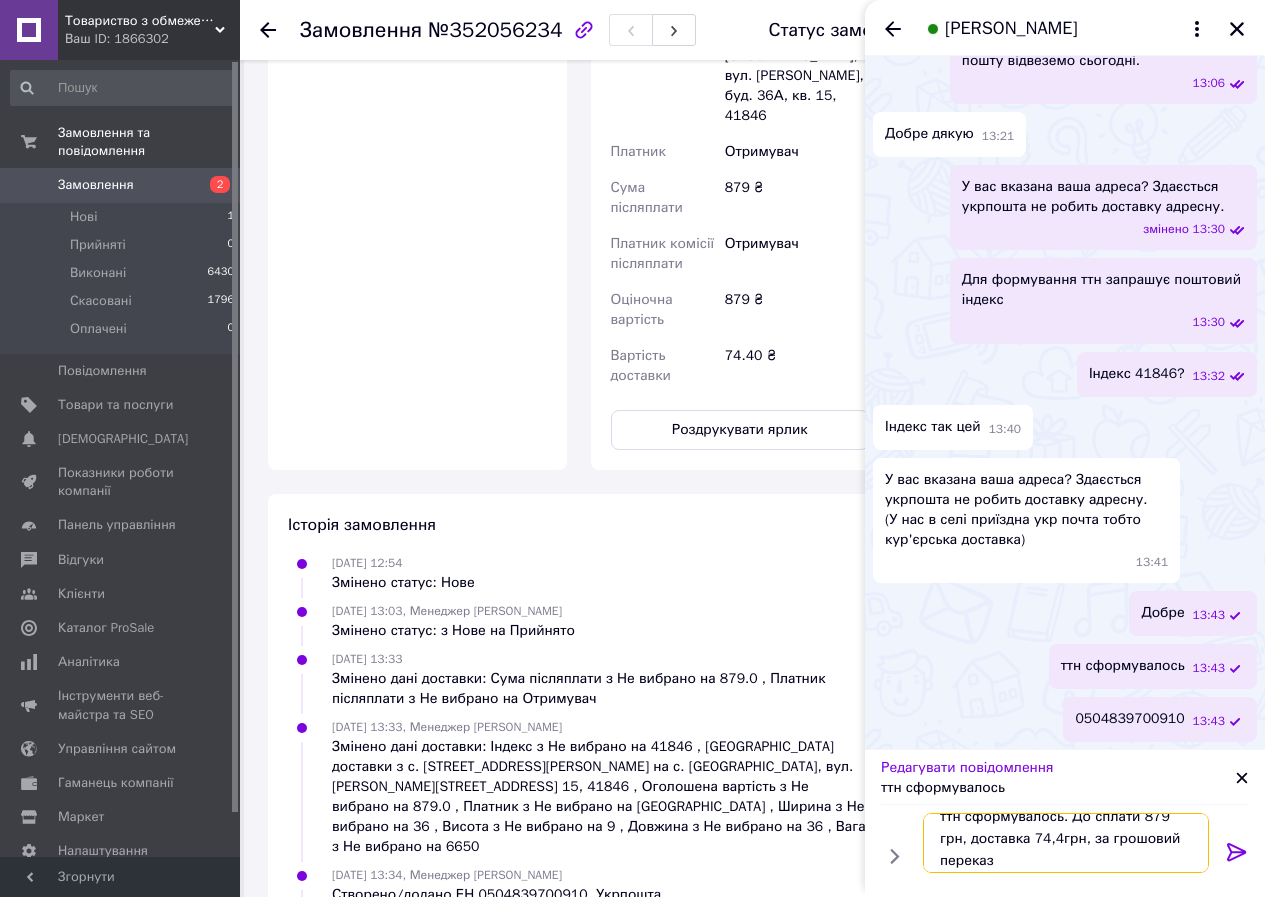 scroll, scrollTop: 24, scrollLeft: 0, axis: vertical 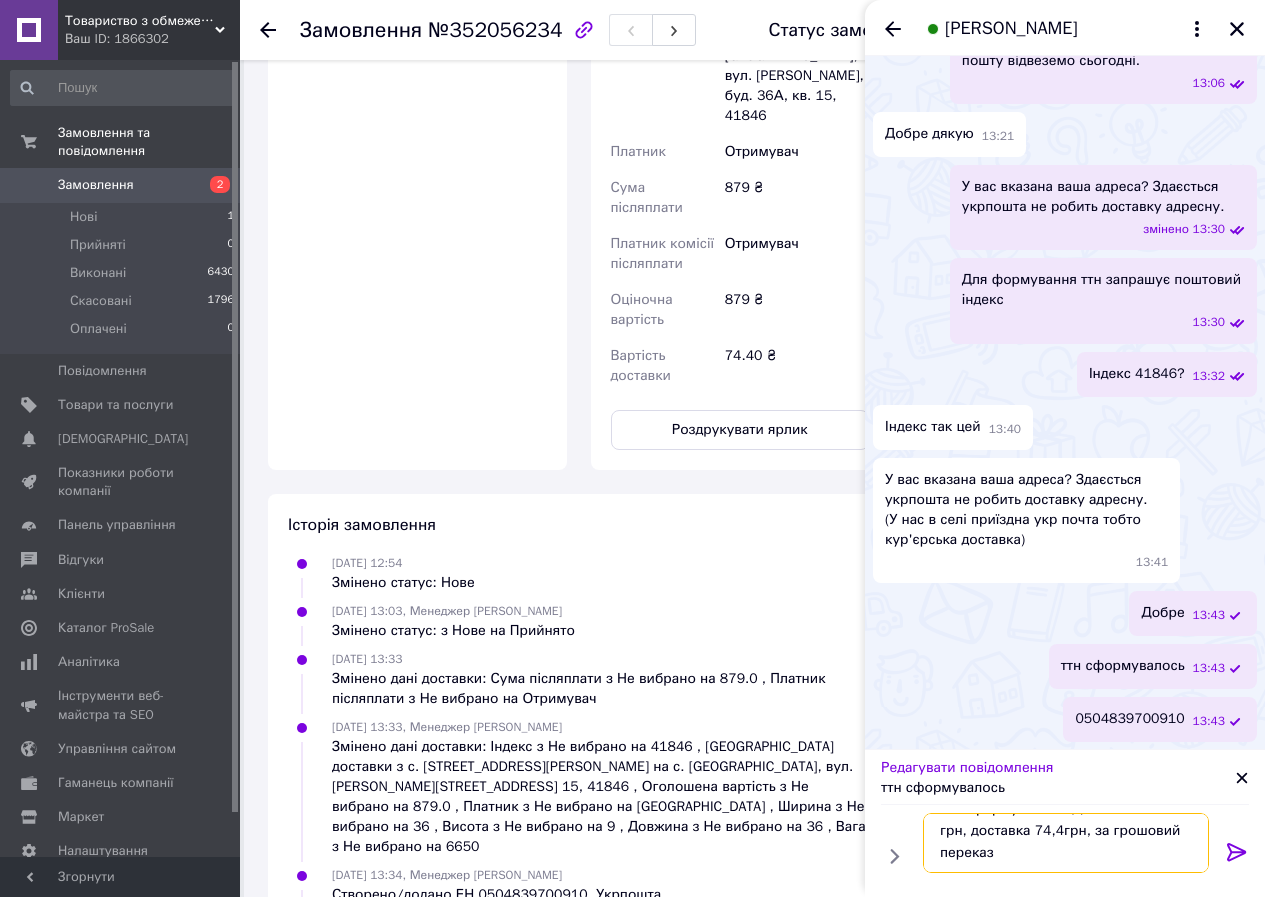 click on "ттн сформувалось. До сплати 879 грн, доставка 74,4грн, за грошовий переказ" at bounding box center (1066, 843) 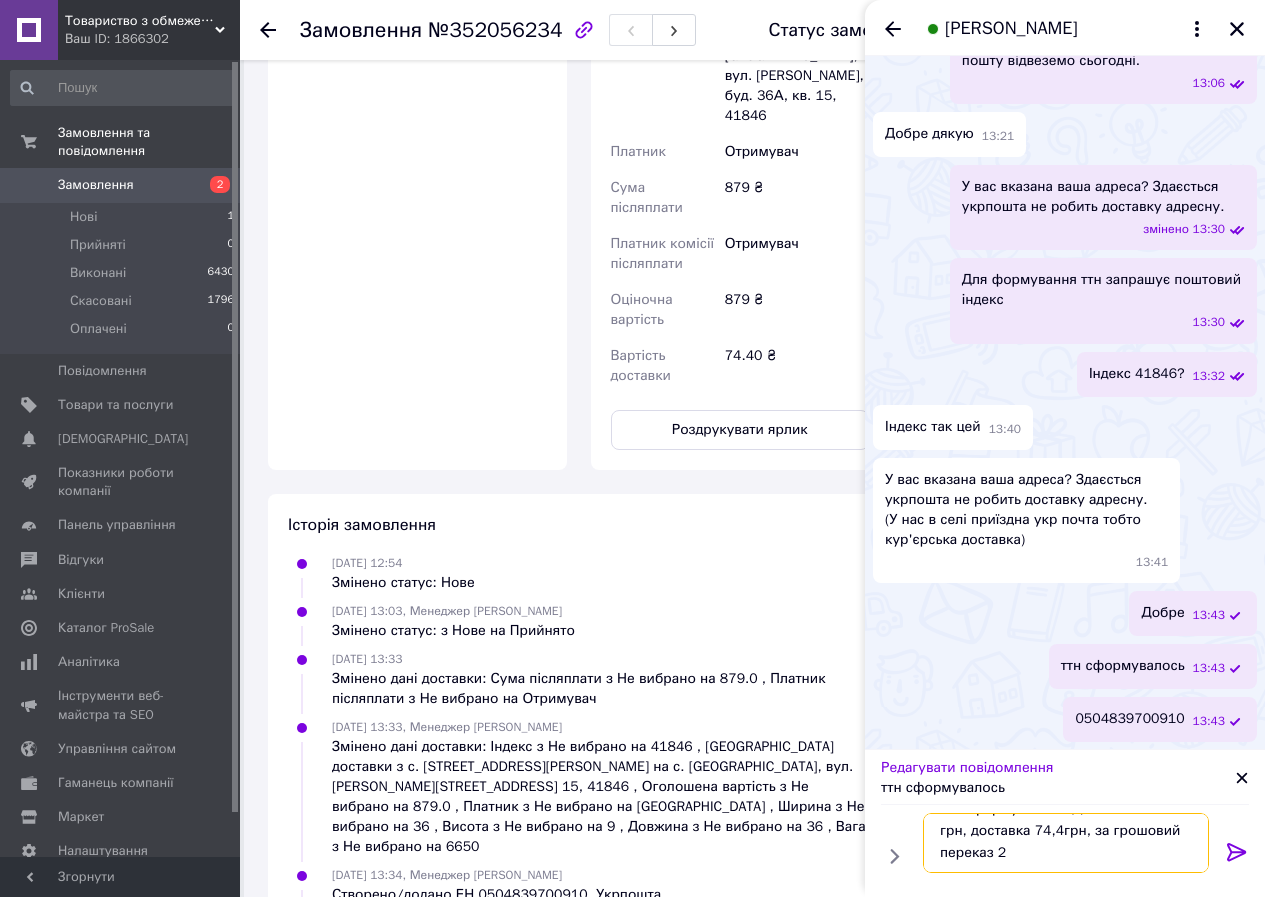 scroll, scrollTop: 2, scrollLeft: 0, axis: vertical 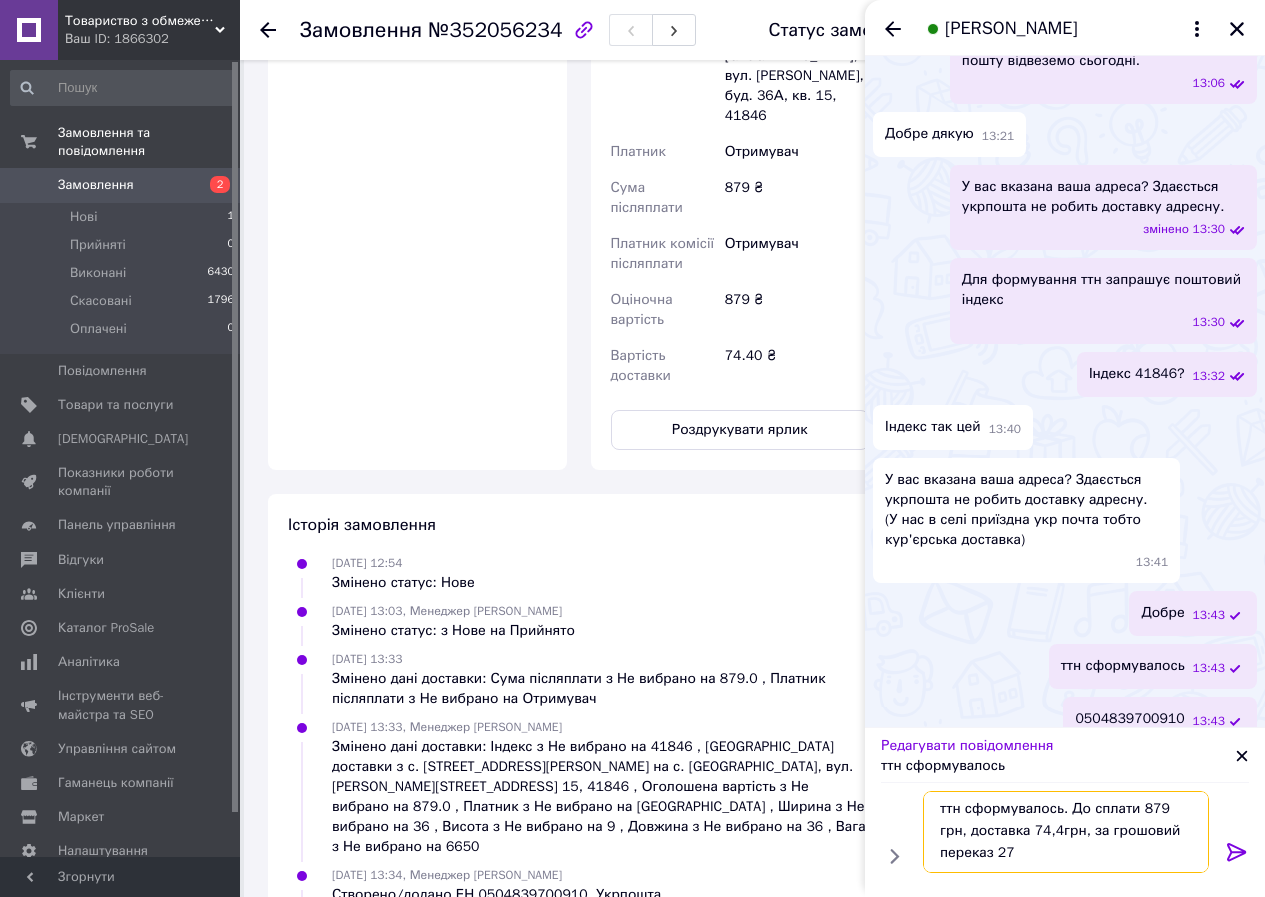 type on "ттн сформувалось. До сплати 879 грн, доставка 74,4грн, за грошовий переказ 27," 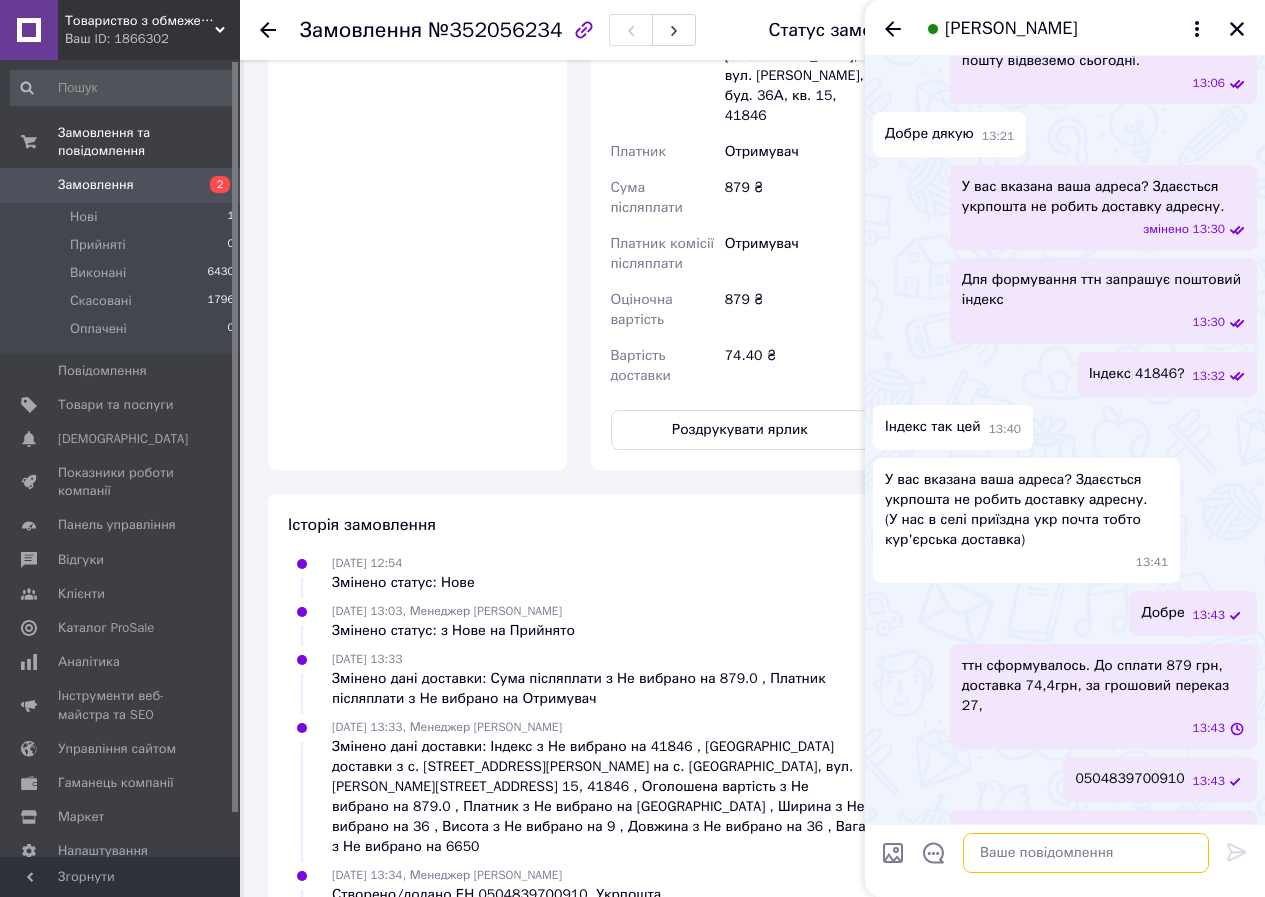 scroll, scrollTop: 0, scrollLeft: 0, axis: both 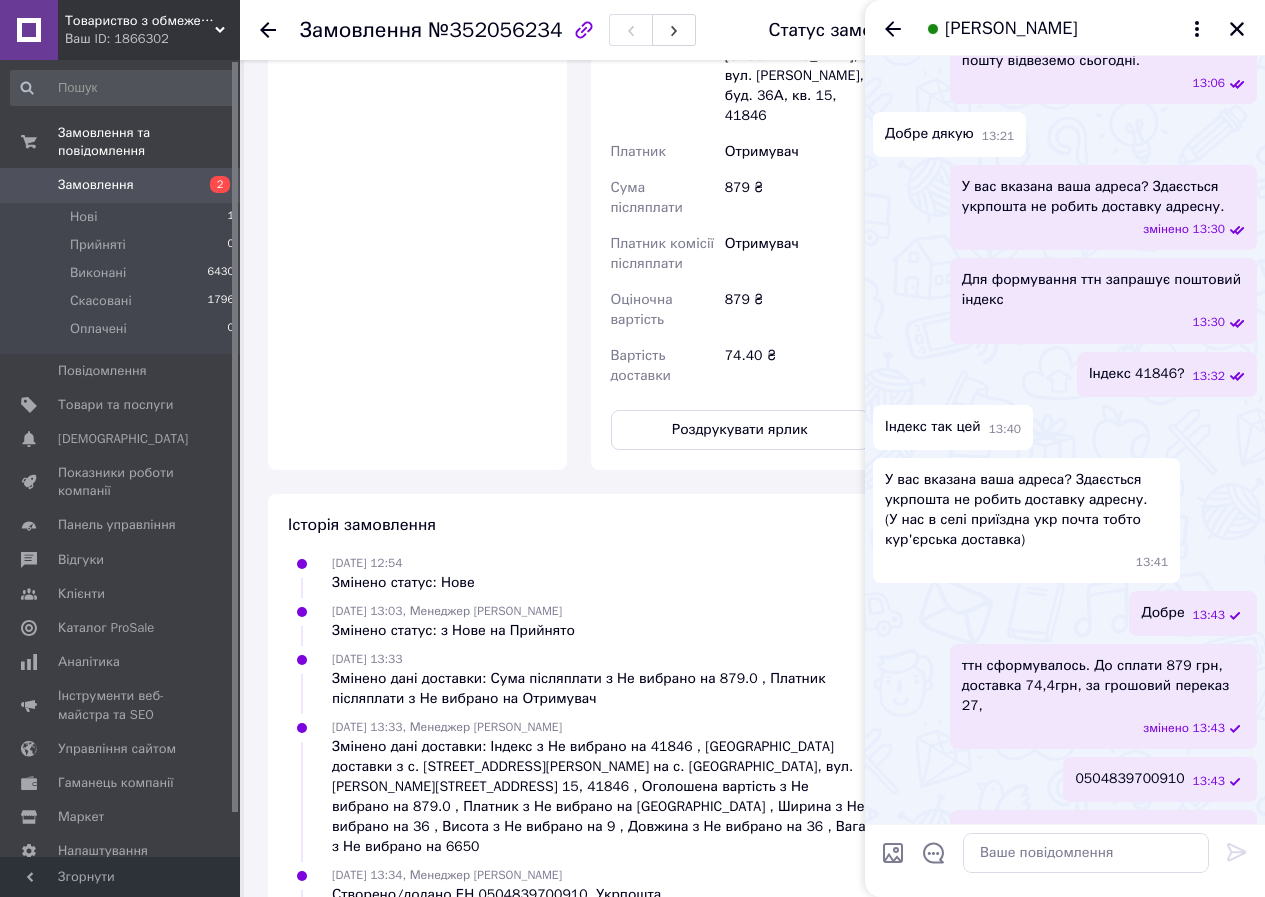 click on "змінено   13:43" at bounding box center [1107, 728] 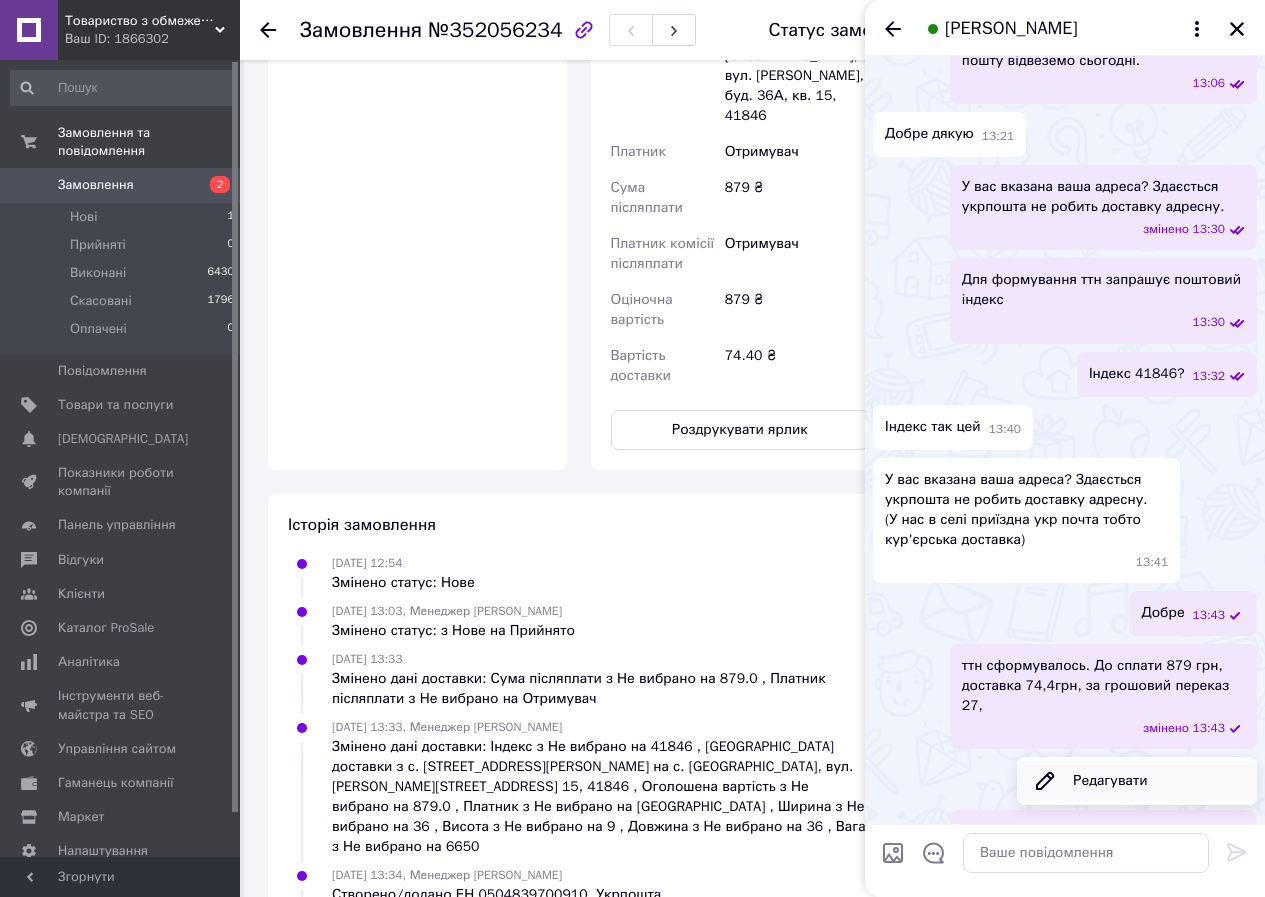 click on "Редагувати" at bounding box center [1137, 781] 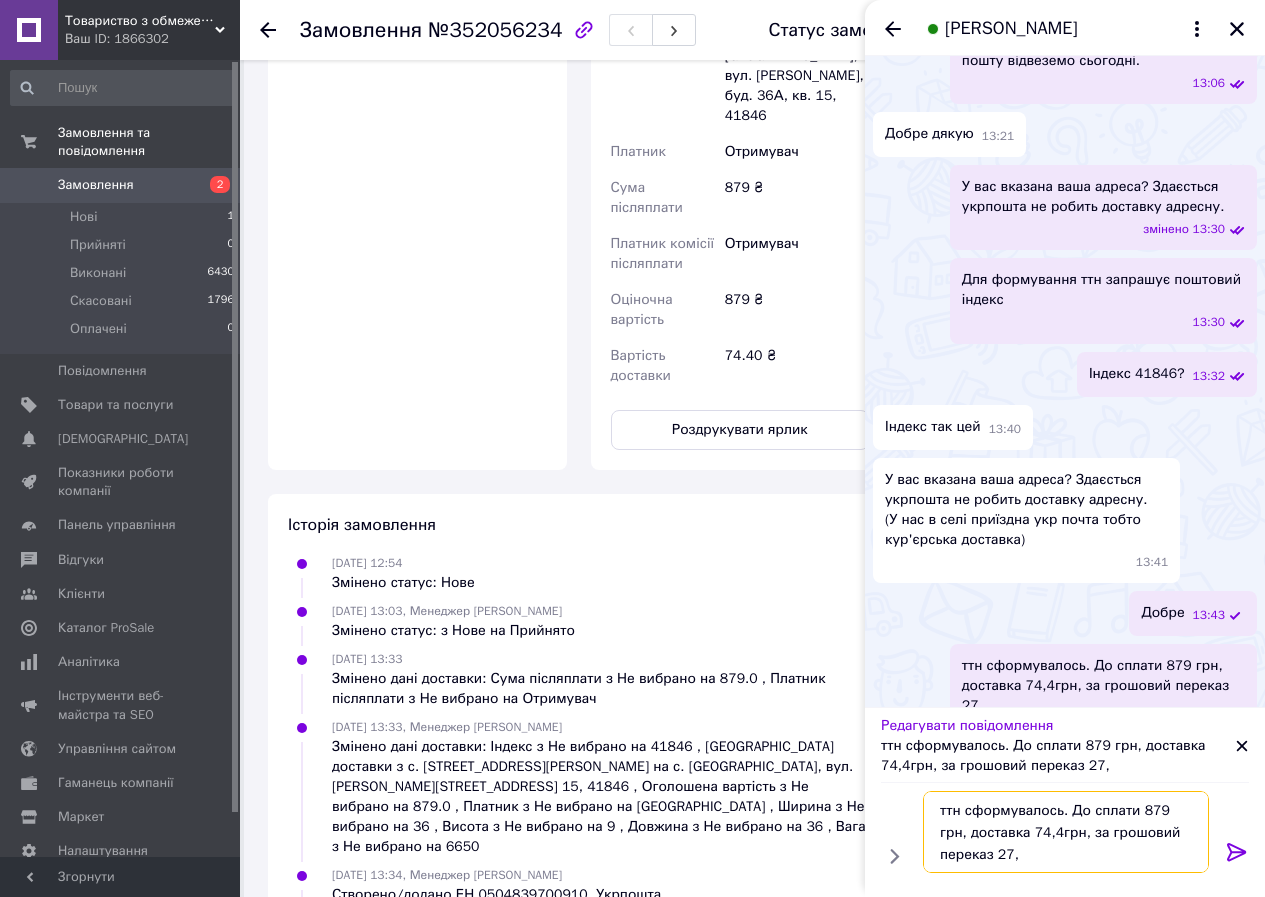 click on "ттн сформувалось. До сплати 879 грн, доставка 74,4грн, за грошовий переказ 27," at bounding box center [1066, 832] 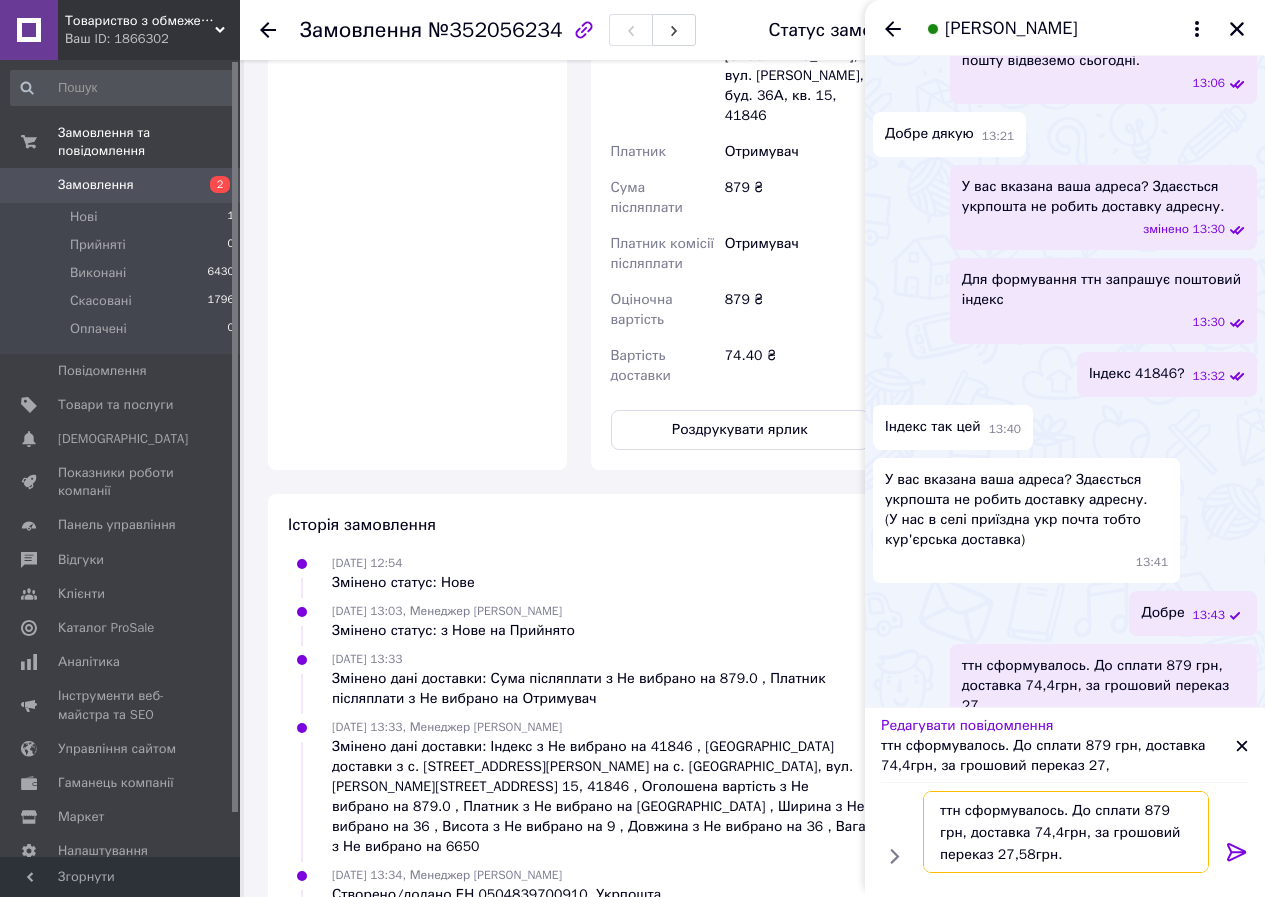 type on "ттн сформувалось. До сплати 879 грн, доставка 74,4грн, за грошовий переказ 27,58грн." 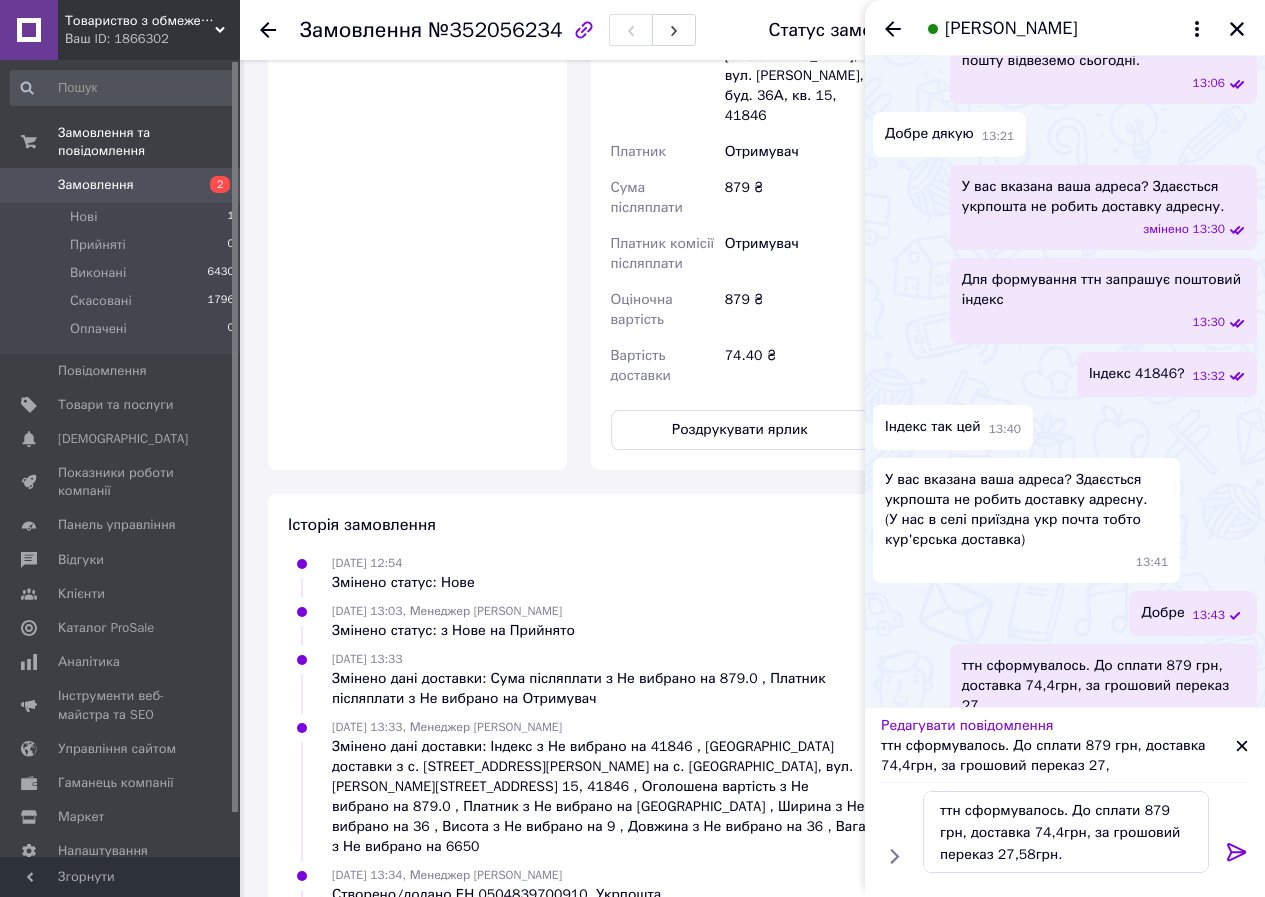 click 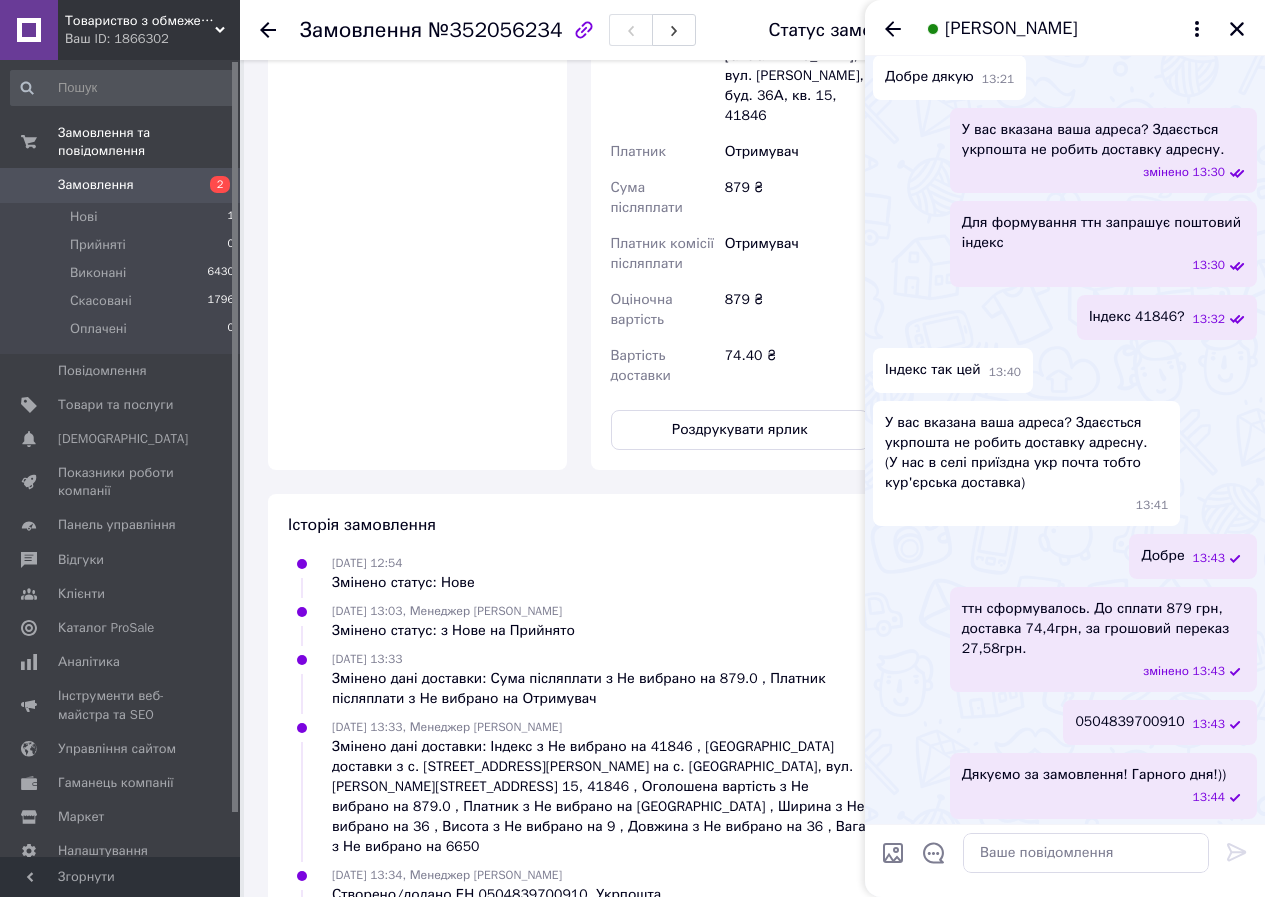 scroll, scrollTop: 565, scrollLeft: 0, axis: vertical 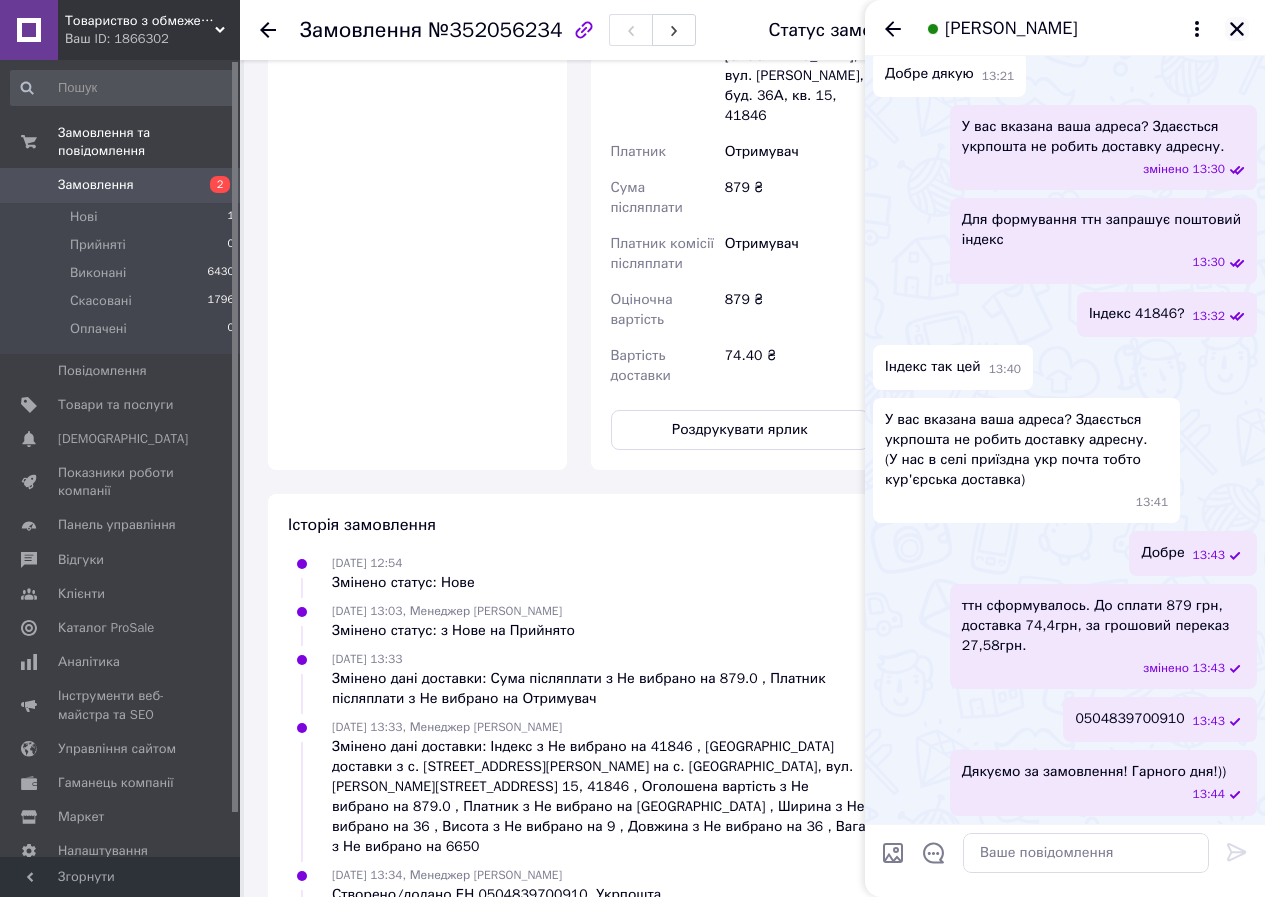 click 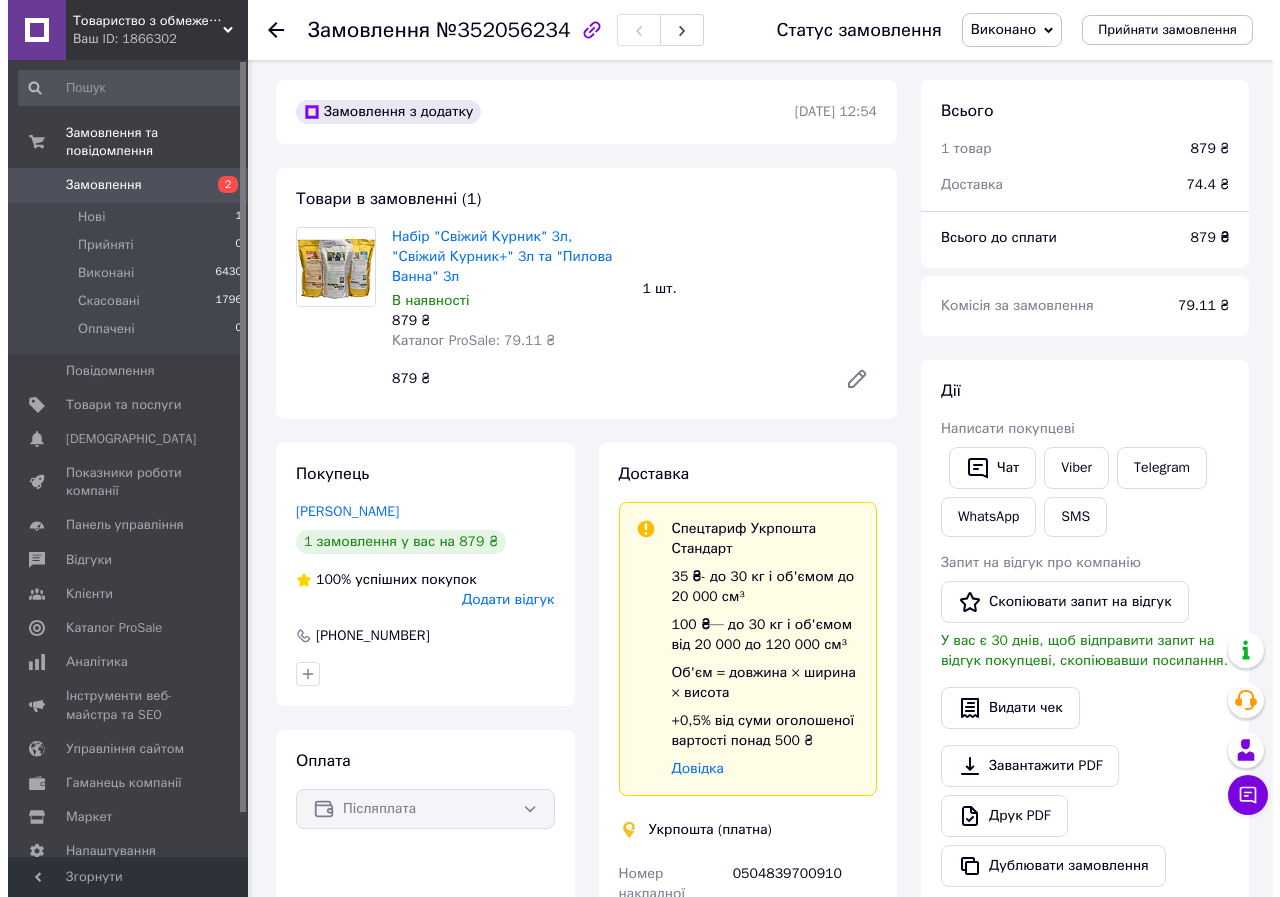 scroll, scrollTop: 0, scrollLeft: 0, axis: both 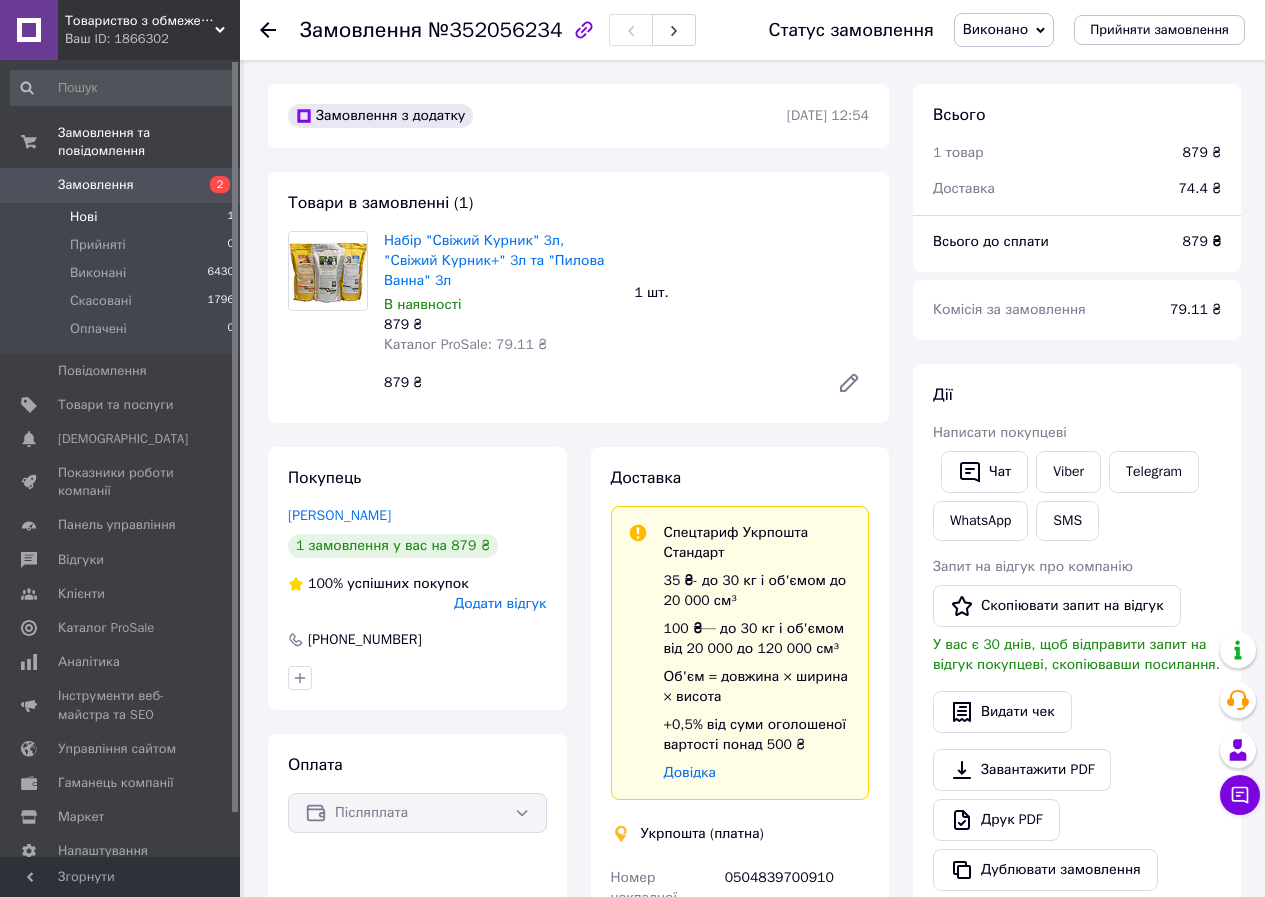 click on "Нові 1" at bounding box center (123, 217) 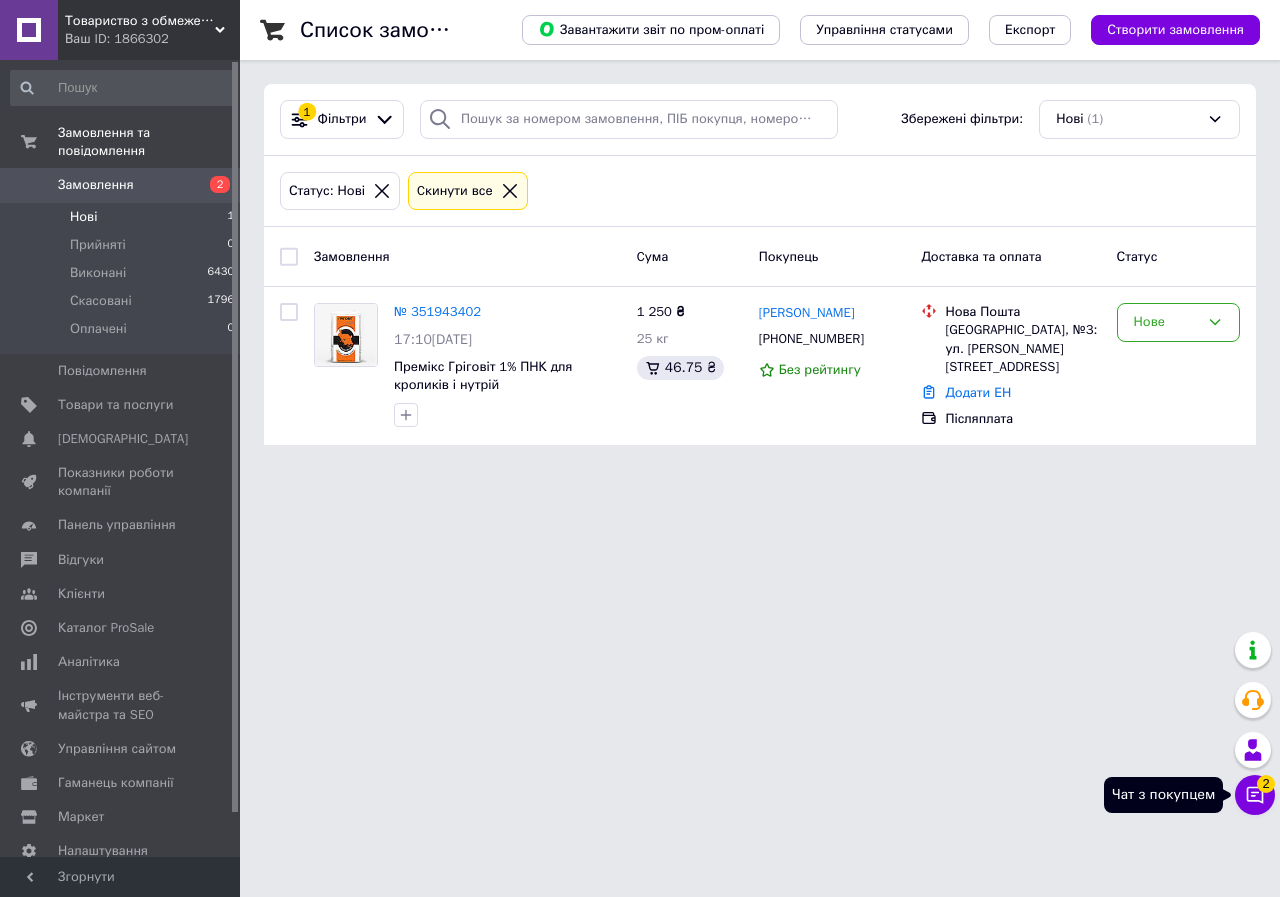 click on "Чат з покупцем 2" at bounding box center (1255, 795) 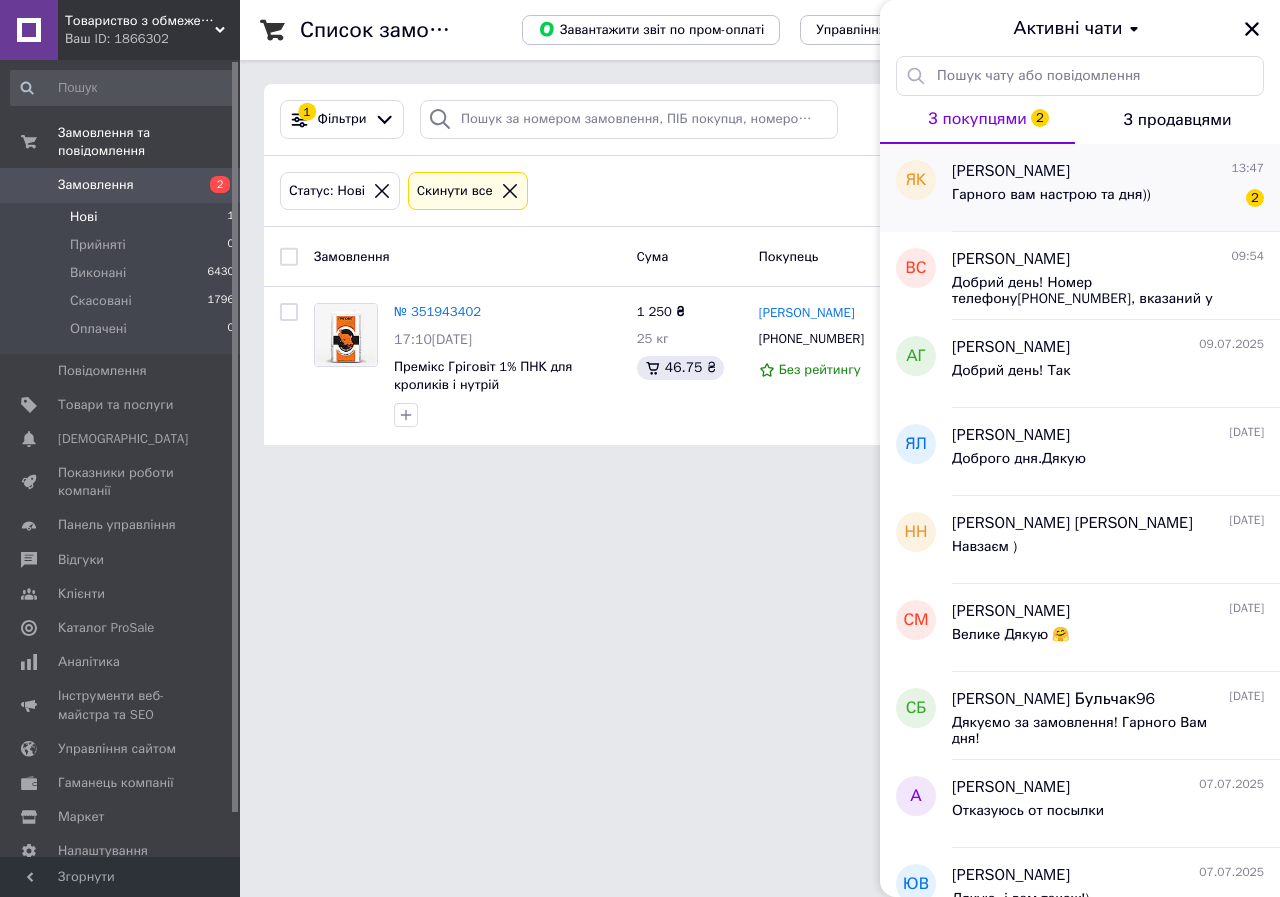 click on "[PERSON_NAME] 13:47 Гарного вам настрою та дня)) 2" at bounding box center (1116, 188) 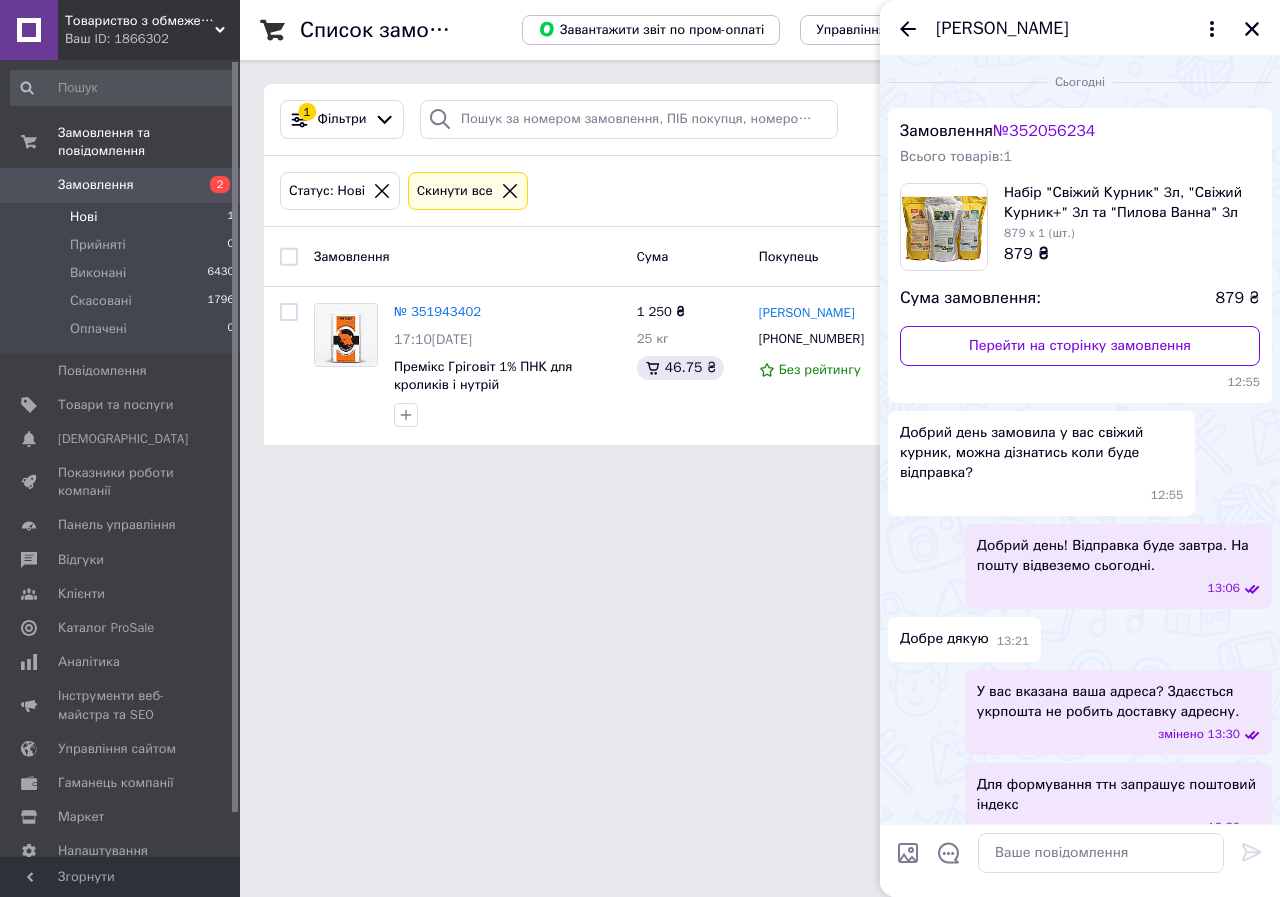 scroll, scrollTop: 707, scrollLeft: 0, axis: vertical 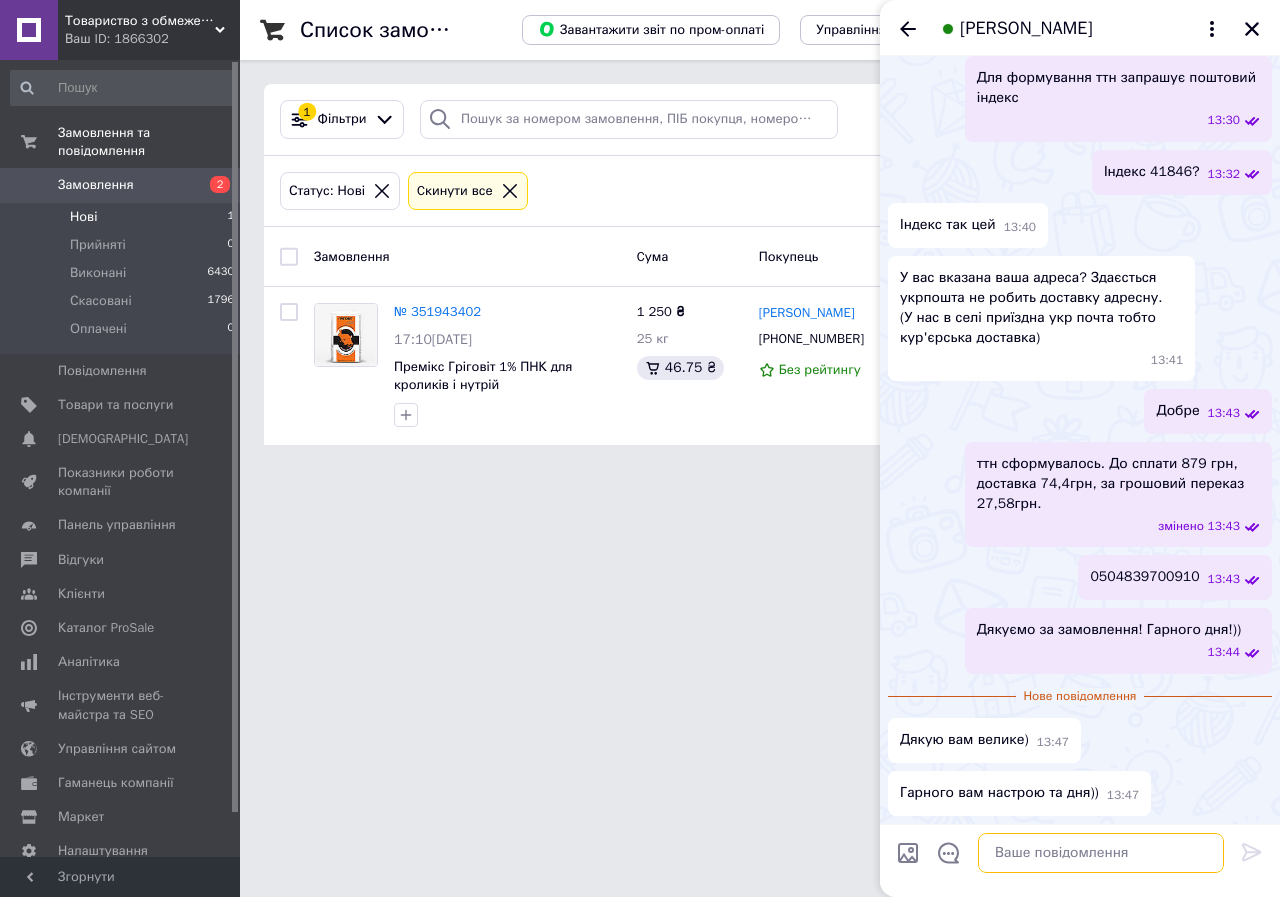click at bounding box center (1101, 853) 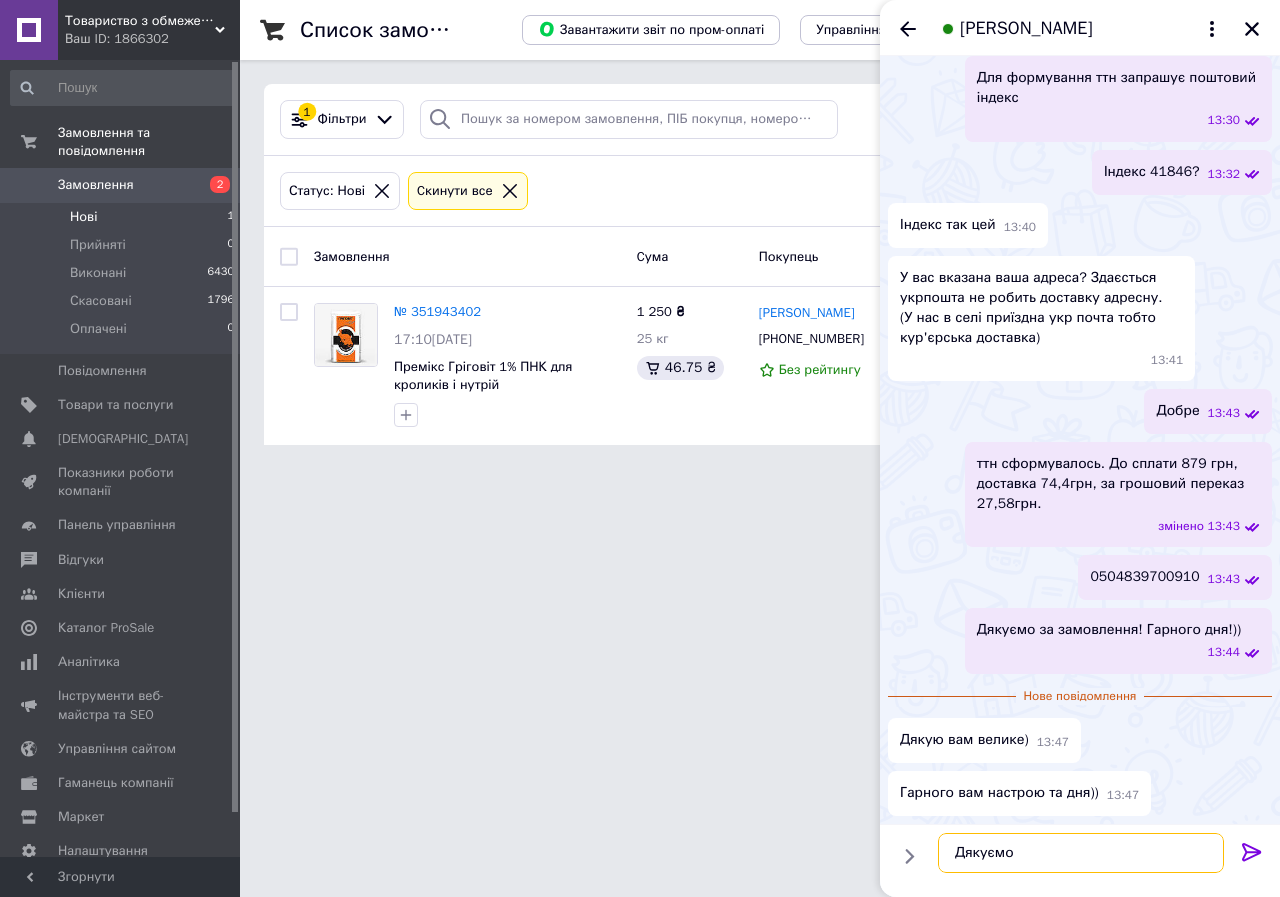 type on "Дякуємо!" 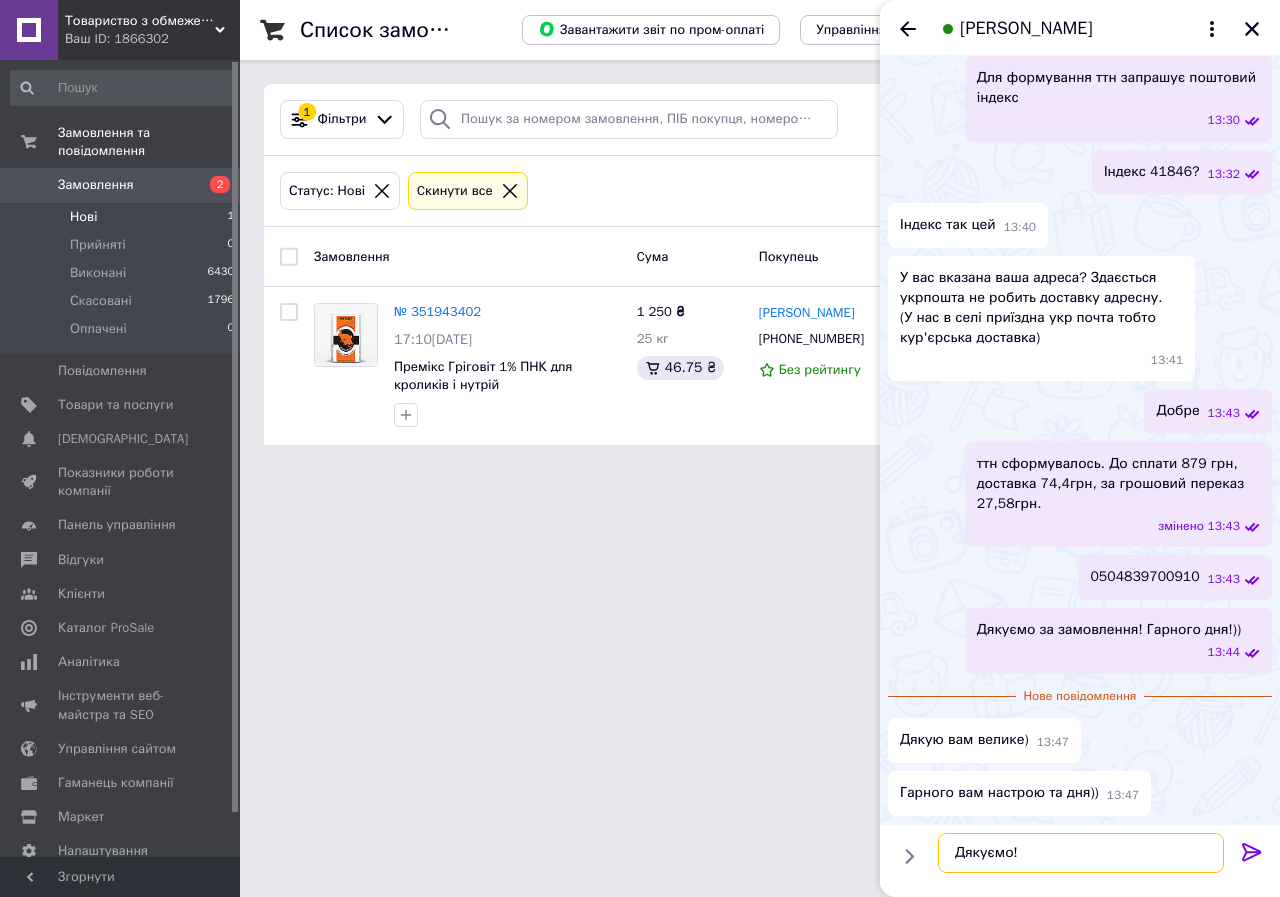 type 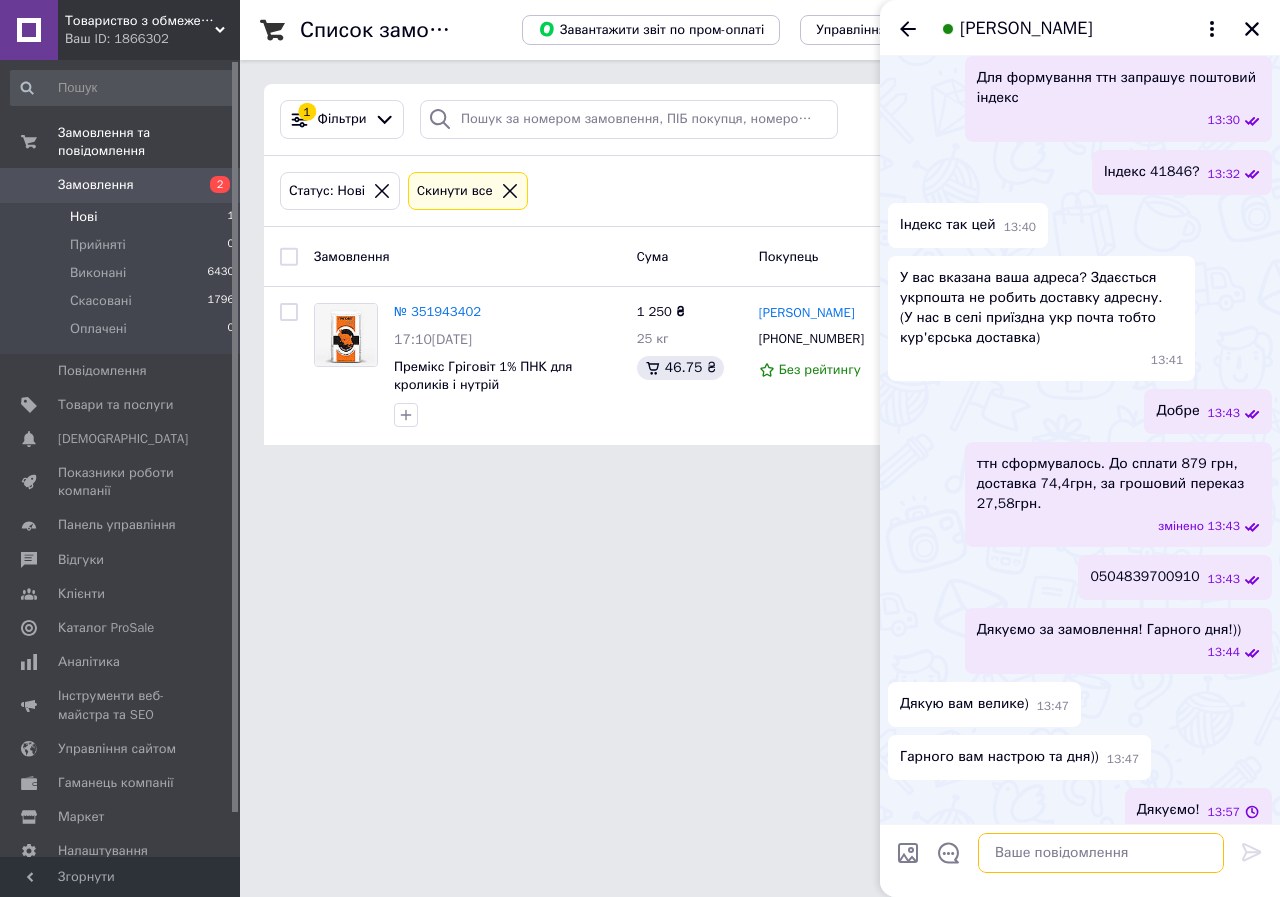 scroll, scrollTop: 724, scrollLeft: 0, axis: vertical 